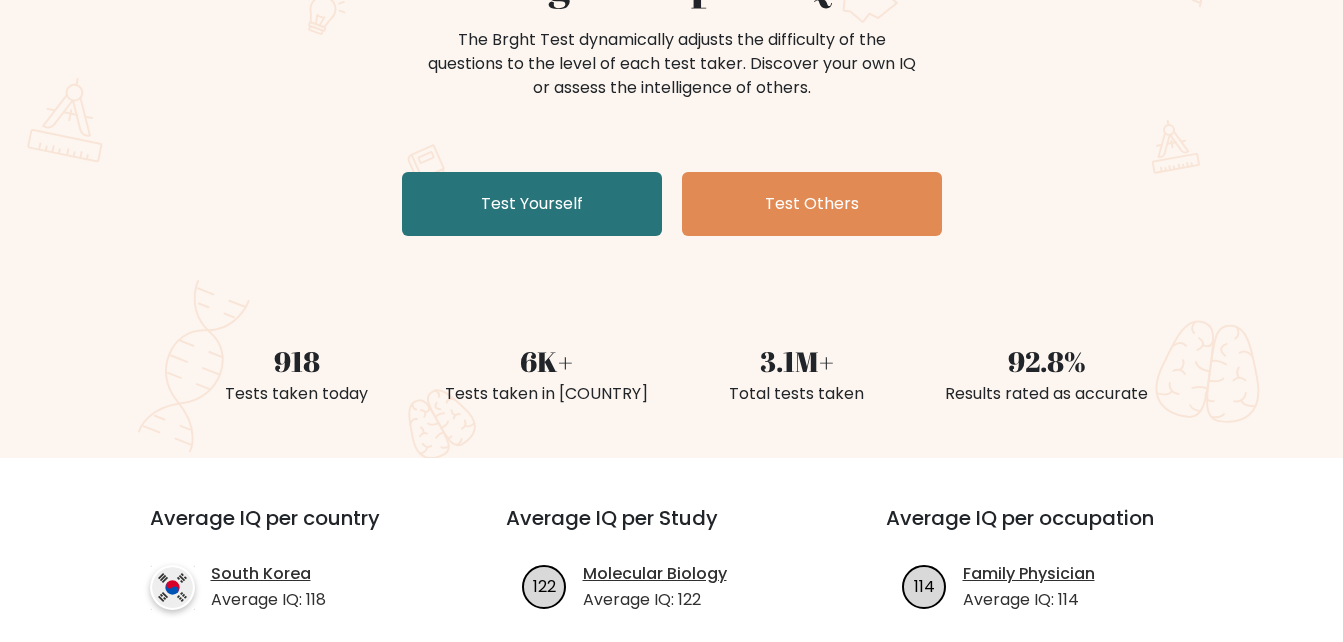 scroll, scrollTop: 200, scrollLeft: 0, axis: vertical 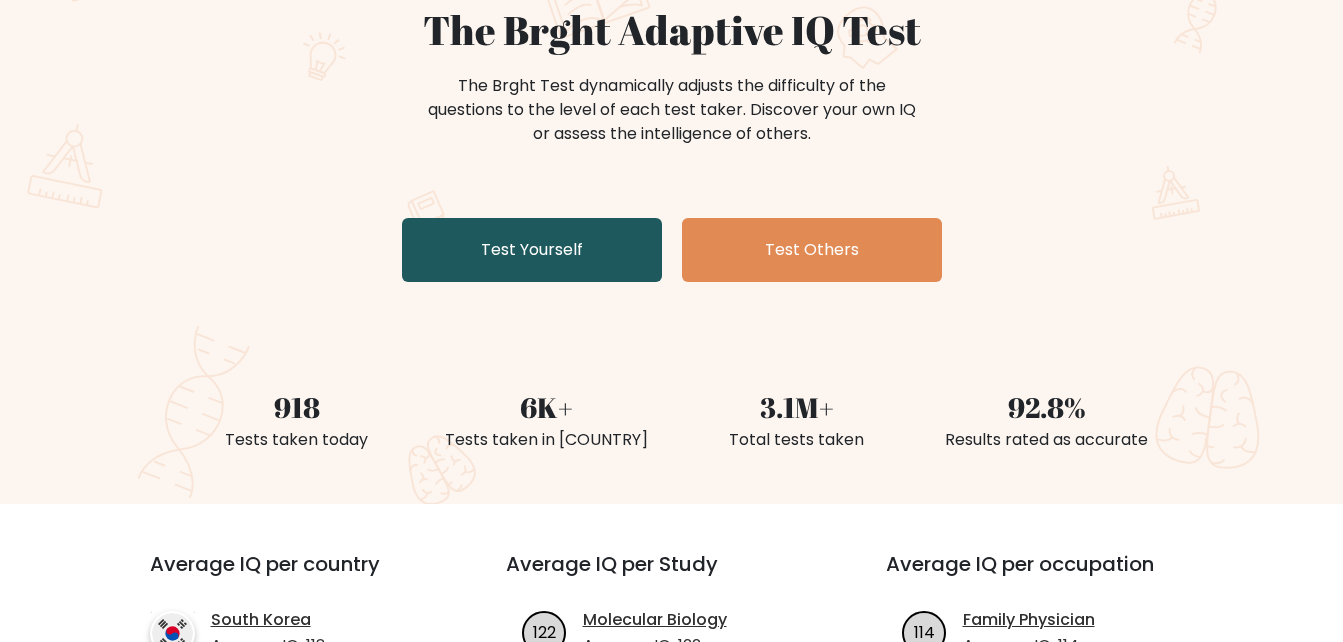 click on "Test Yourself" at bounding box center (532, 250) 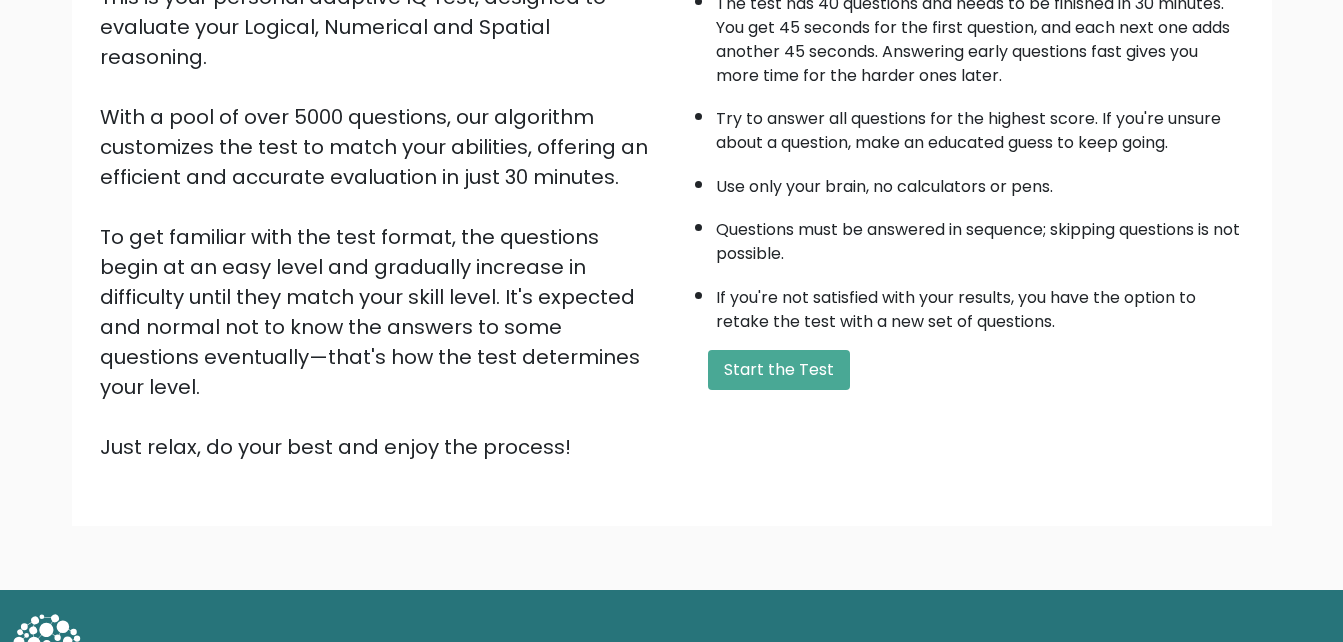 scroll, scrollTop: 274, scrollLeft: 0, axis: vertical 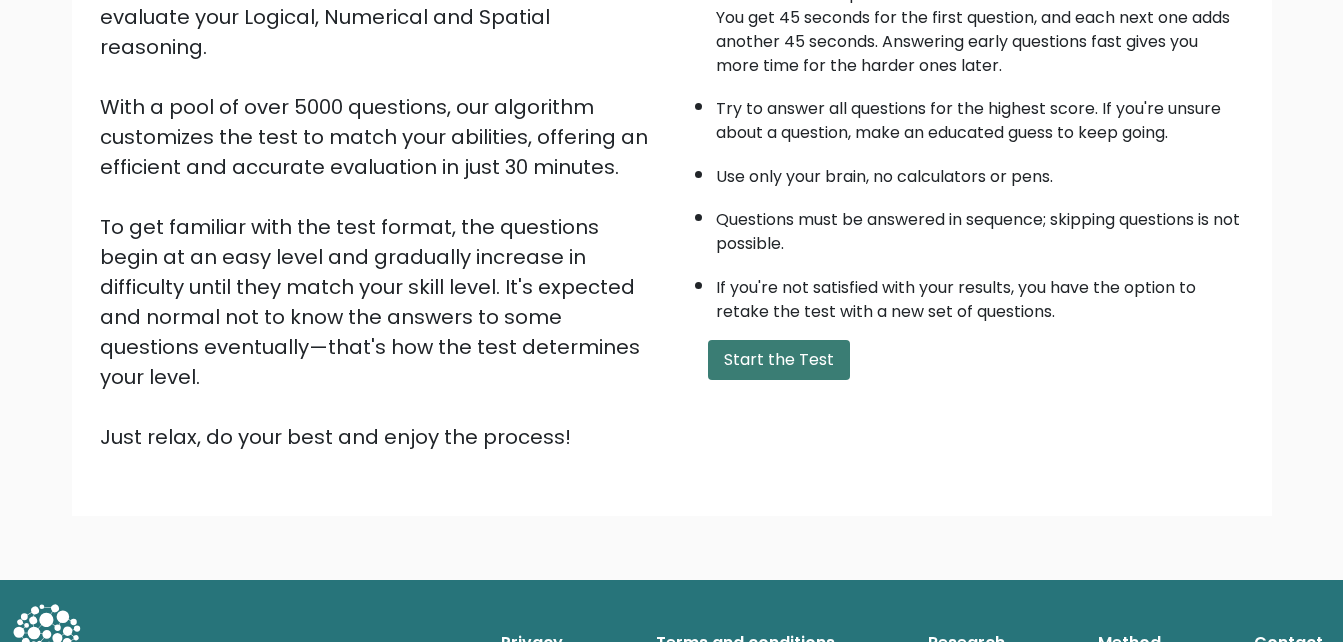 click on "Start the Test" at bounding box center [779, 360] 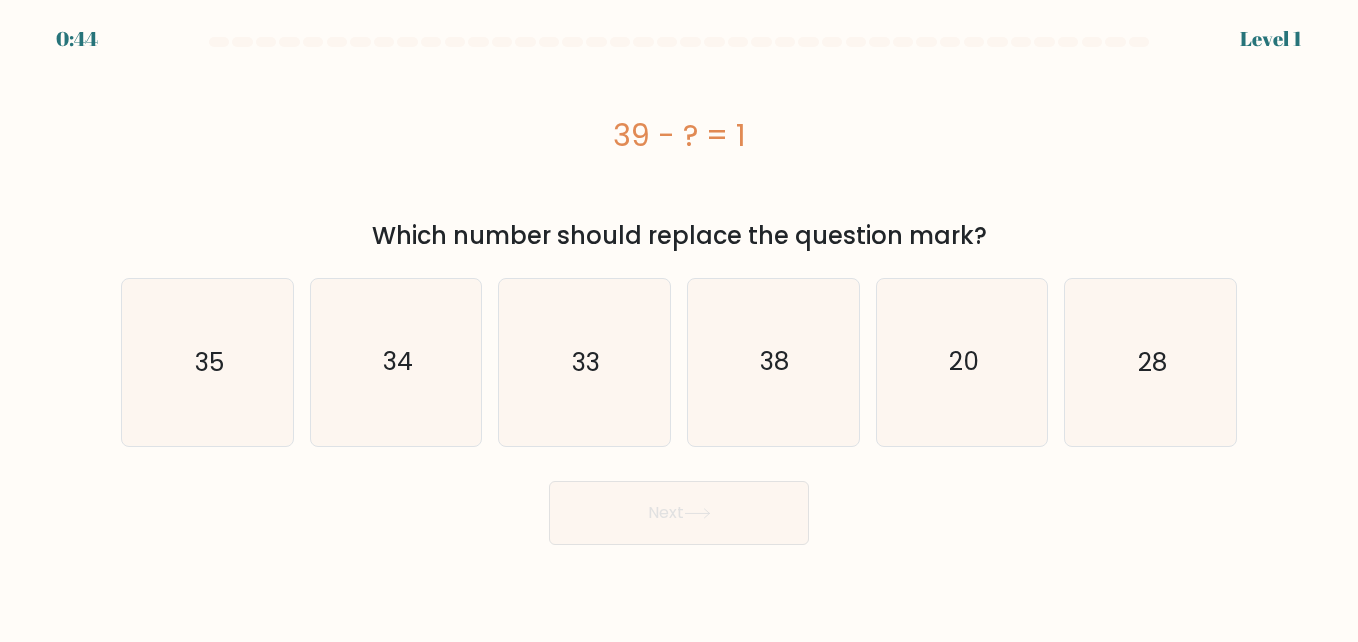 scroll, scrollTop: 0, scrollLeft: 0, axis: both 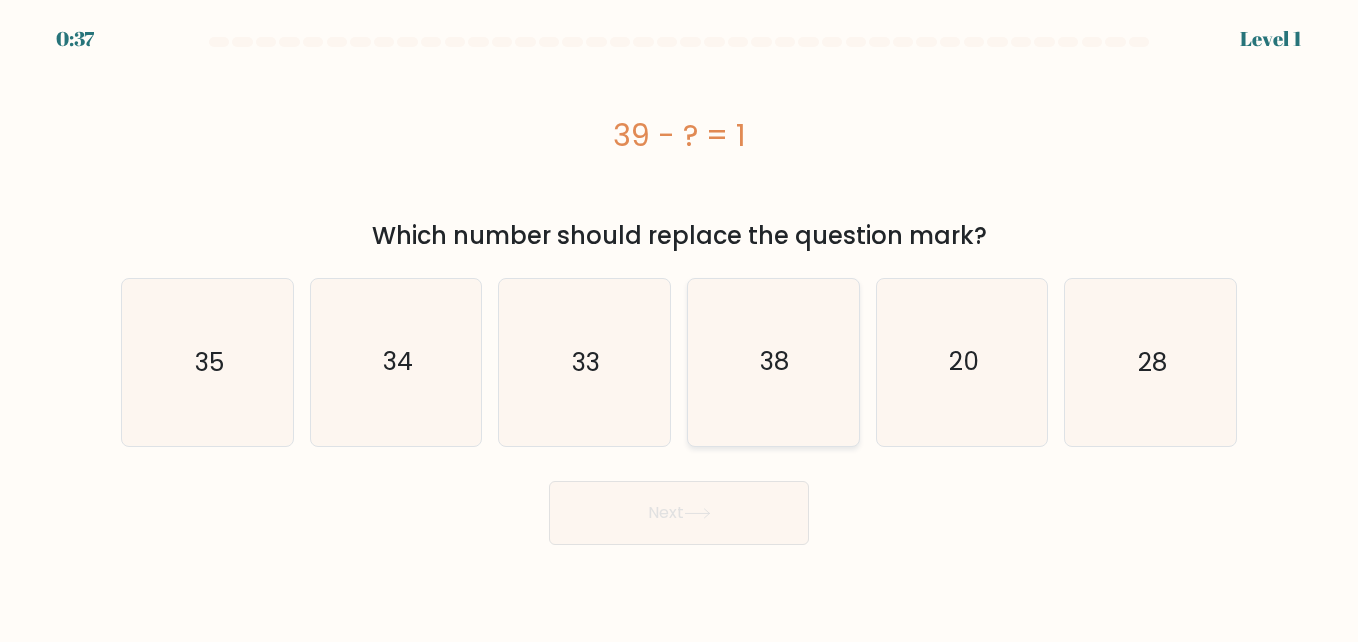 click on "38" 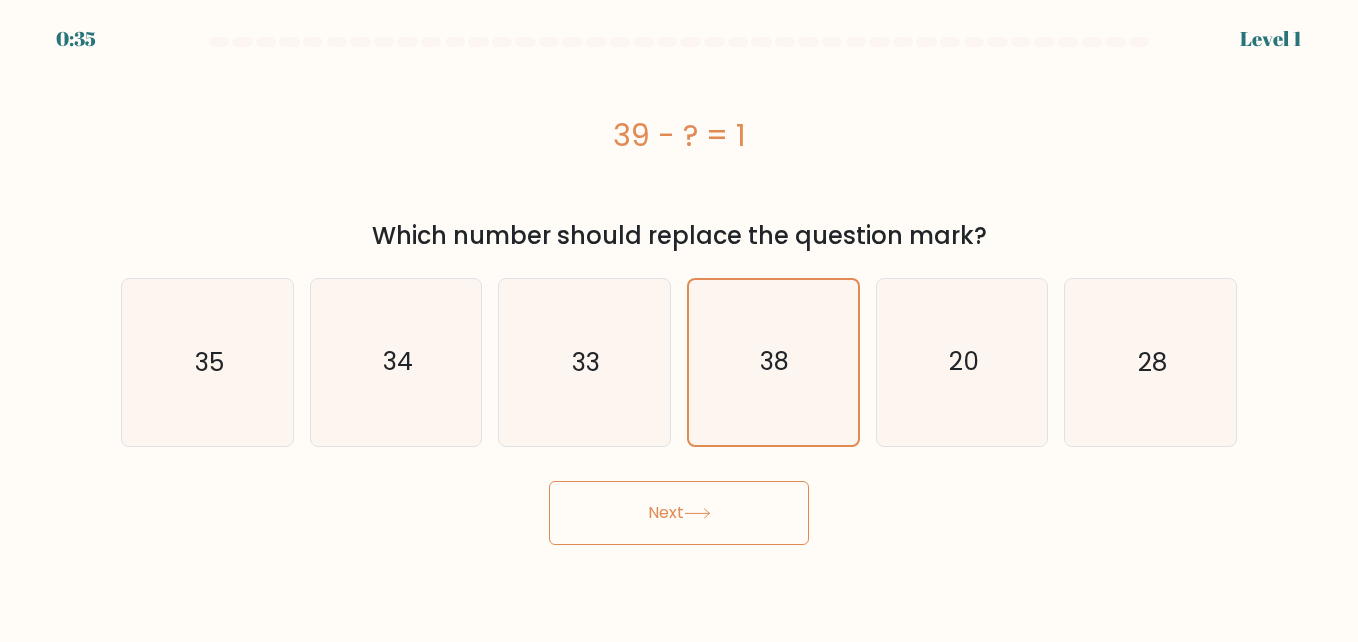 click on "Next" at bounding box center (679, 513) 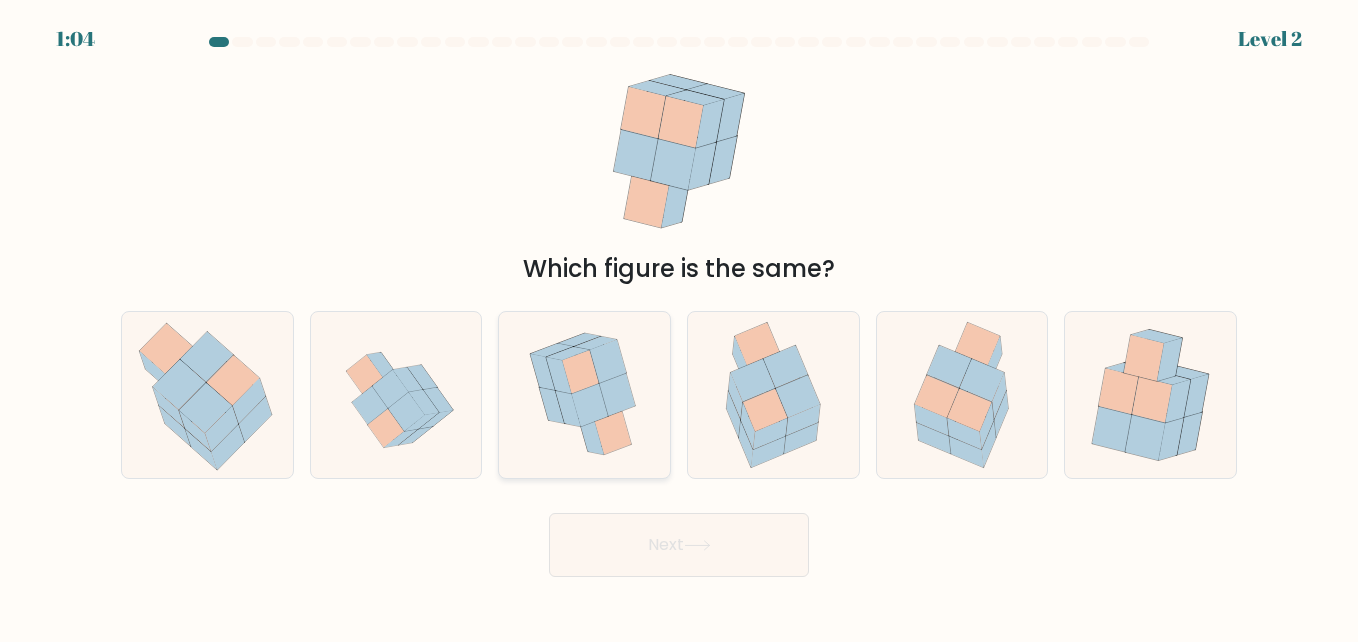 click 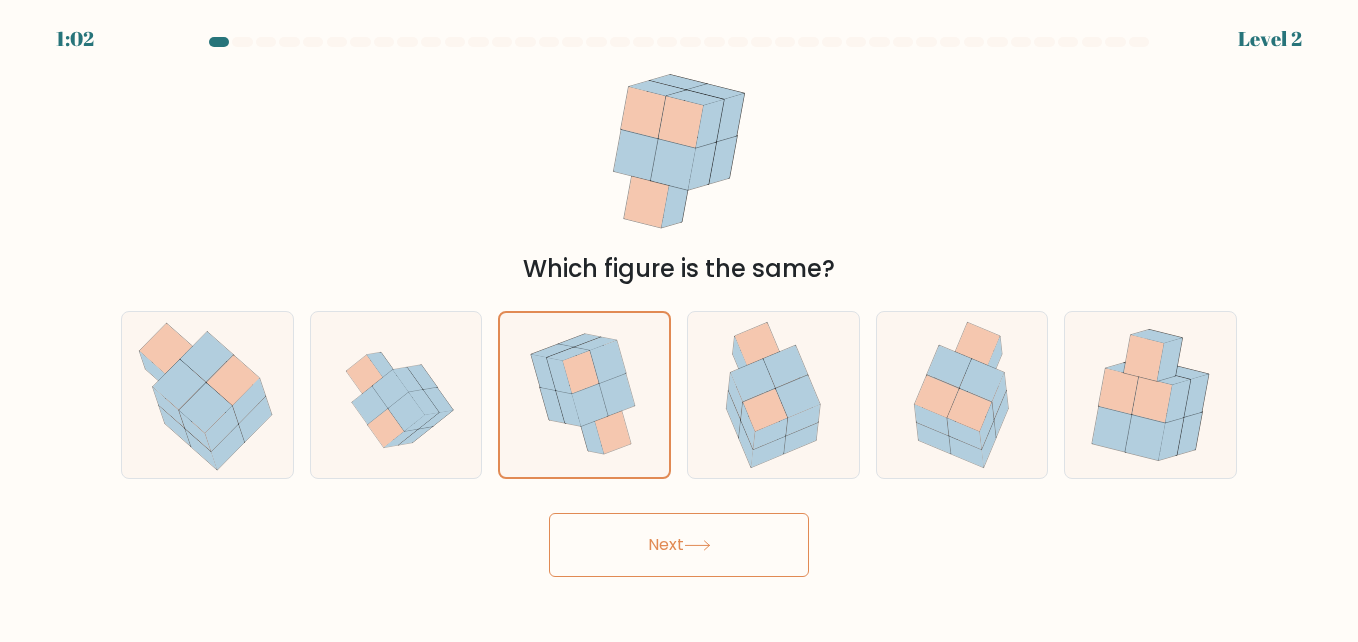 click 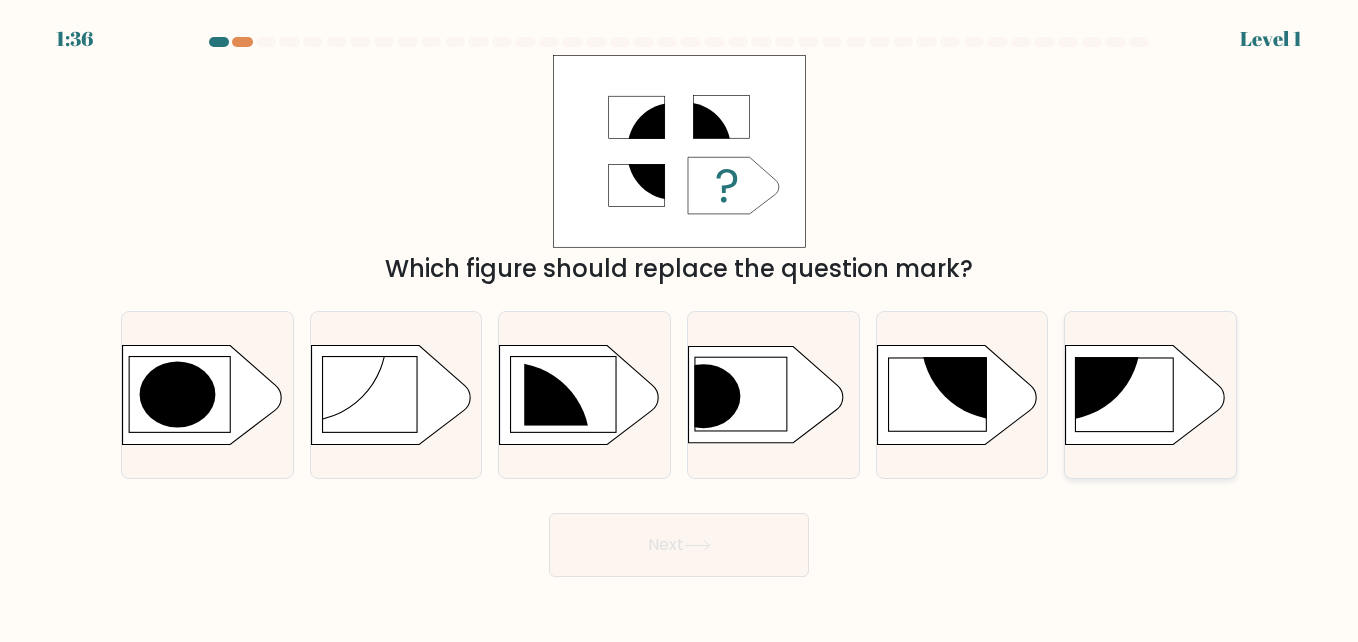 click 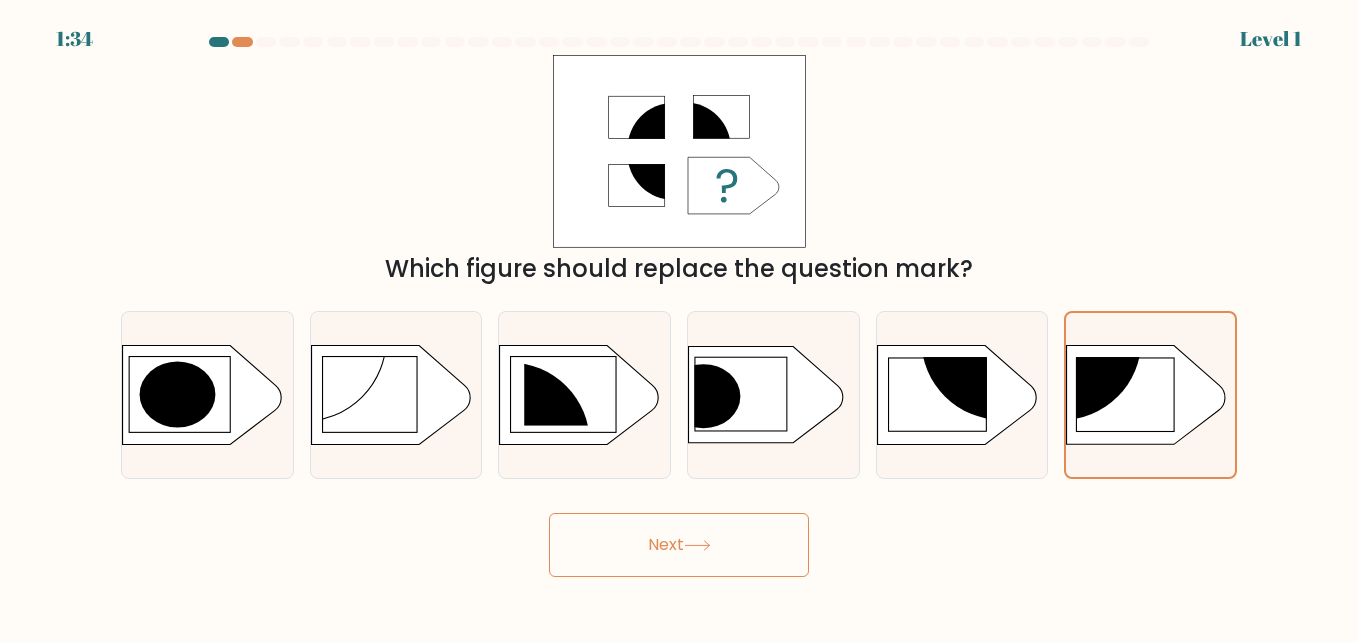 click on "Next" at bounding box center [679, 545] 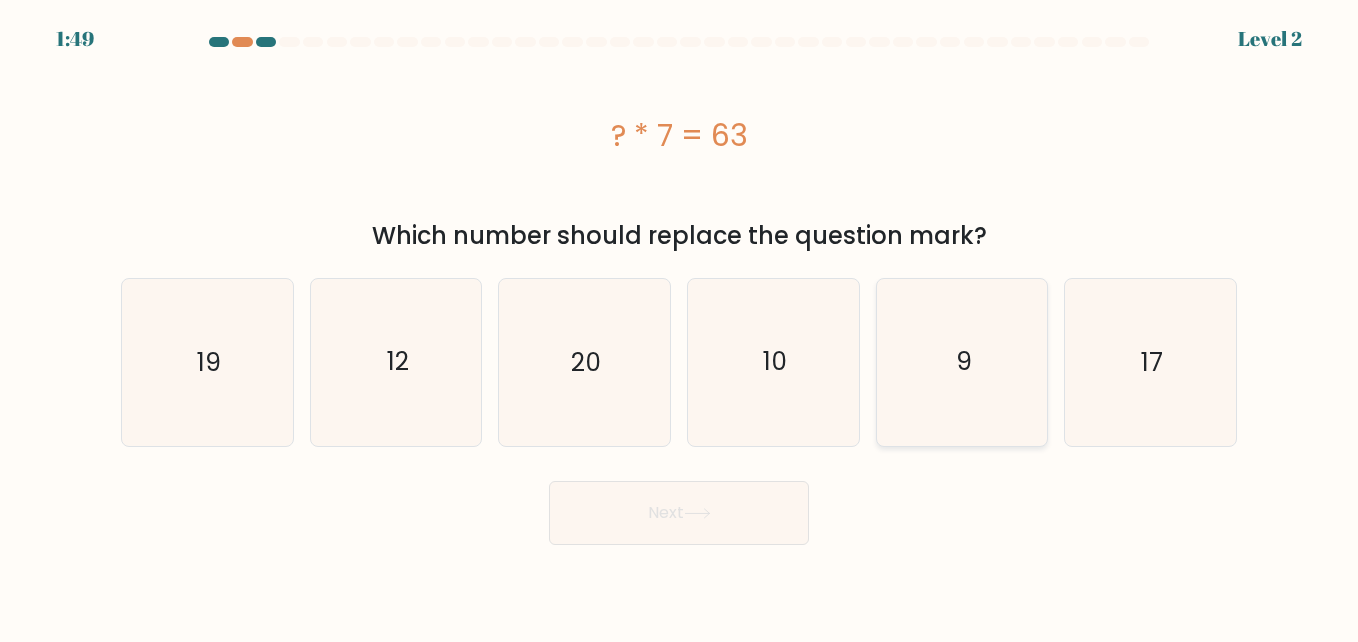 click on "9" 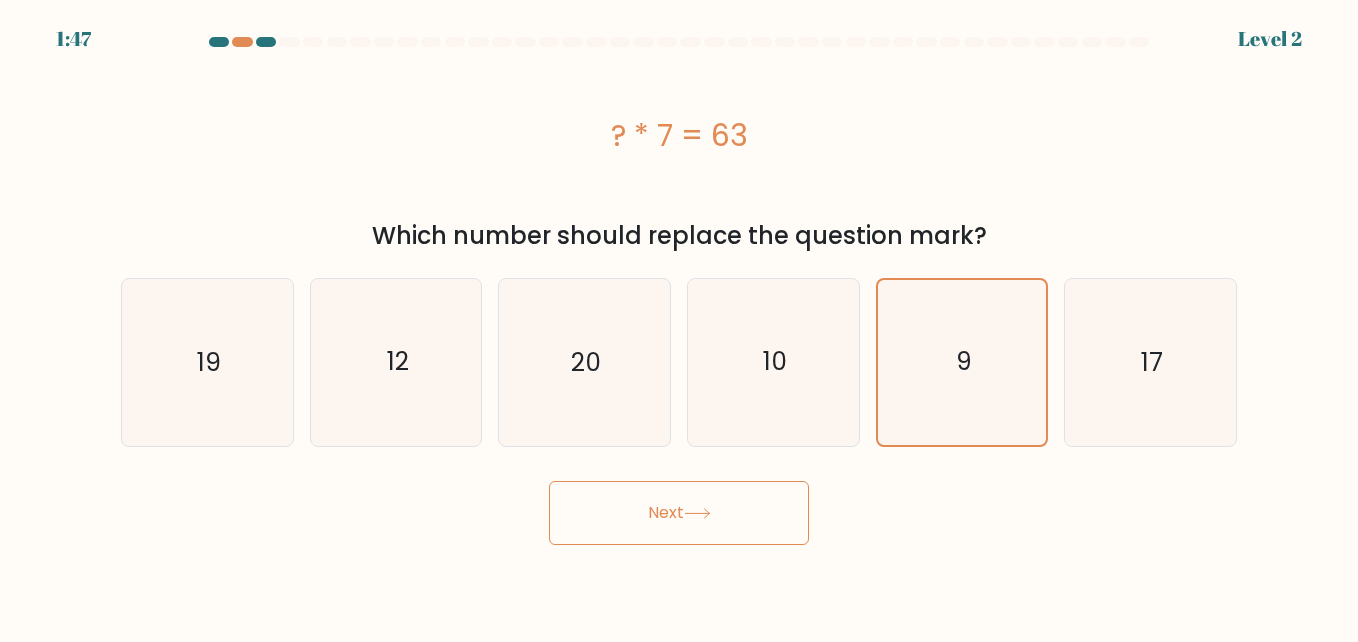 click on "Next" at bounding box center (679, 513) 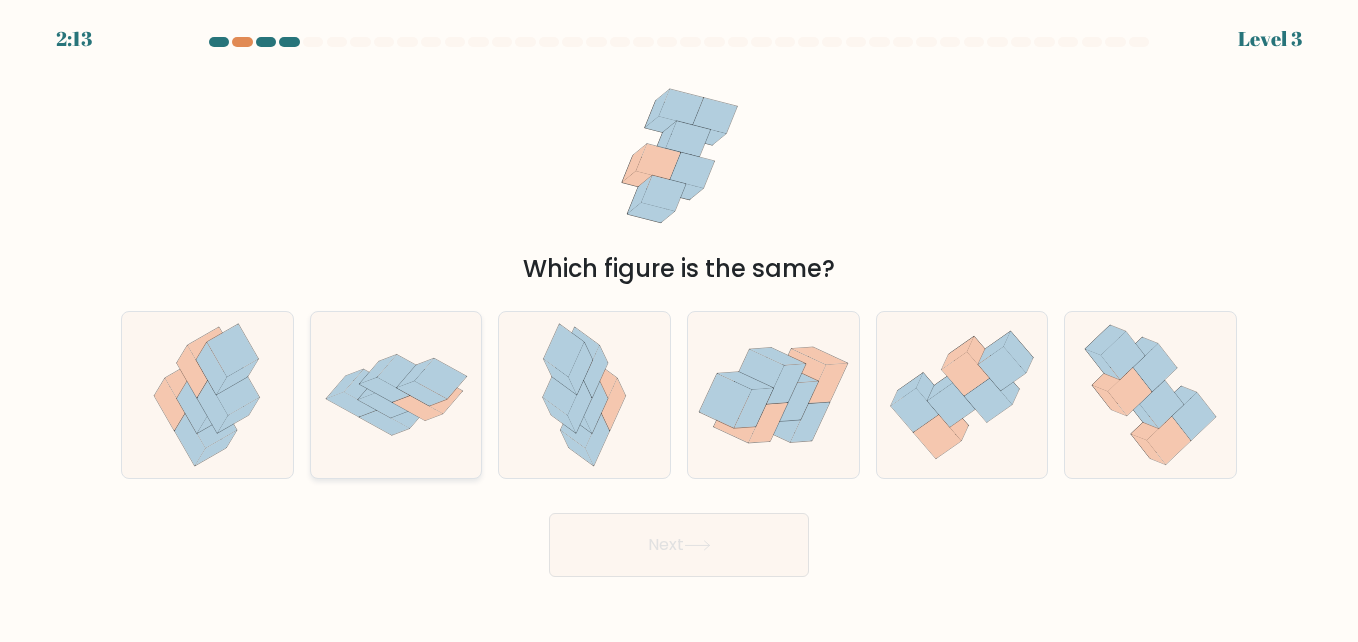 click 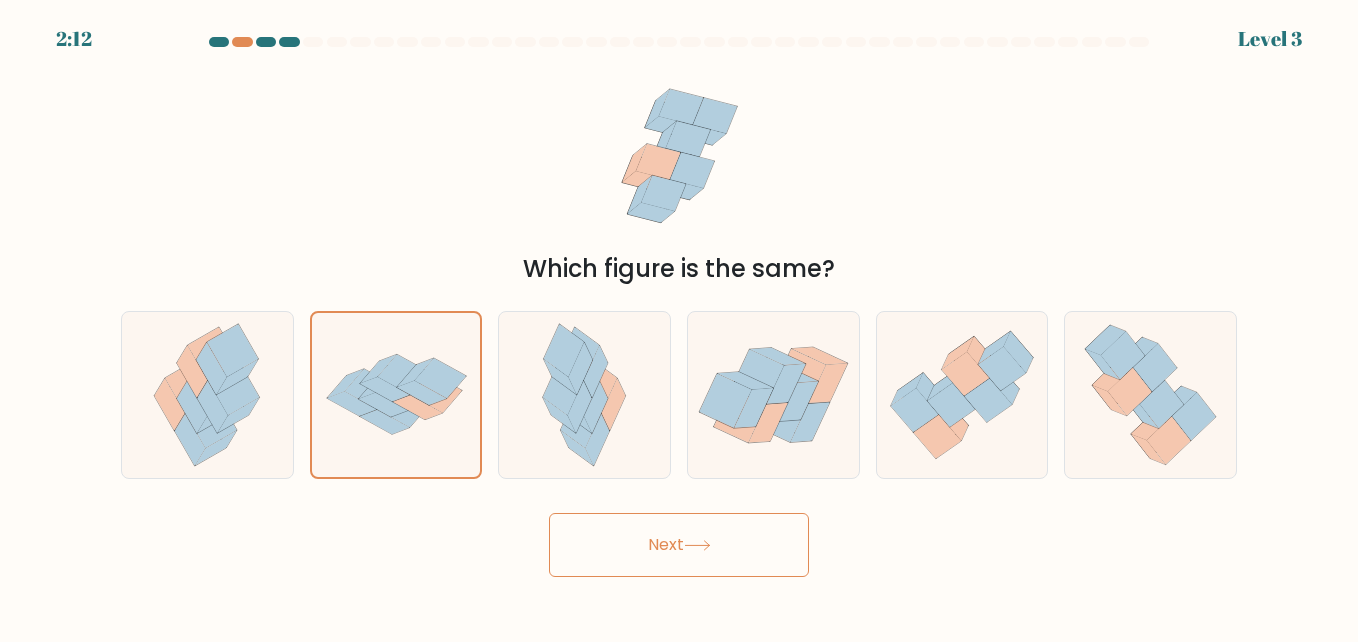 click on "Next" at bounding box center [679, 545] 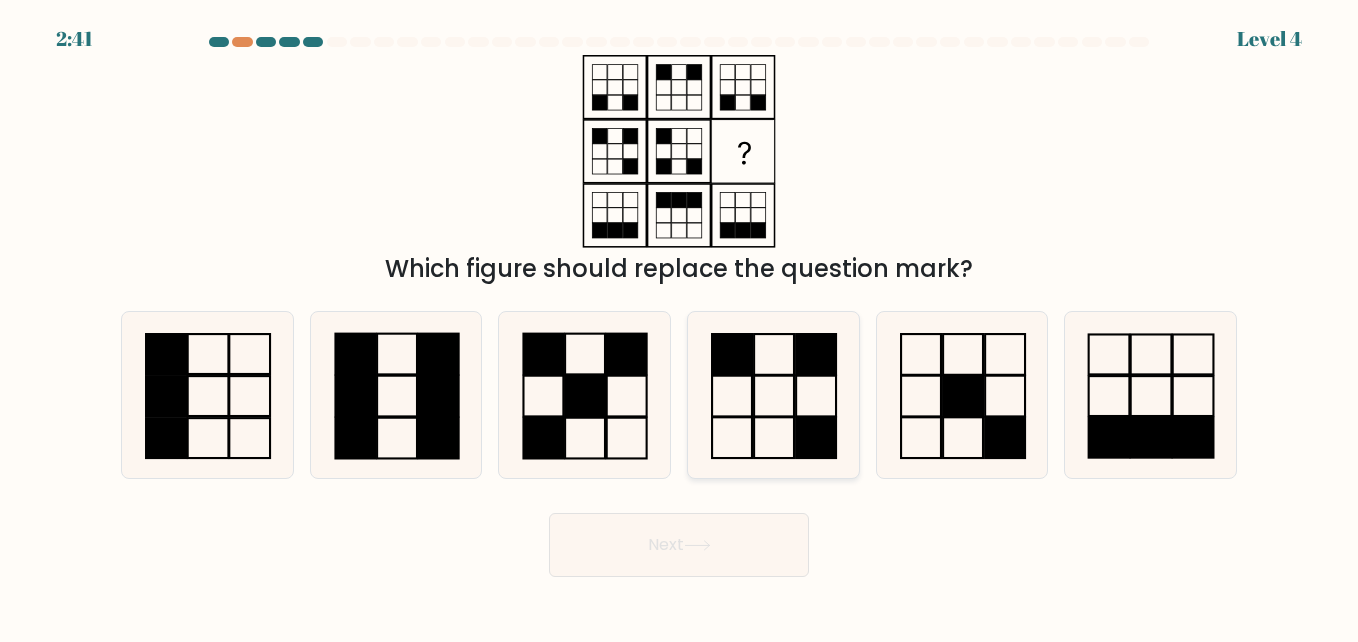 click 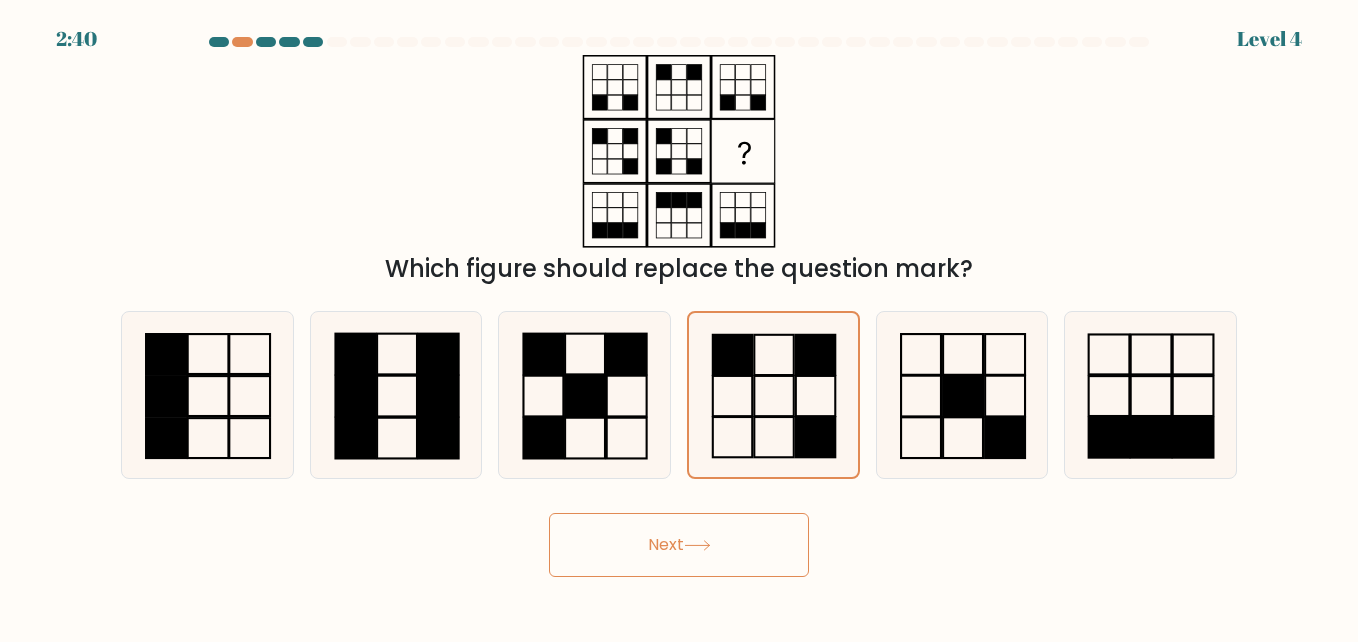 click on "Next" at bounding box center [679, 545] 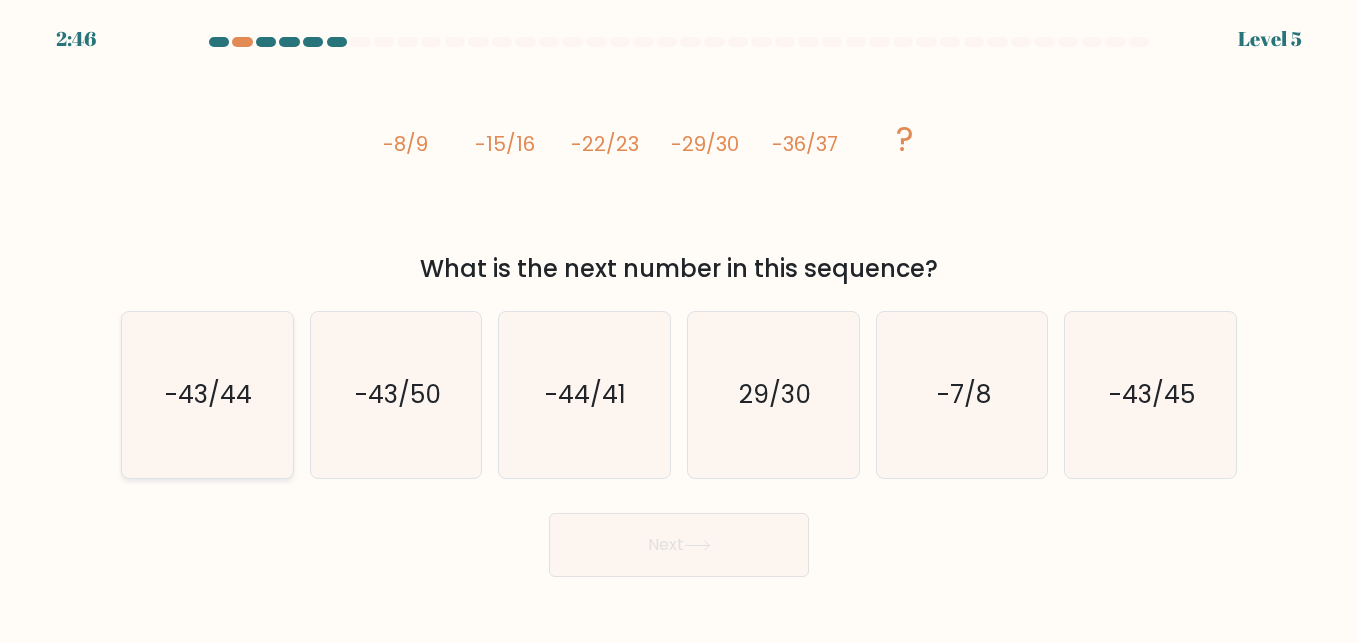 click on "-43/44" 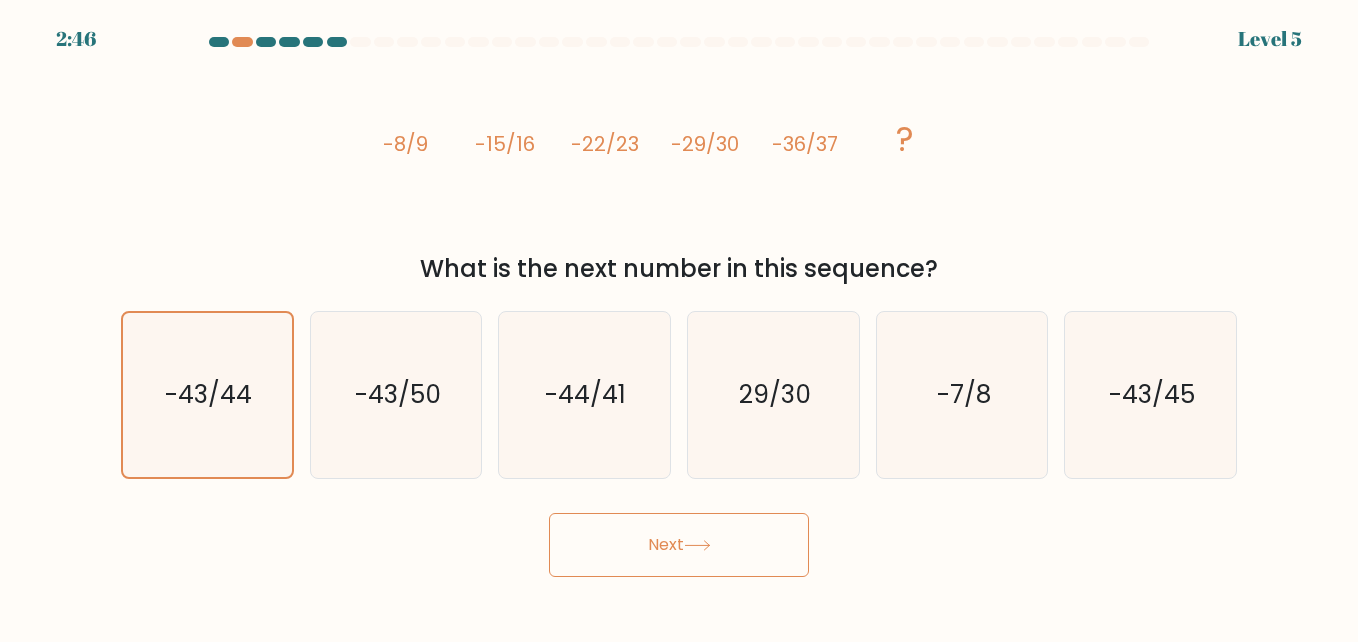 click on "Next" at bounding box center (679, 545) 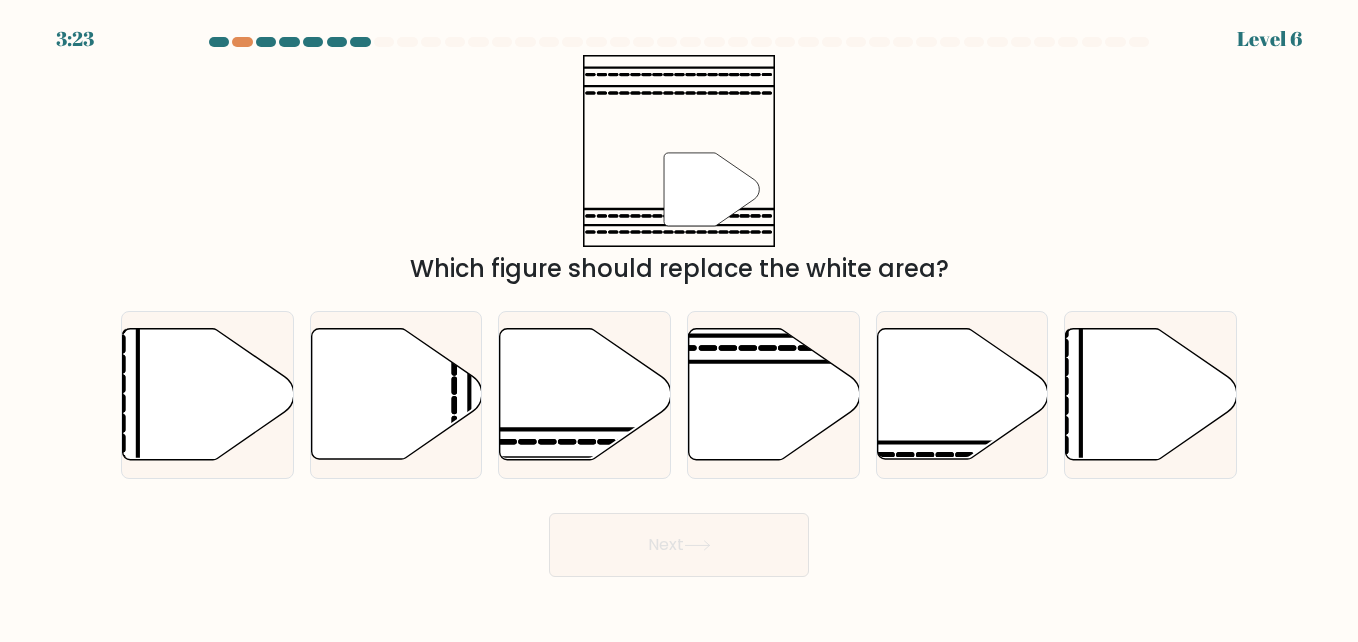 drag, startPoint x: 674, startPoint y: 291, endPoint x: 412, endPoint y: 173, distance: 287.34647 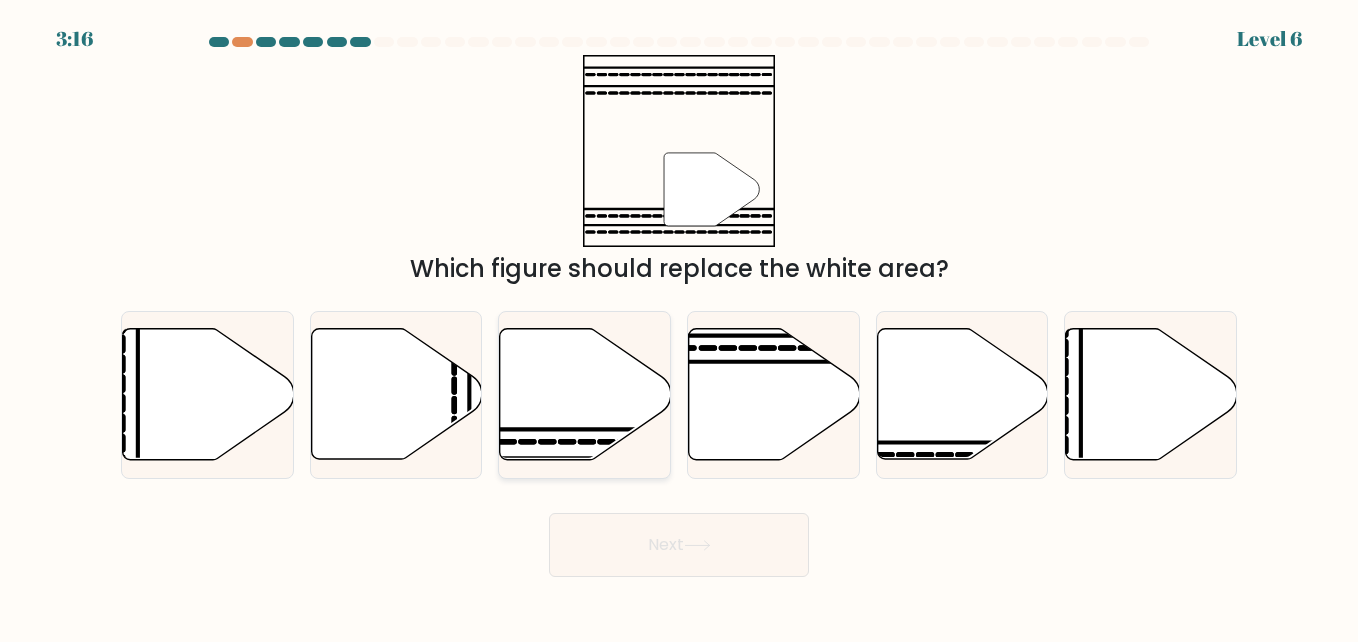 click 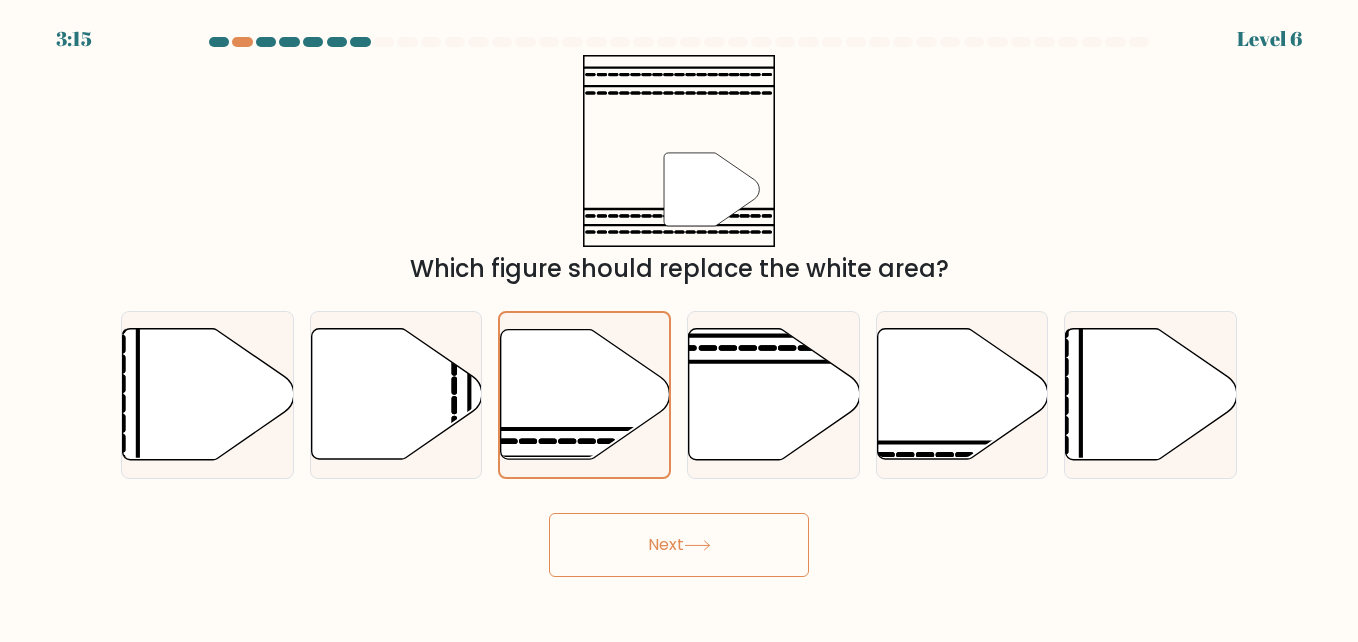 click on "Next" at bounding box center (679, 545) 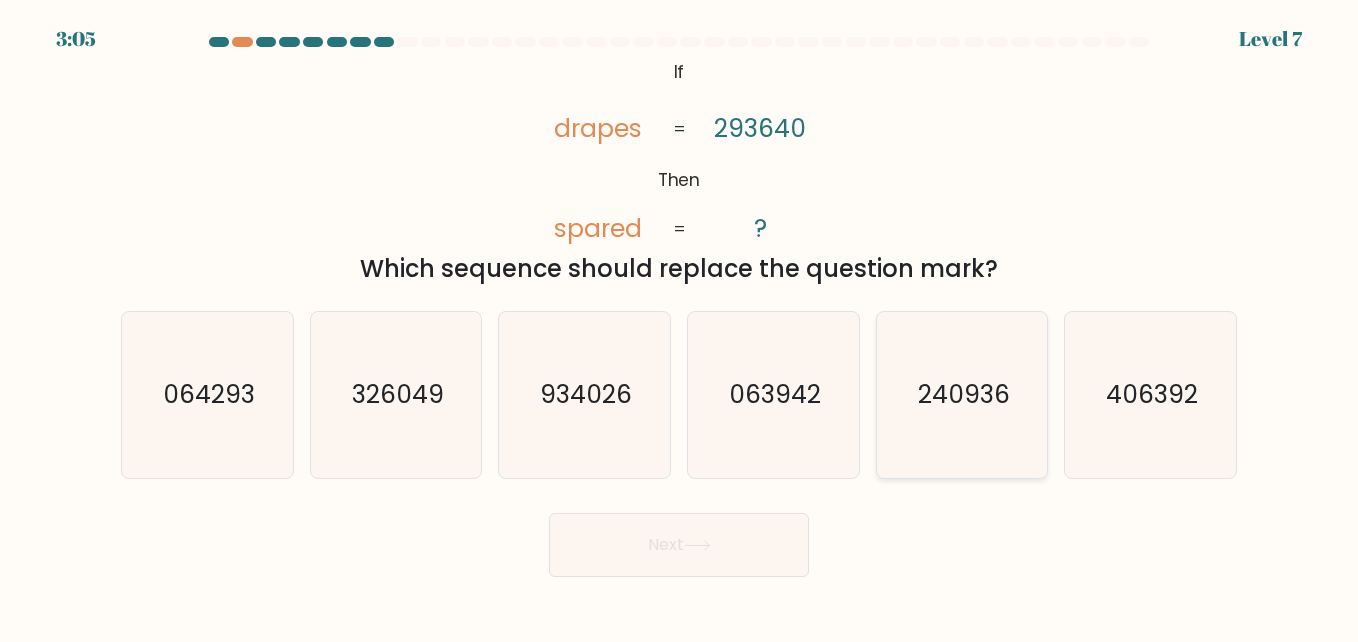 click on "240936" 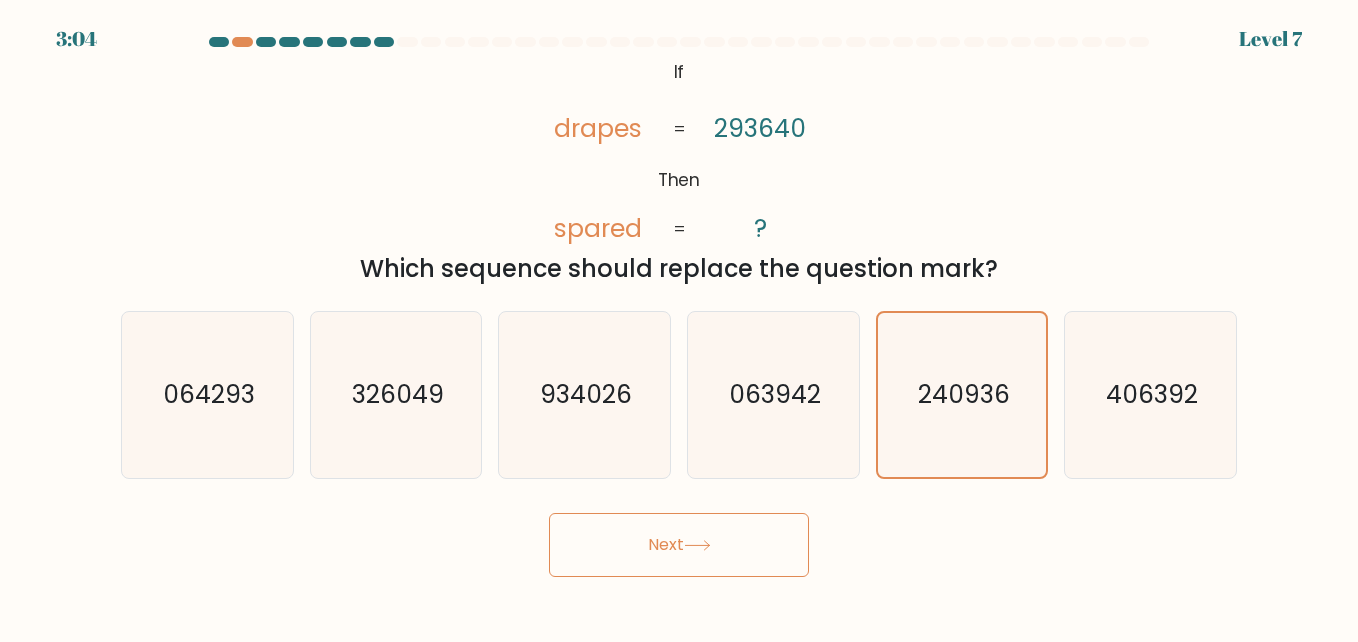 click 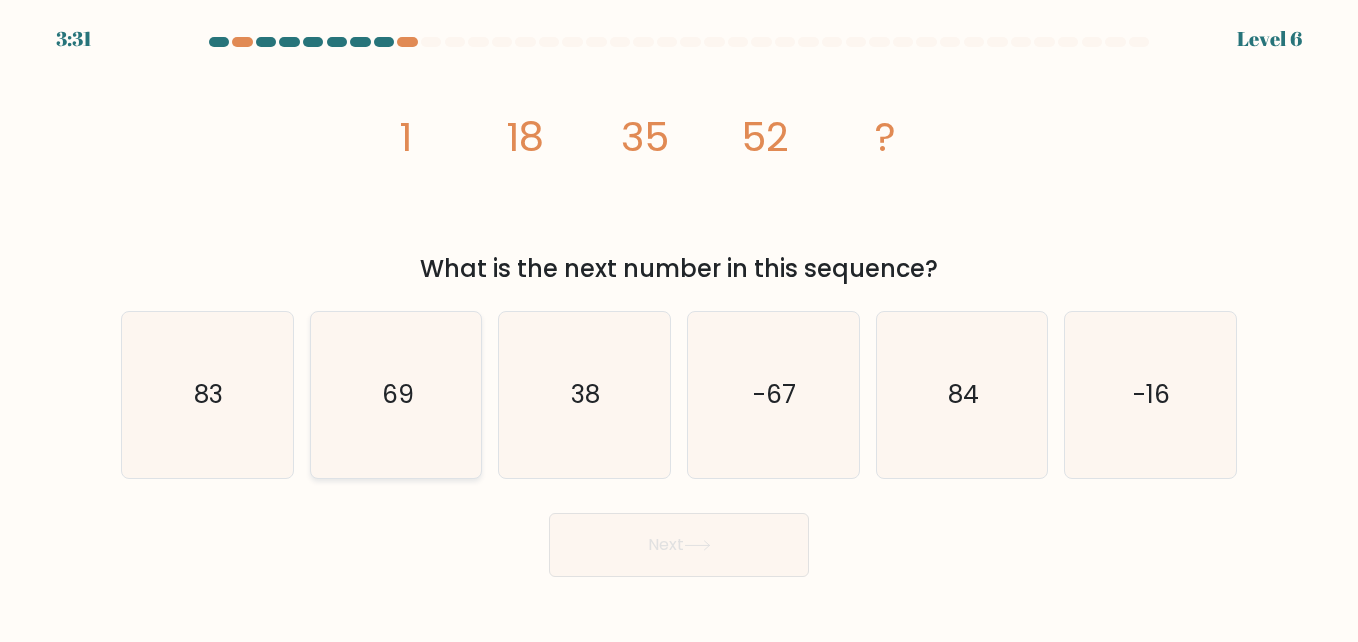 click on "69" 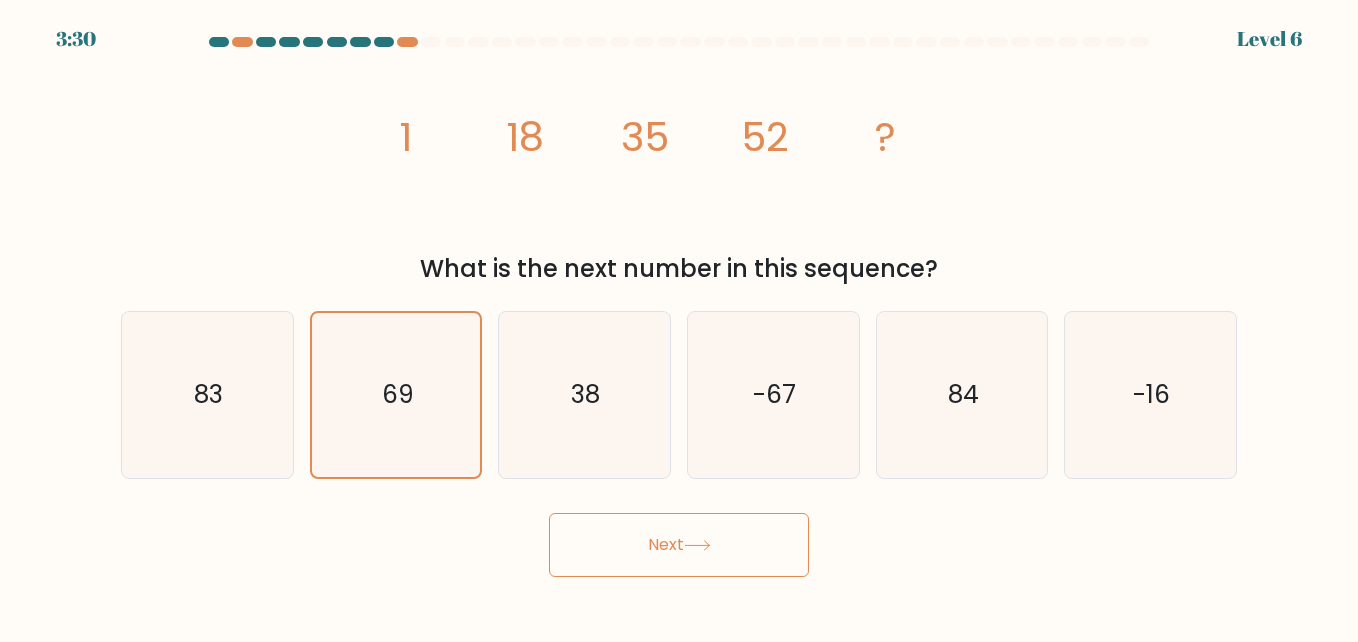 click on "Next" at bounding box center [679, 545] 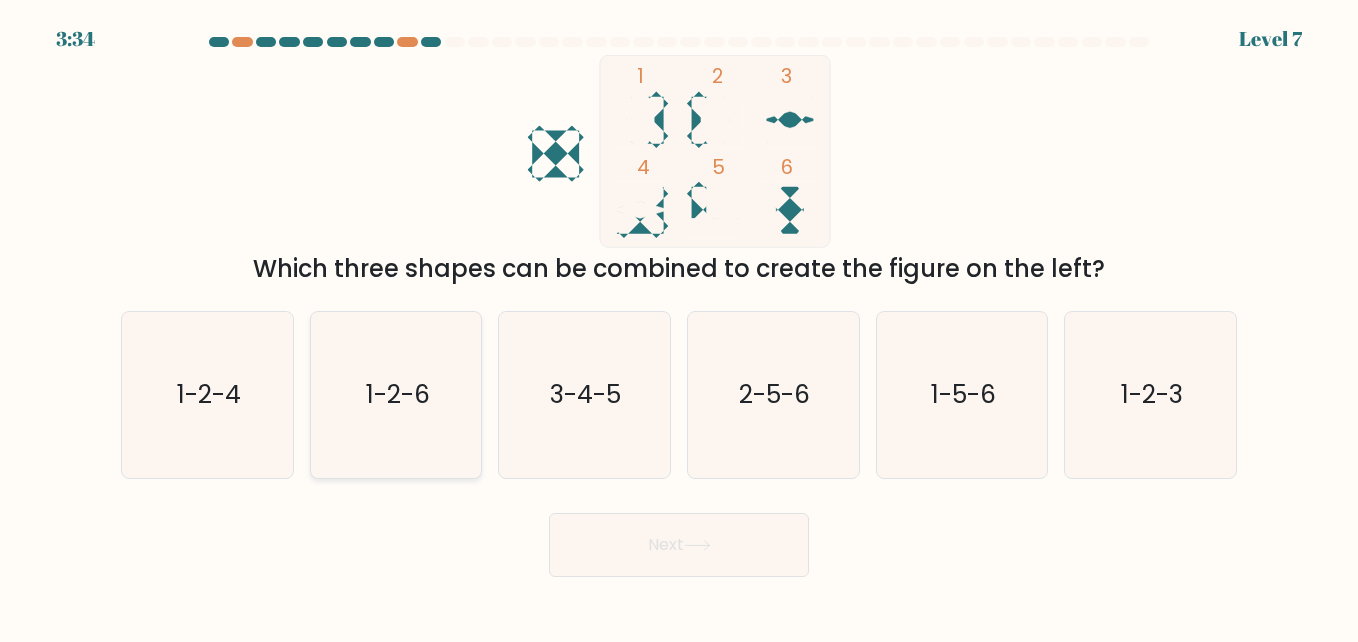 click on "1-2-6" 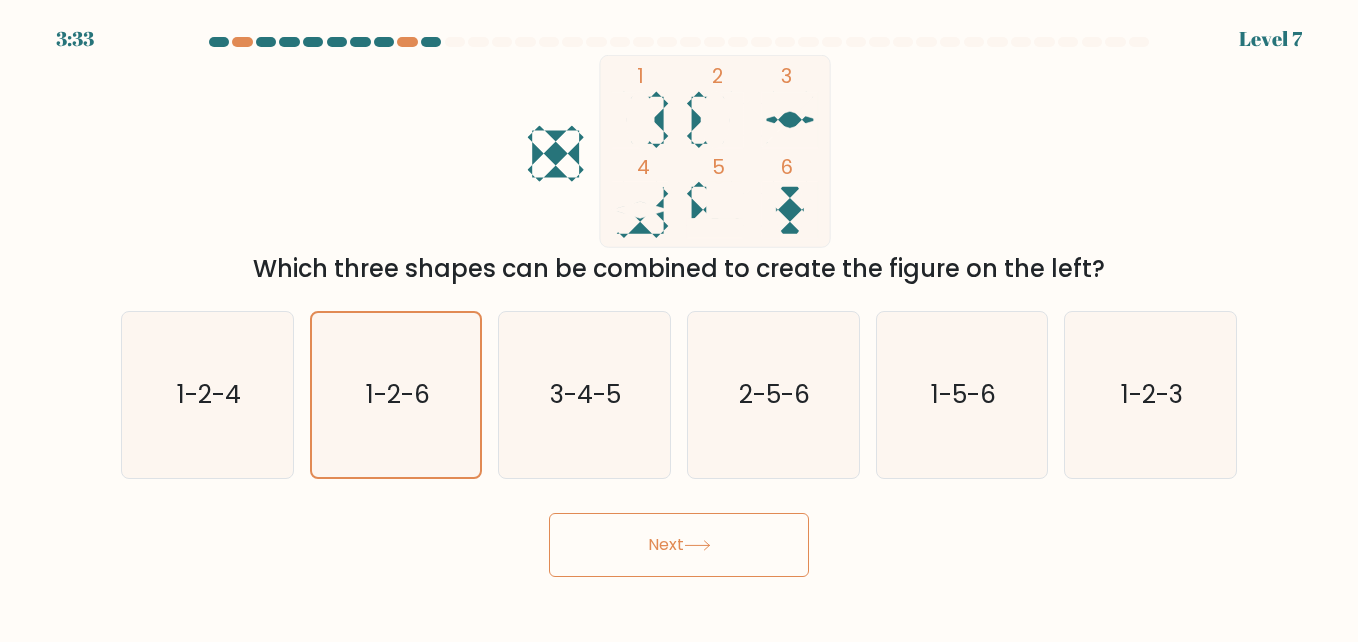 click on "Next" at bounding box center [679, 545] 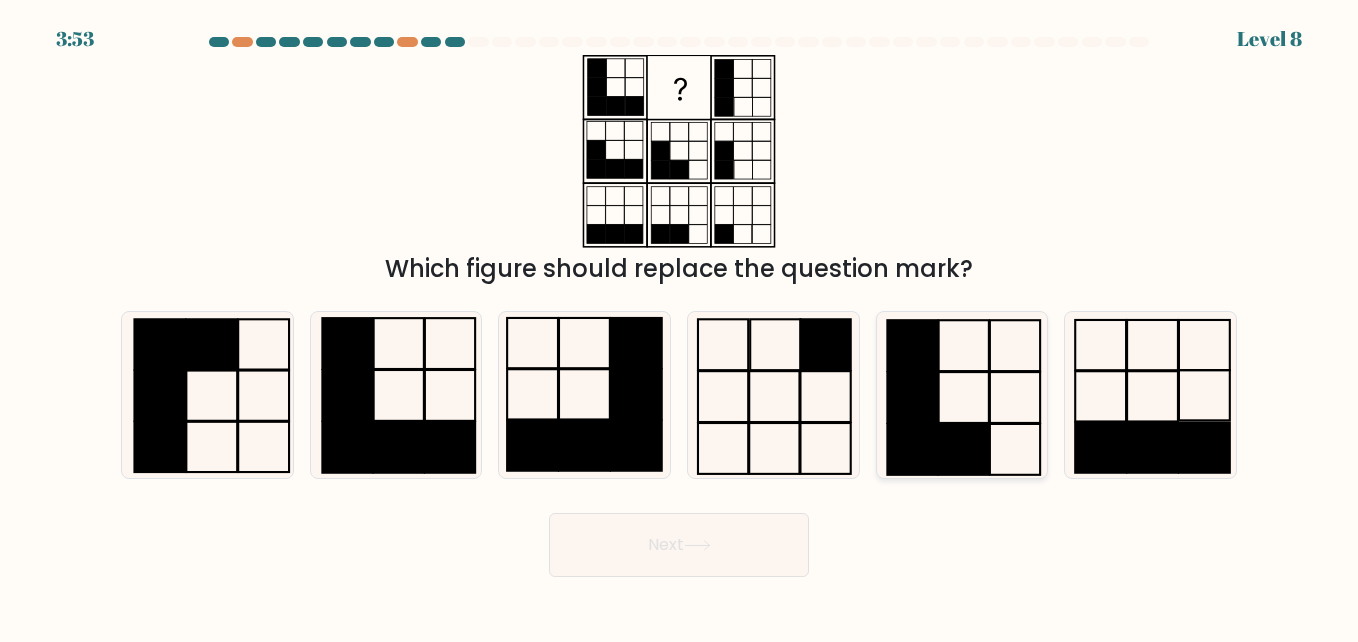 click 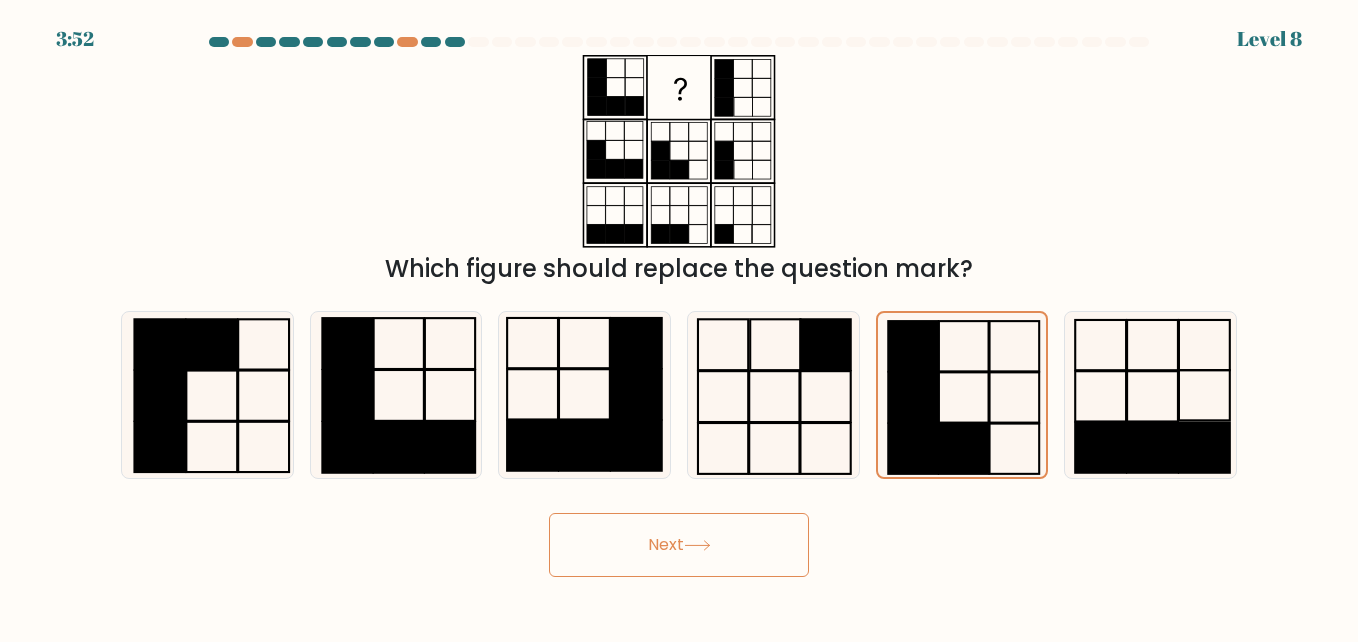click on "Next" at bounding box center [679, 545] 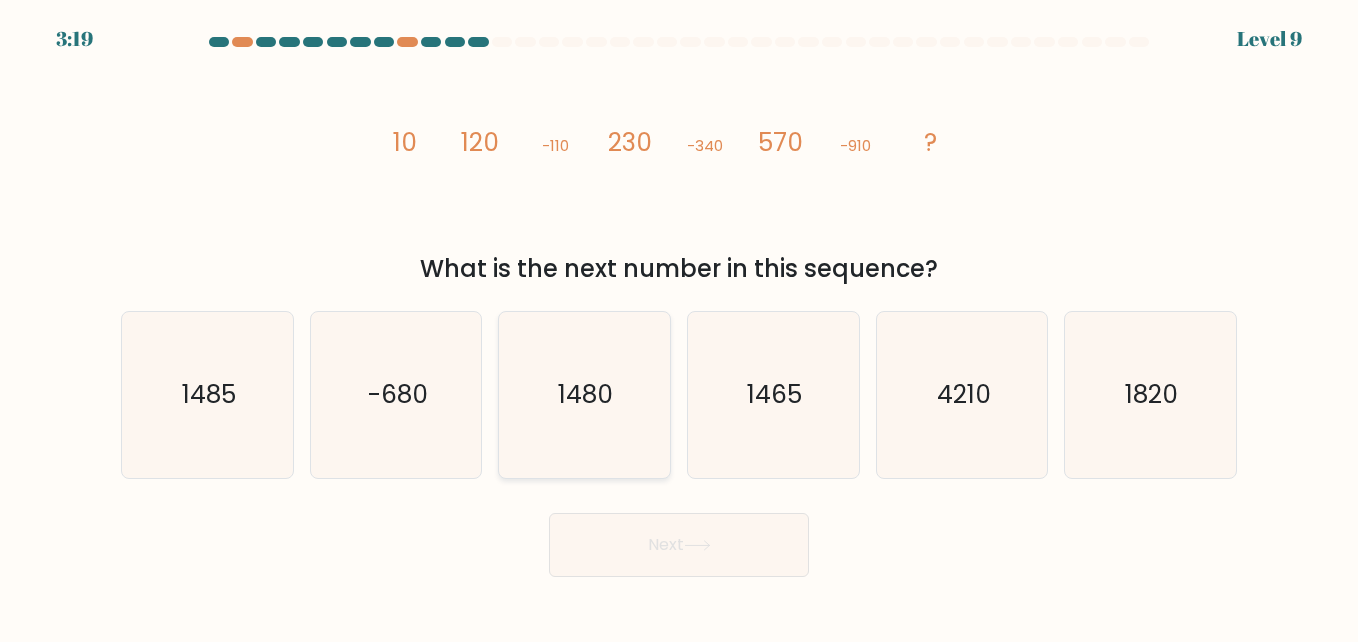 click on "1480" 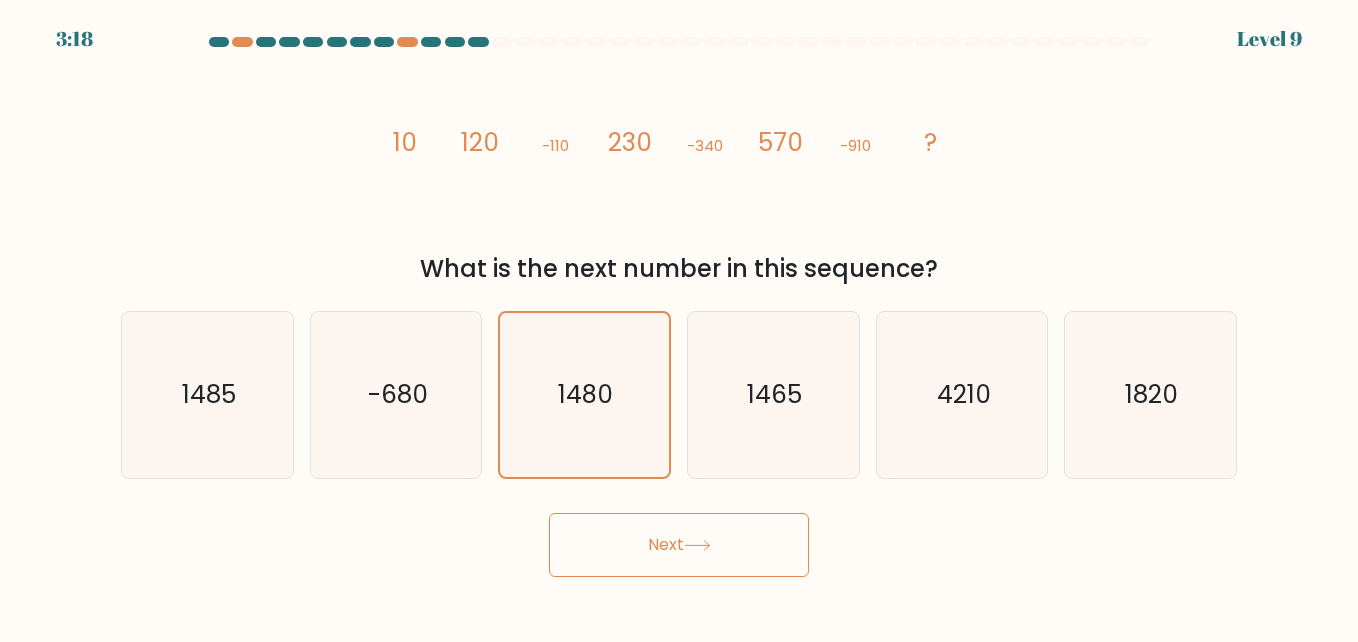 click 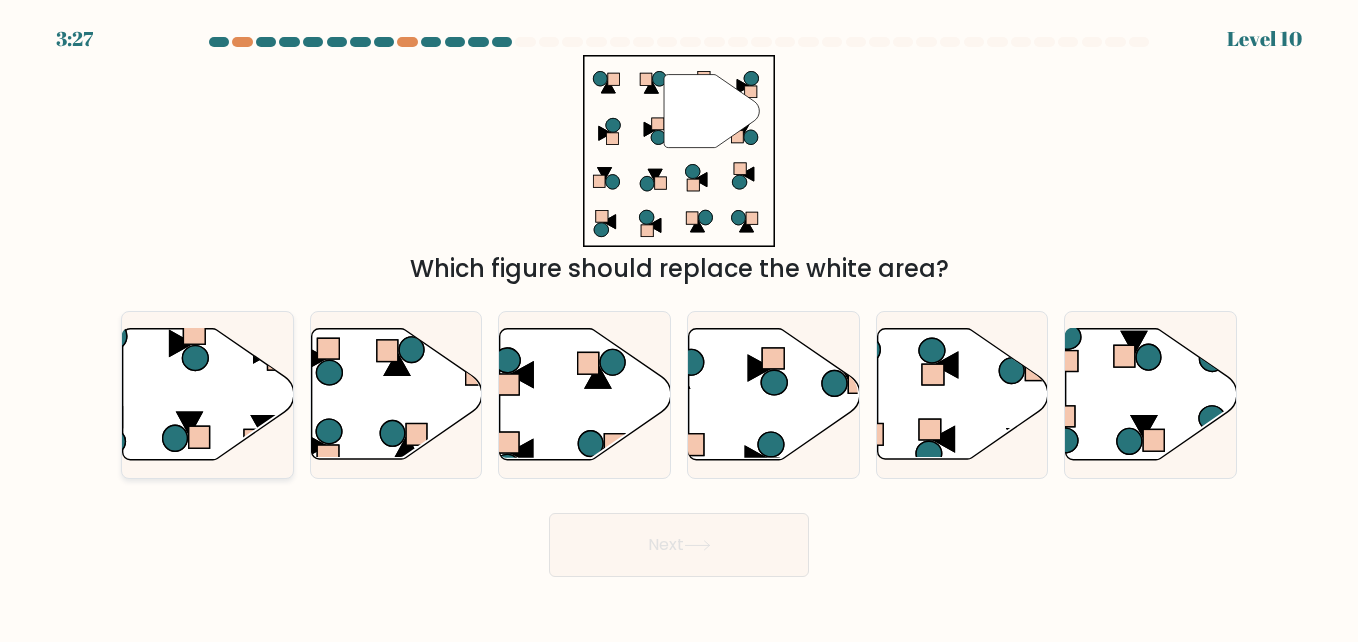 click 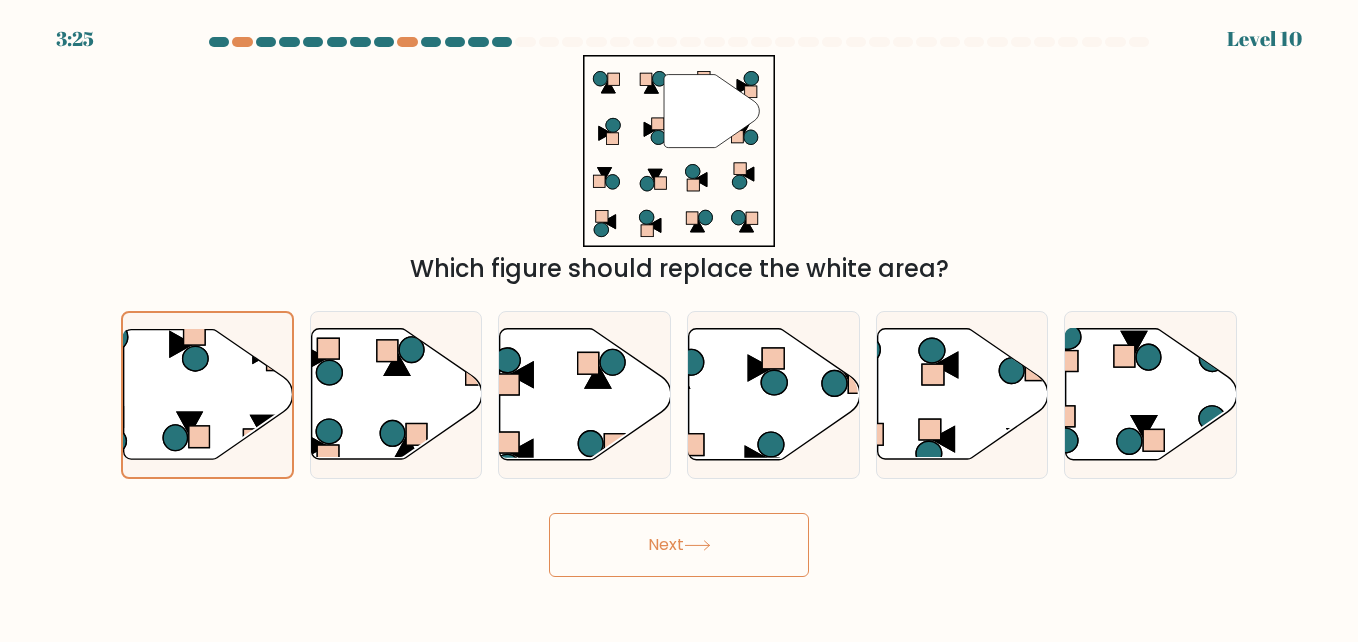 click on "Next" at bounding box center [679, 545] 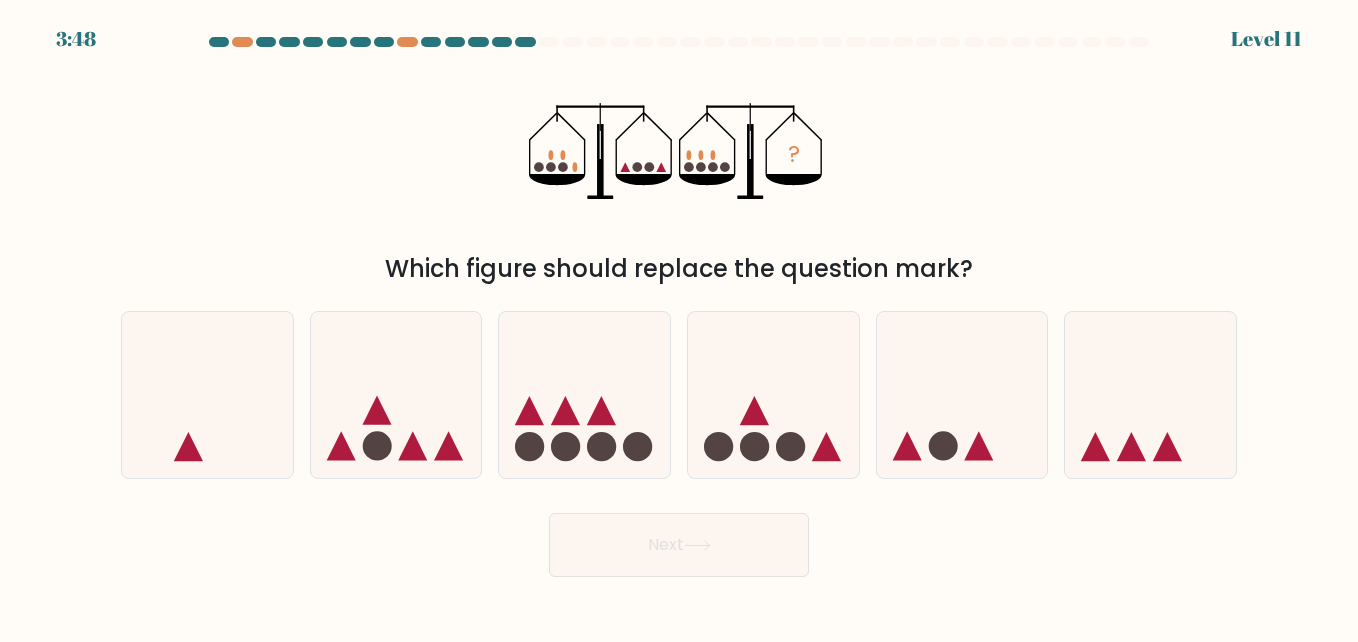 drag, startPoint x: 79, startPoint y: 302, endPoint x: -4, endPoint y: 693, distance: 399.7124 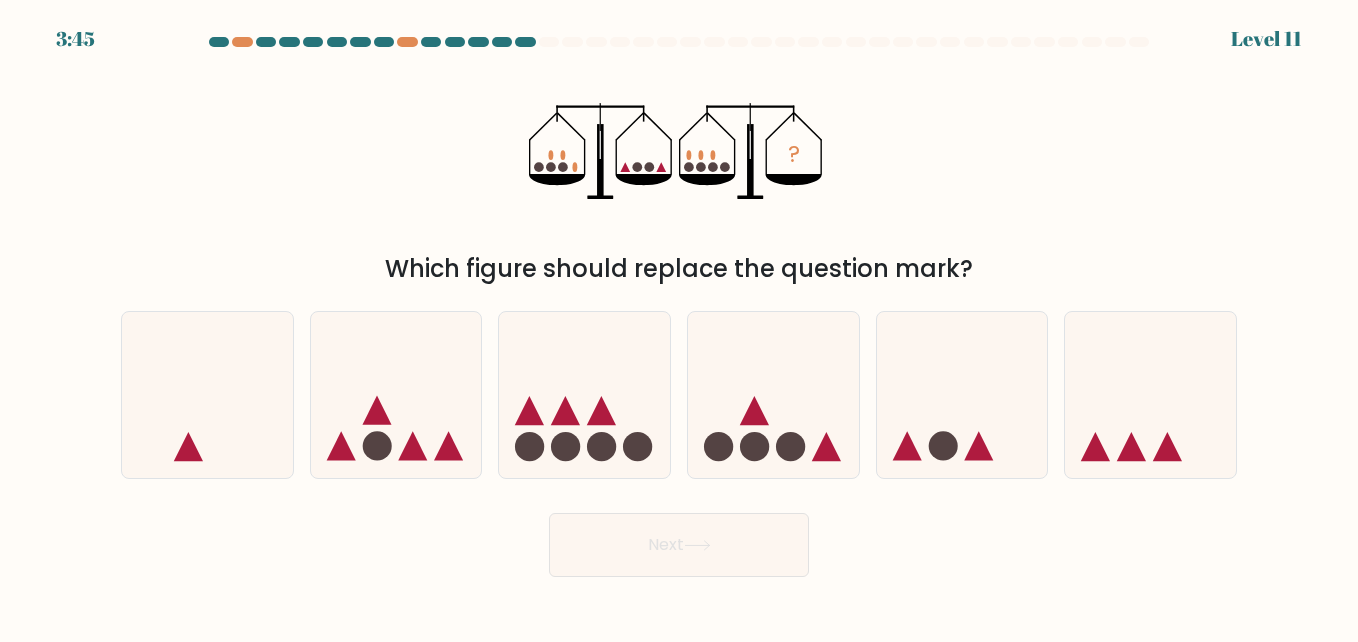 drag, startPoint x: -4, startPoint y: 693, endPoint x: 428, endPoint y: 159, distance: 686.8624 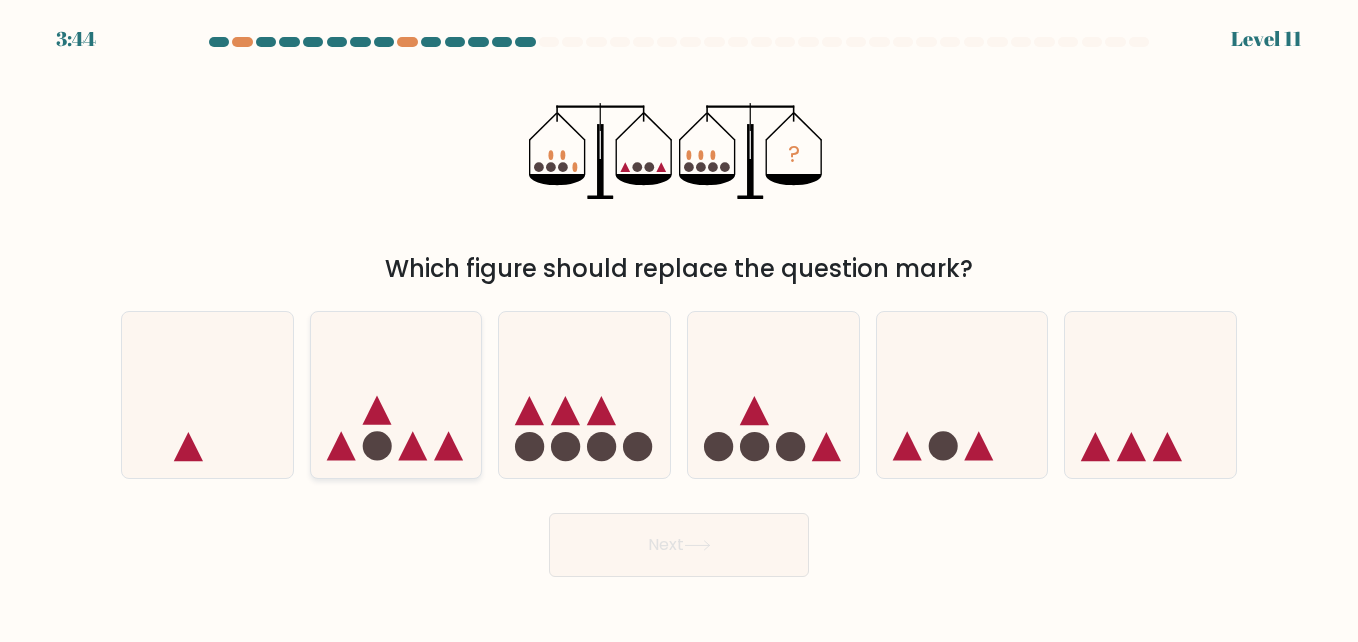 click 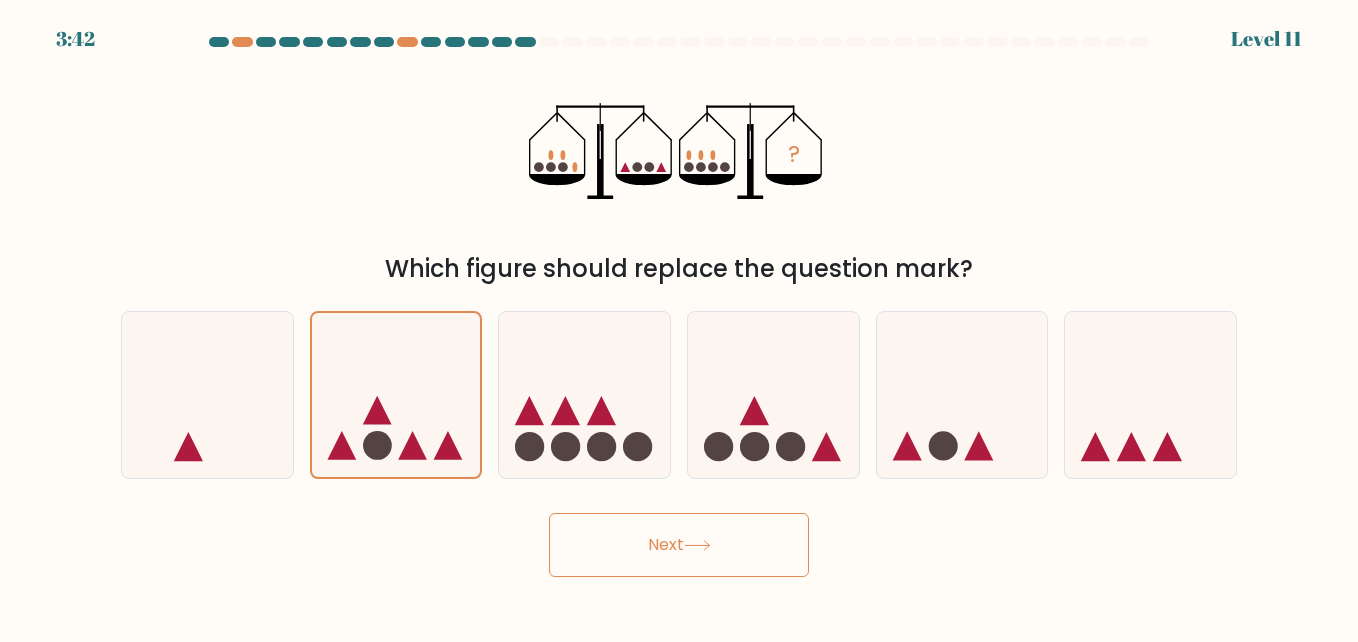 click on "Next" at bounding box center (679, 545) 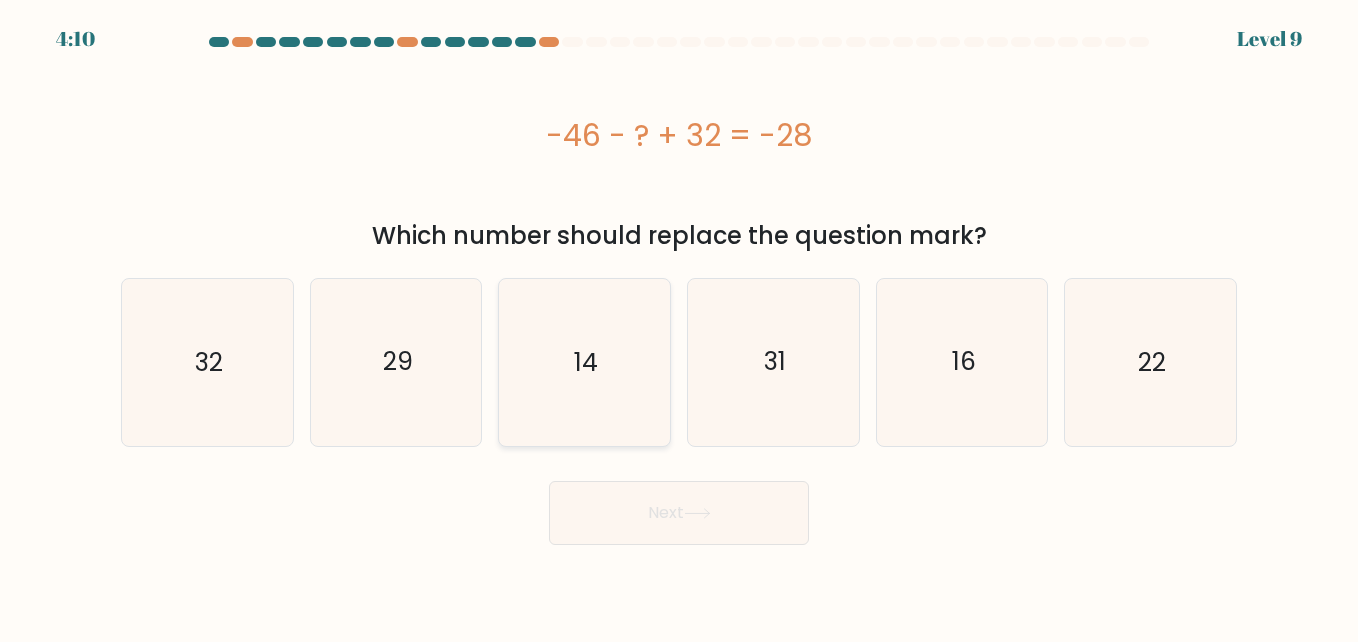 click on "14" 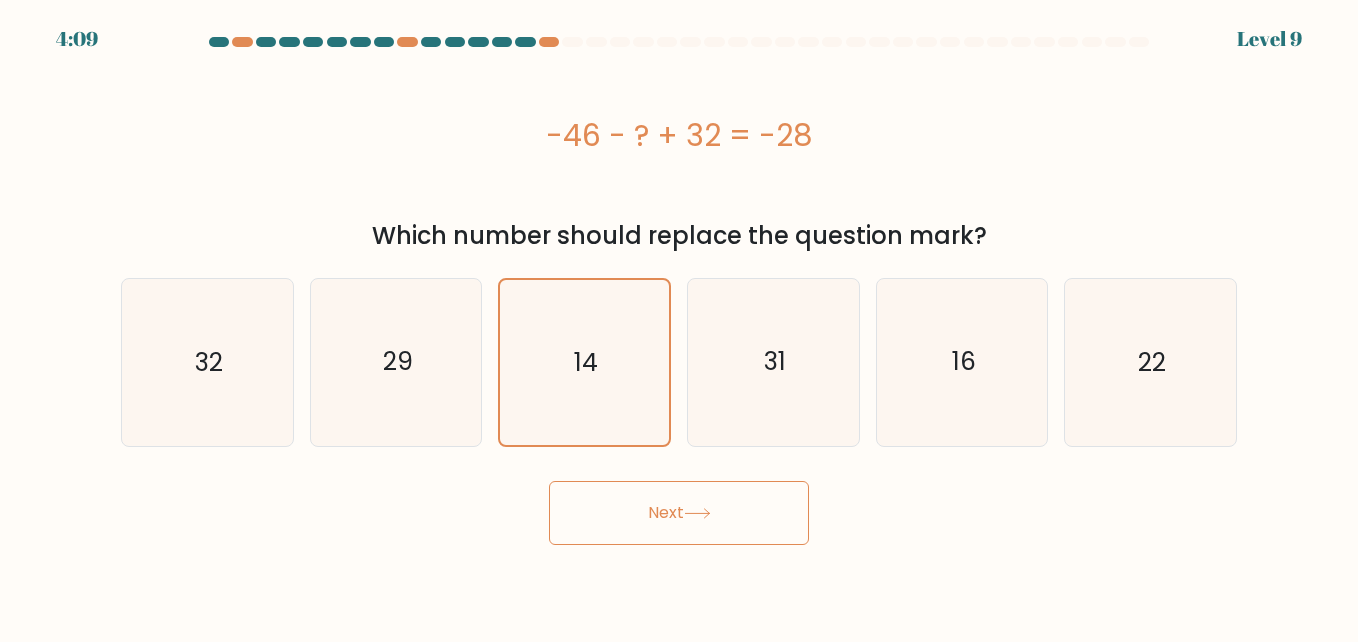click on "Next" at bounding box center [679, 513] 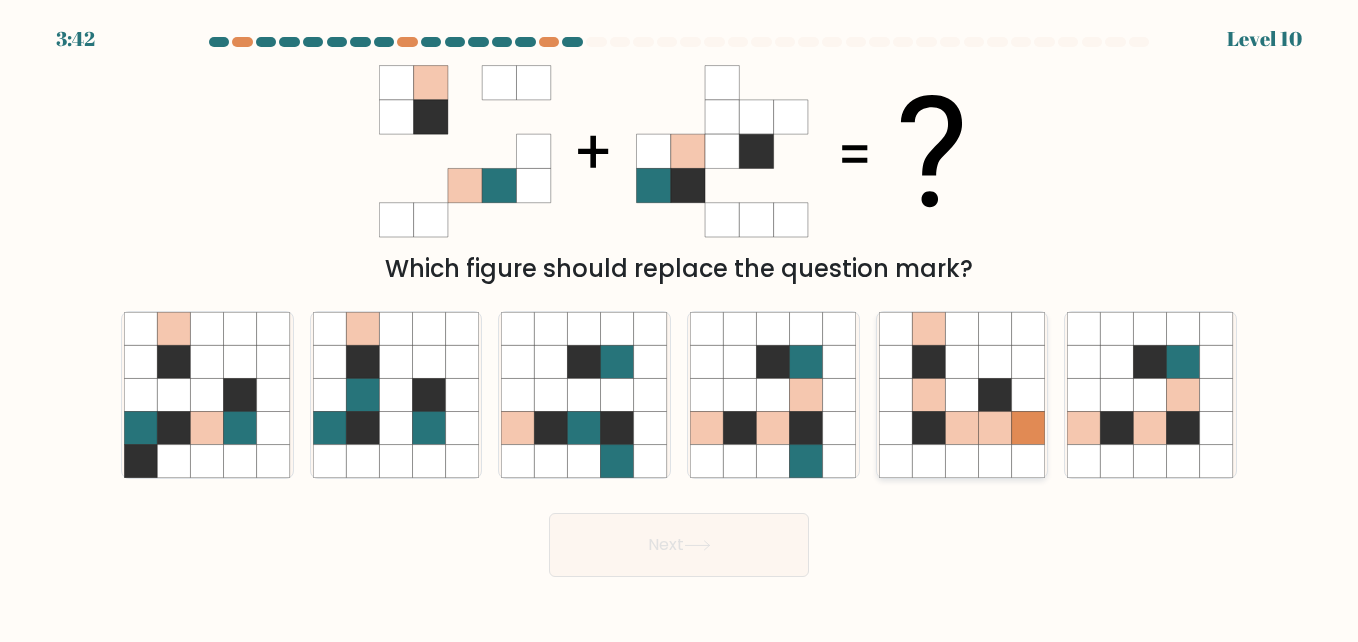click 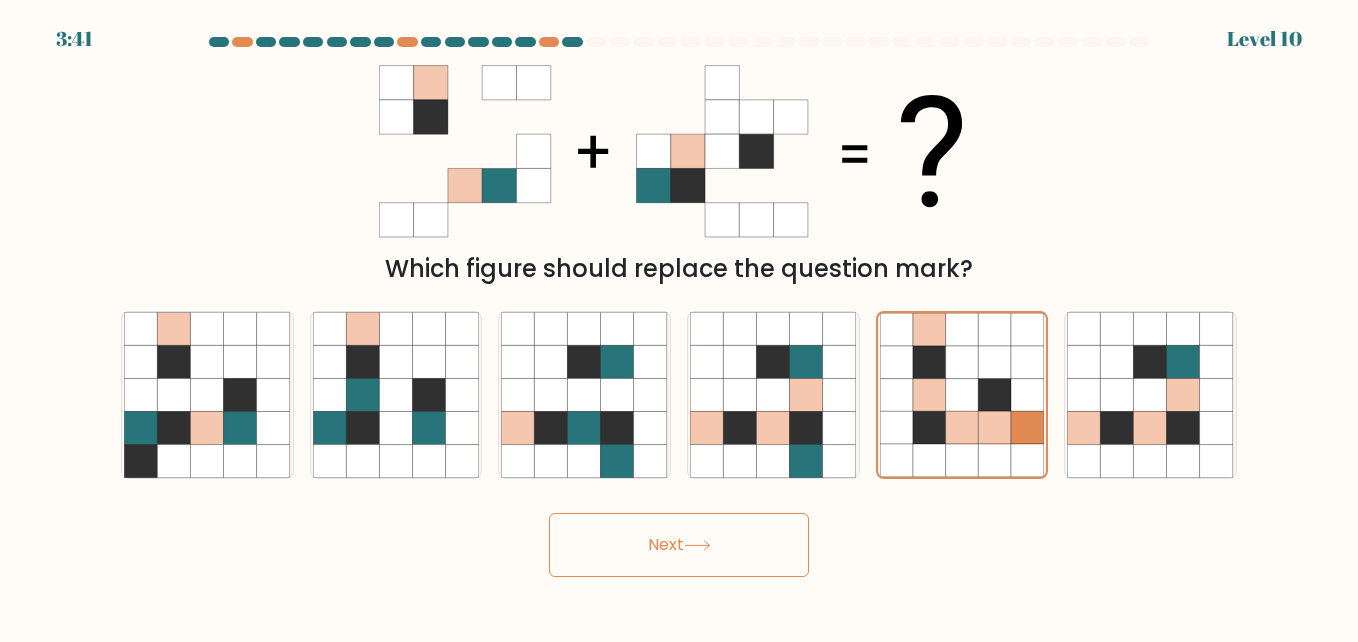 click on "Next" at bounding box center (679, 545) 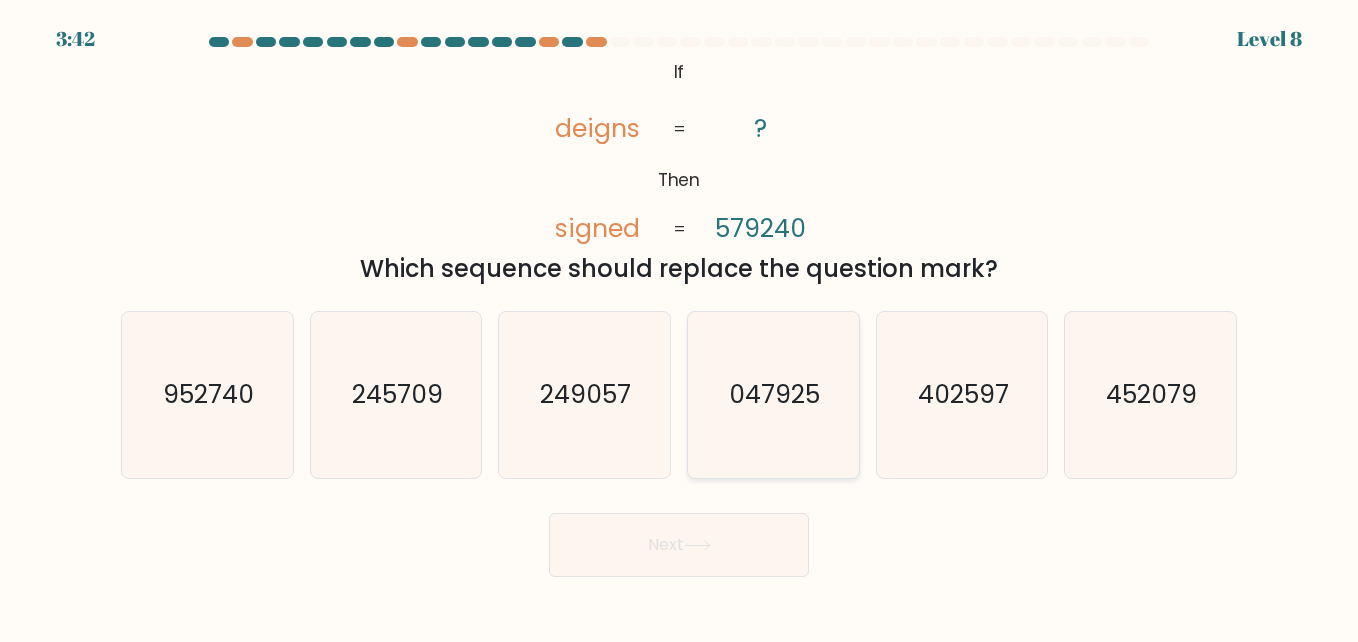 click on "047925" 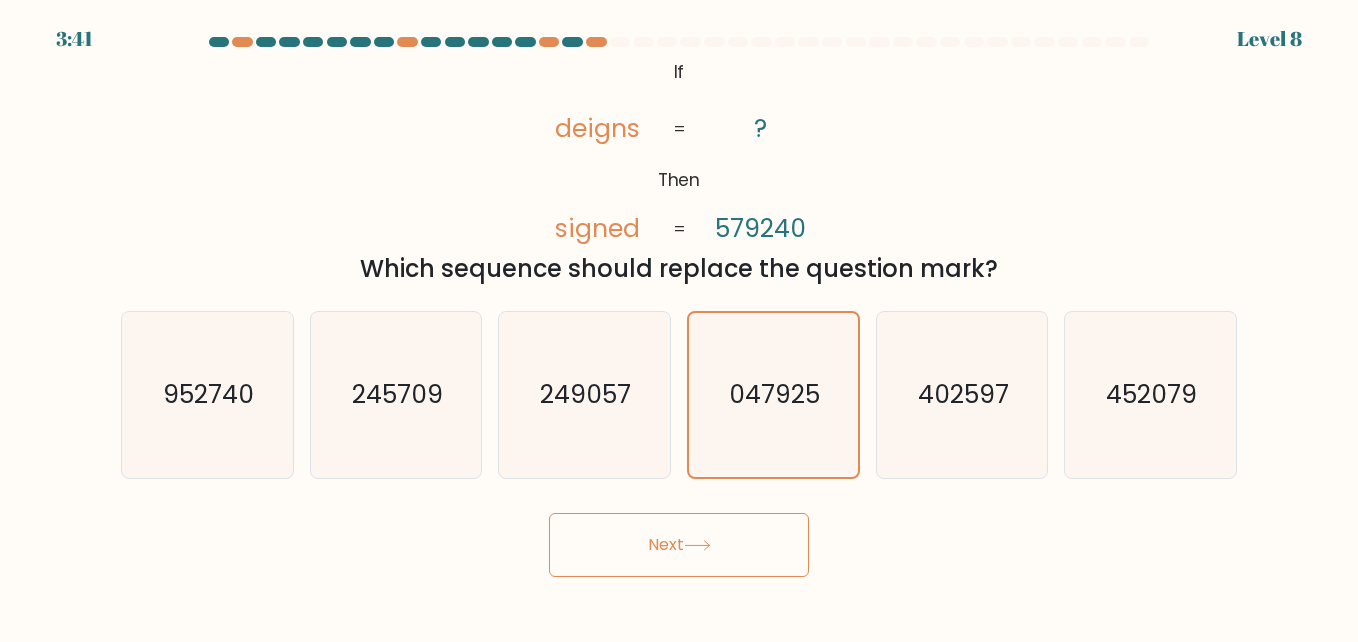 click on "Next" at bounding box center [679, 545] 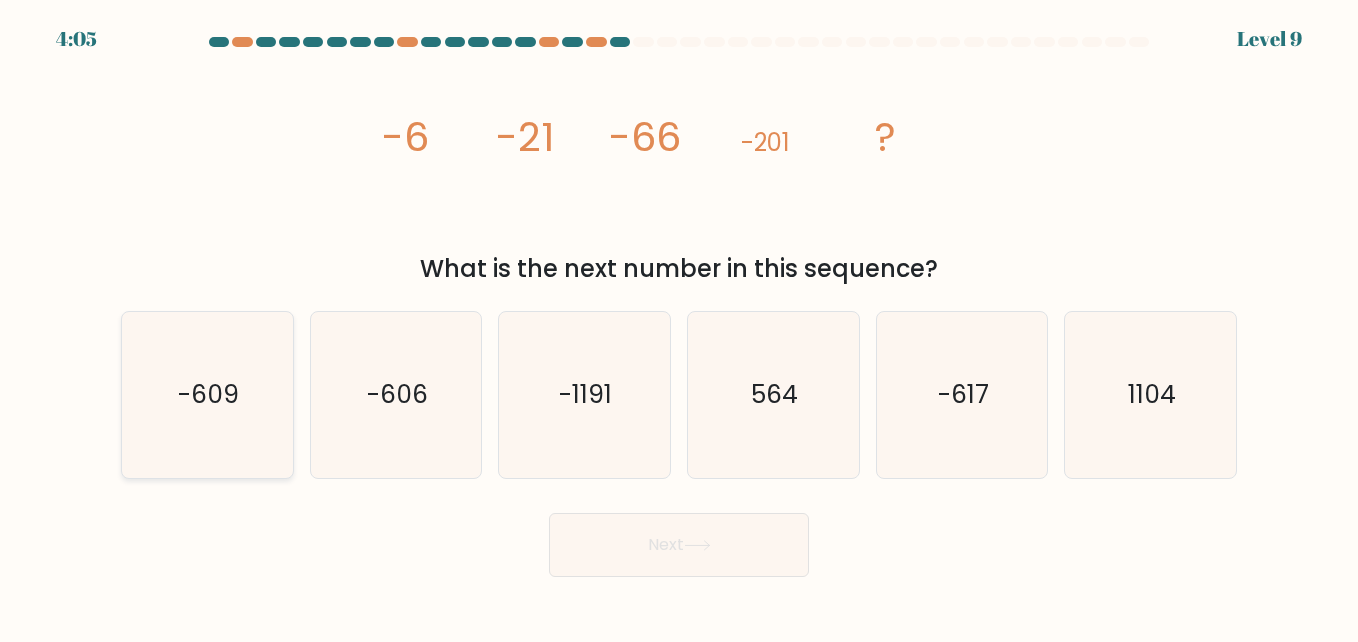 click on "-609" 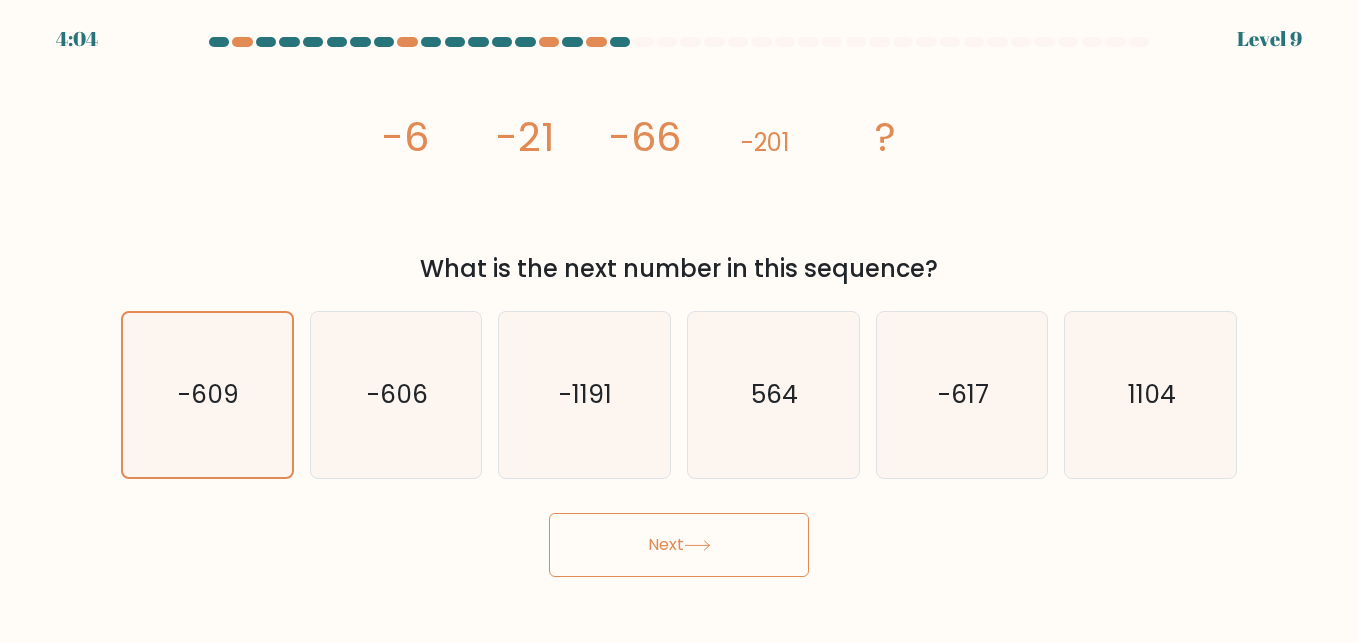 click on "Next" at bounding box center [679, 545] 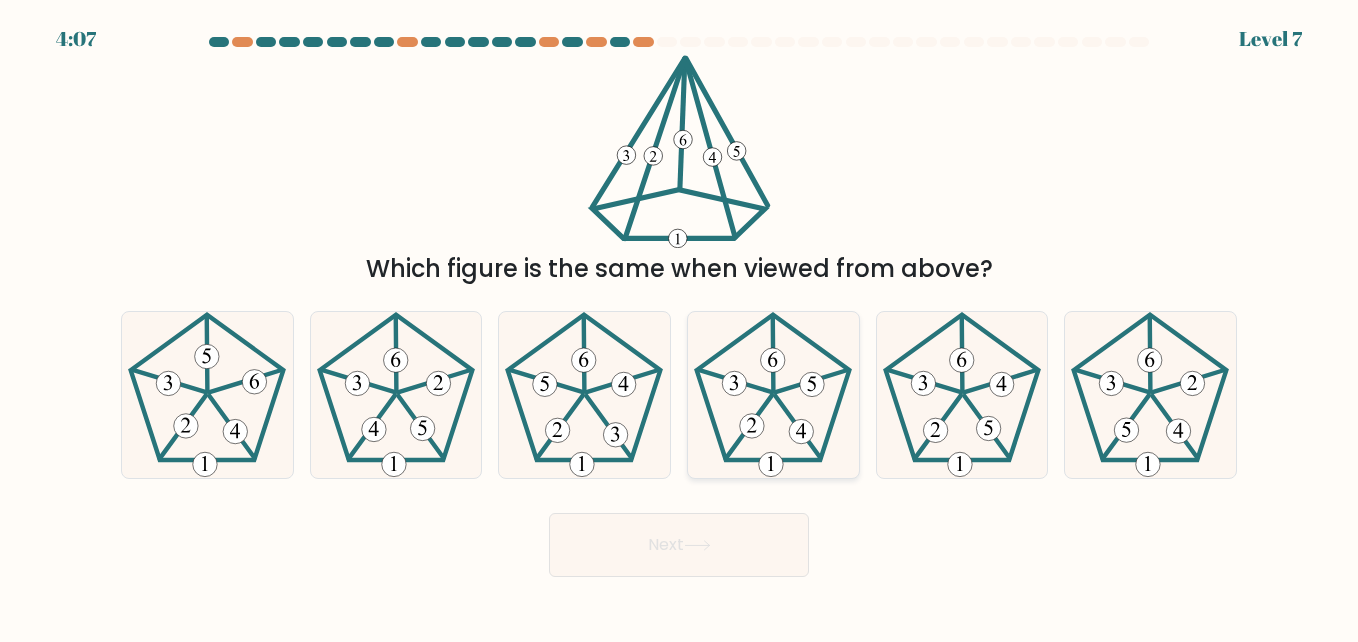 click 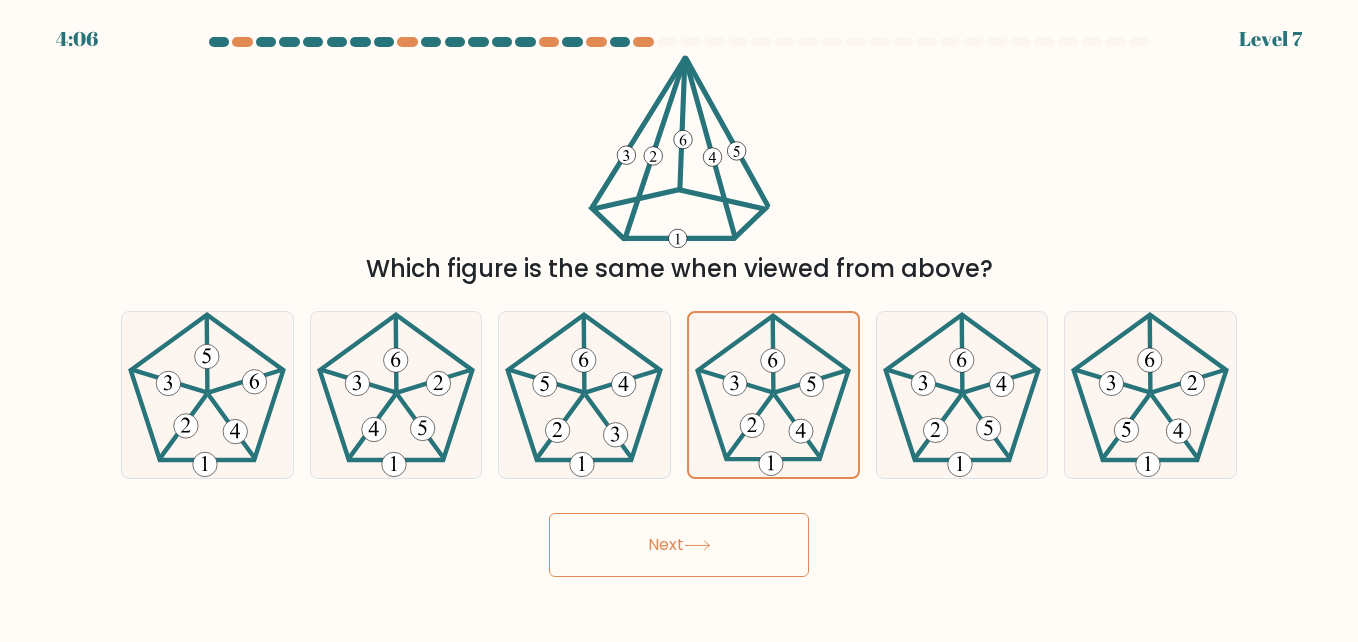 click 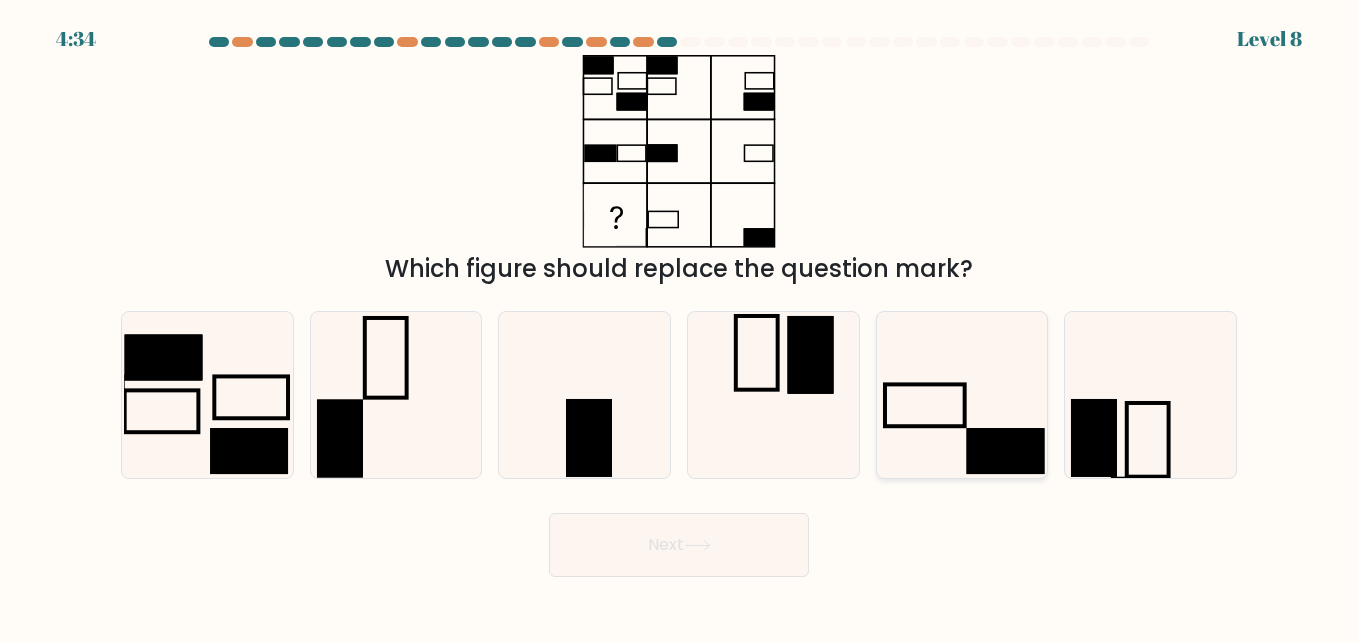 click 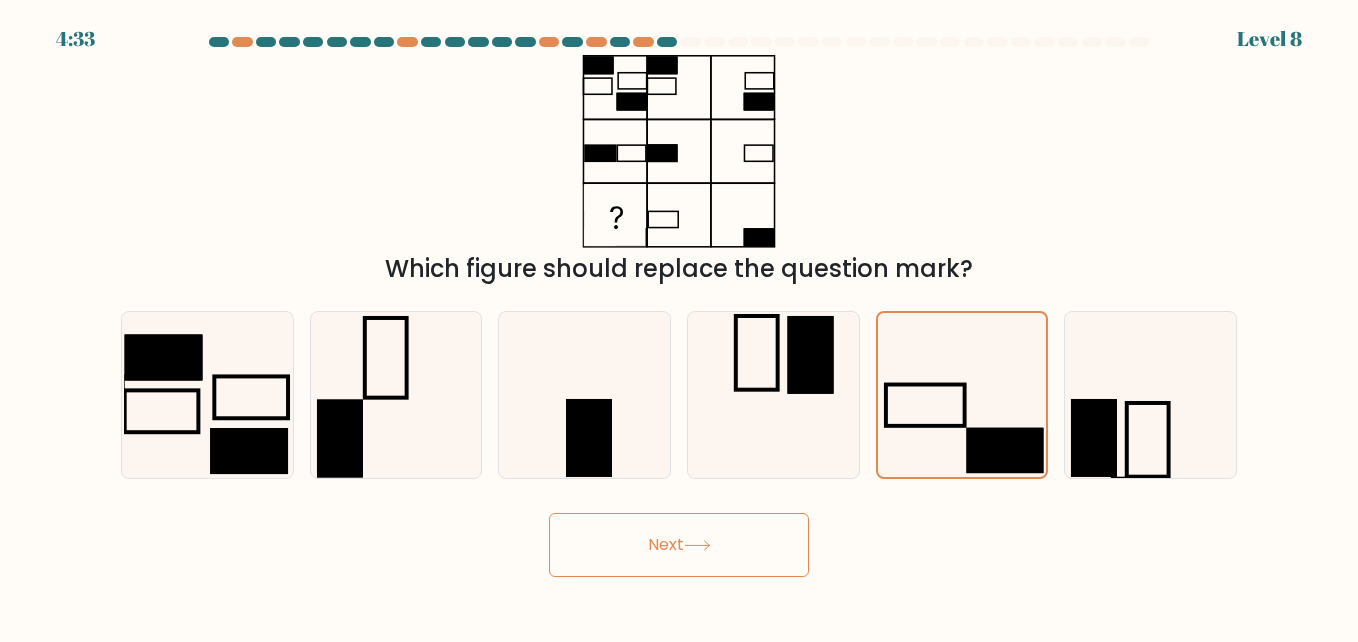click on "Next" at bounding box center [679, 545] 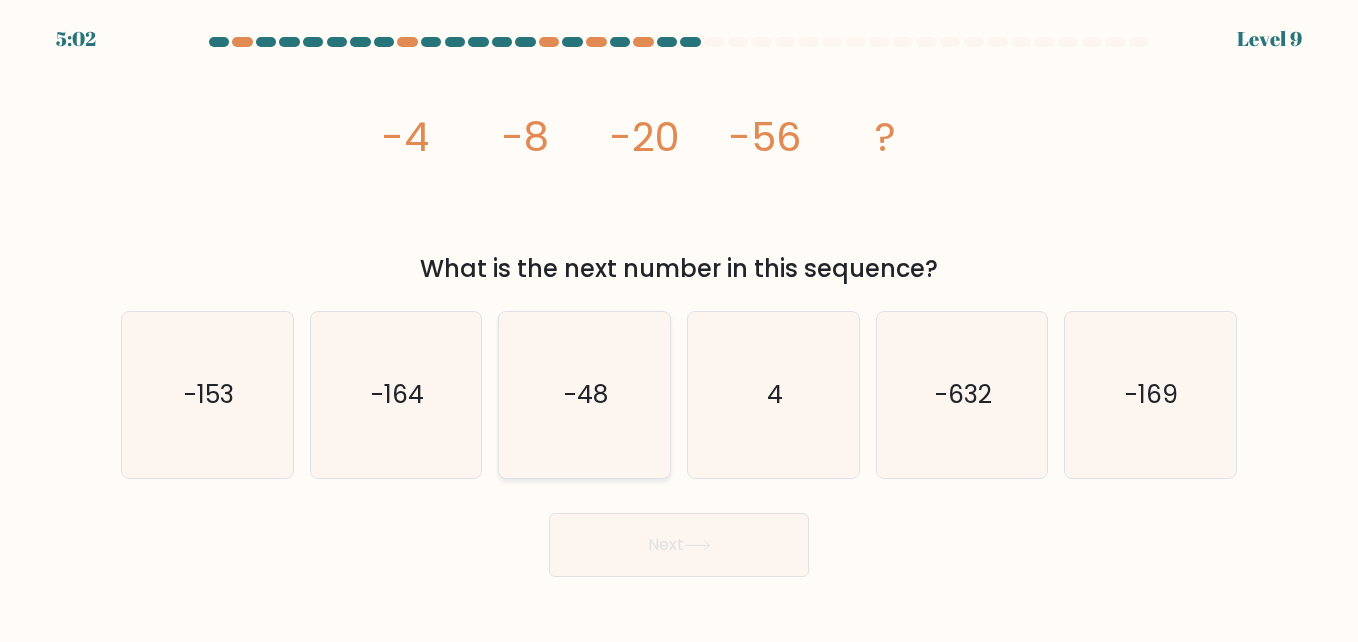 click on "-48" 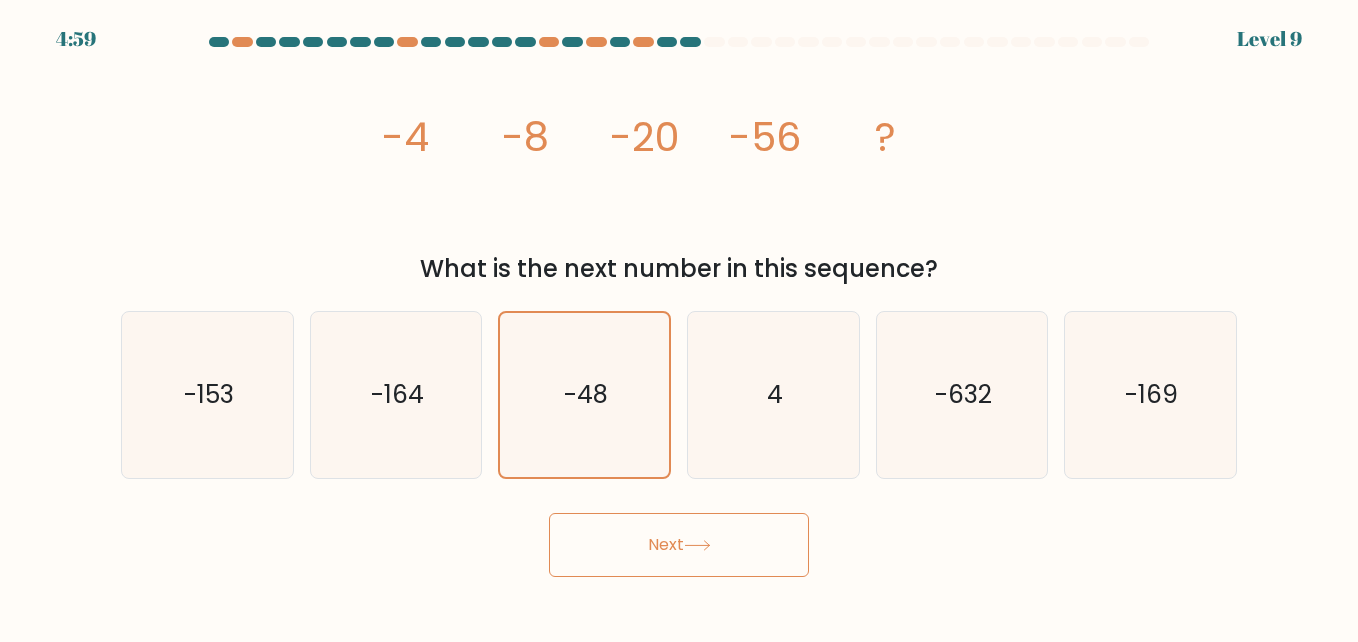 click on "Next" at bounding box center [679, 545] 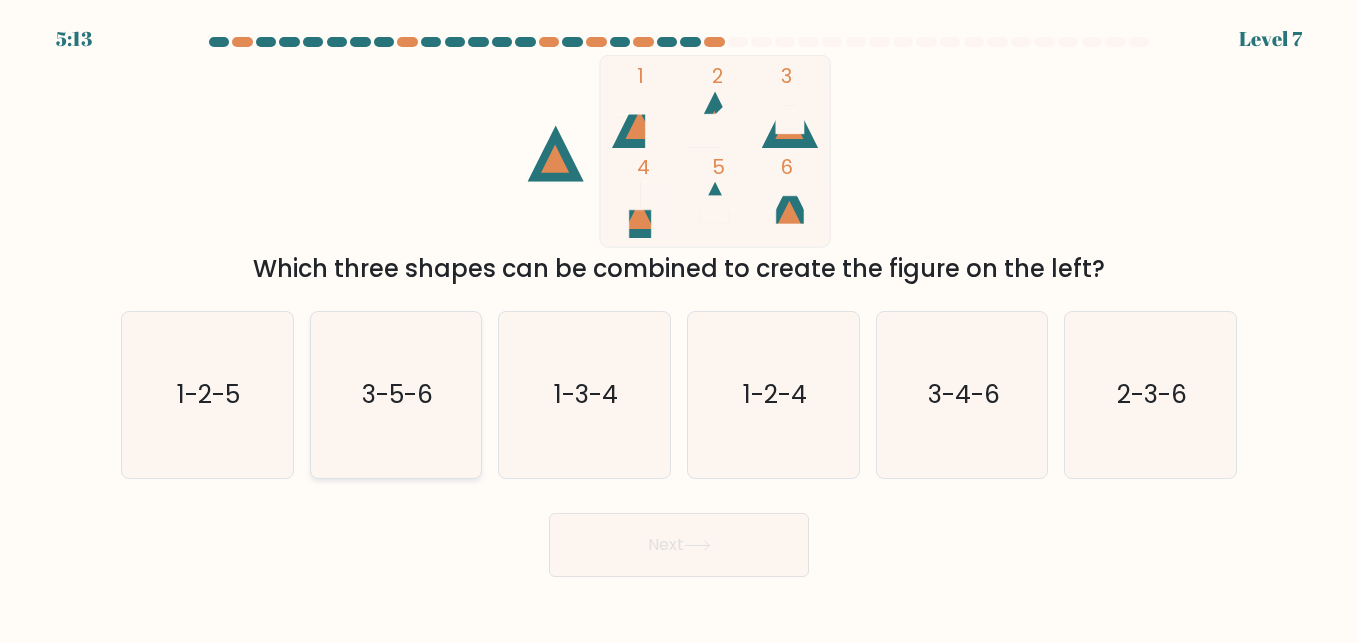 click on "3-5-6" 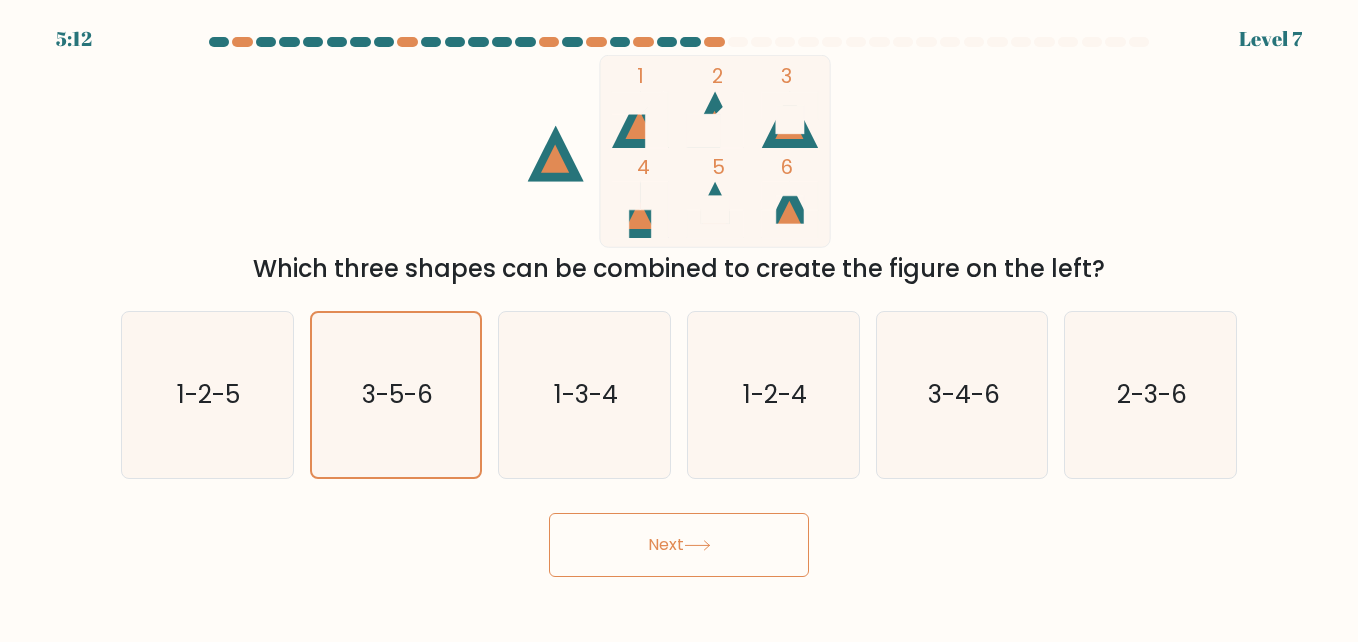 click on "Next" at bounding box center [679, 545] 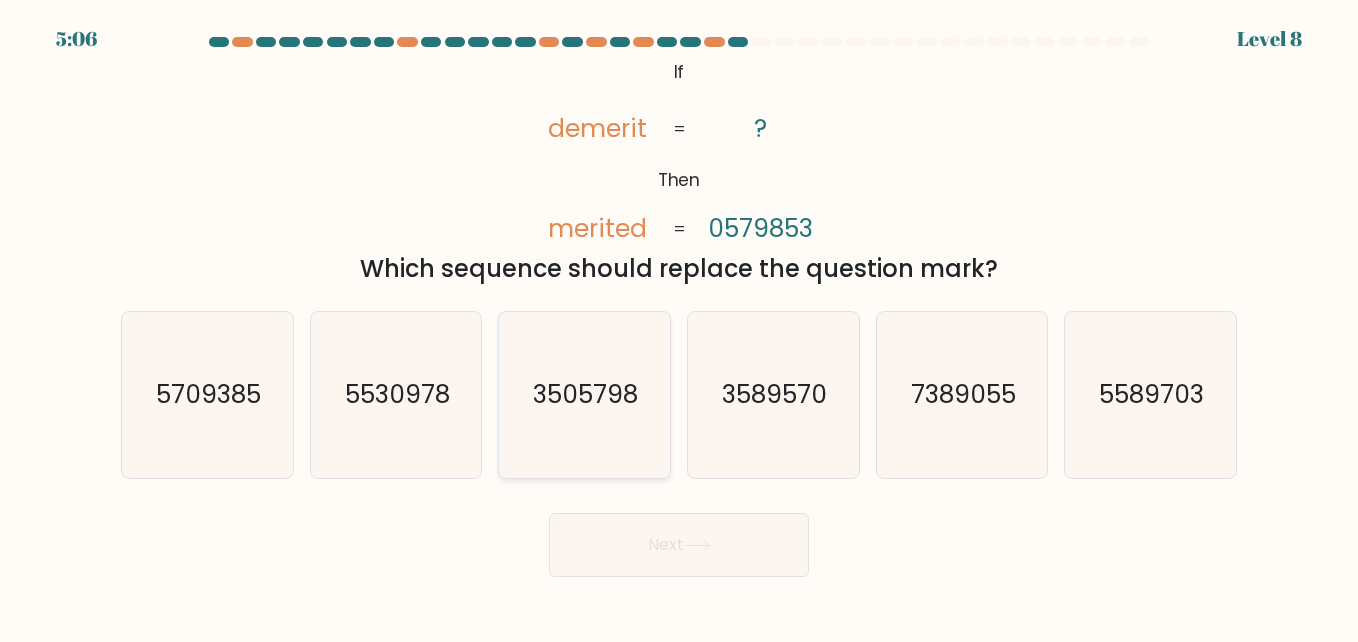 click on "3505798" 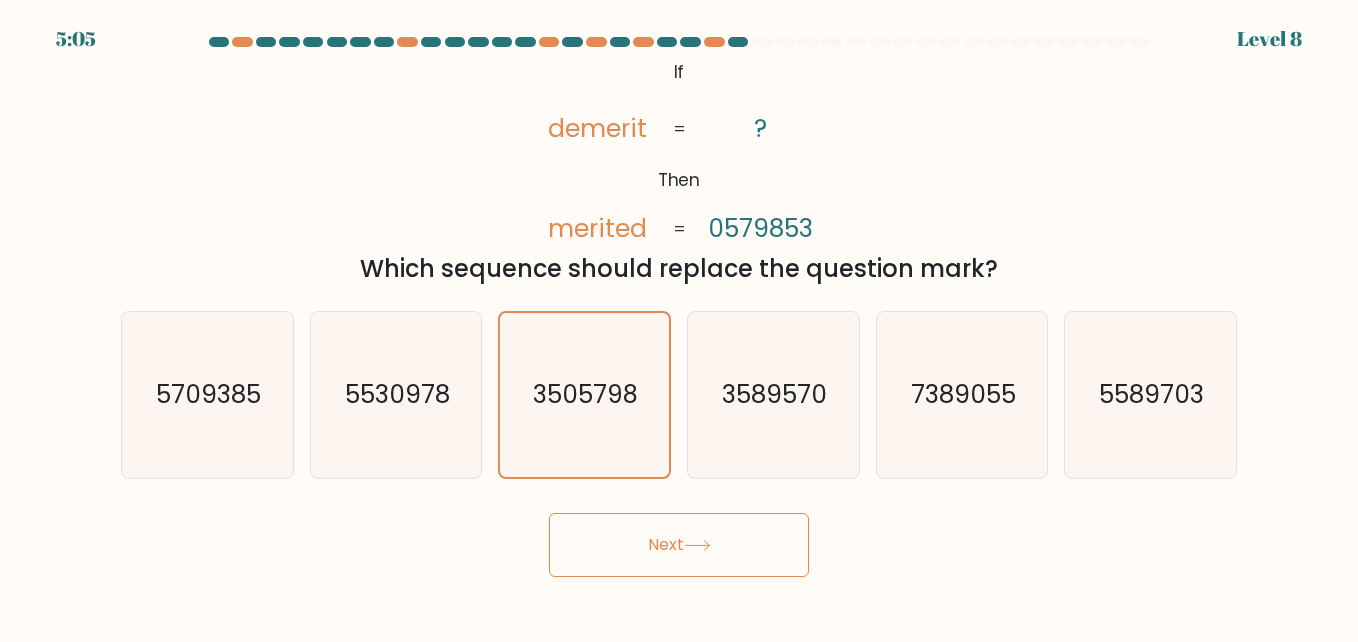 click on "Next" at bounding box center (679, 545) 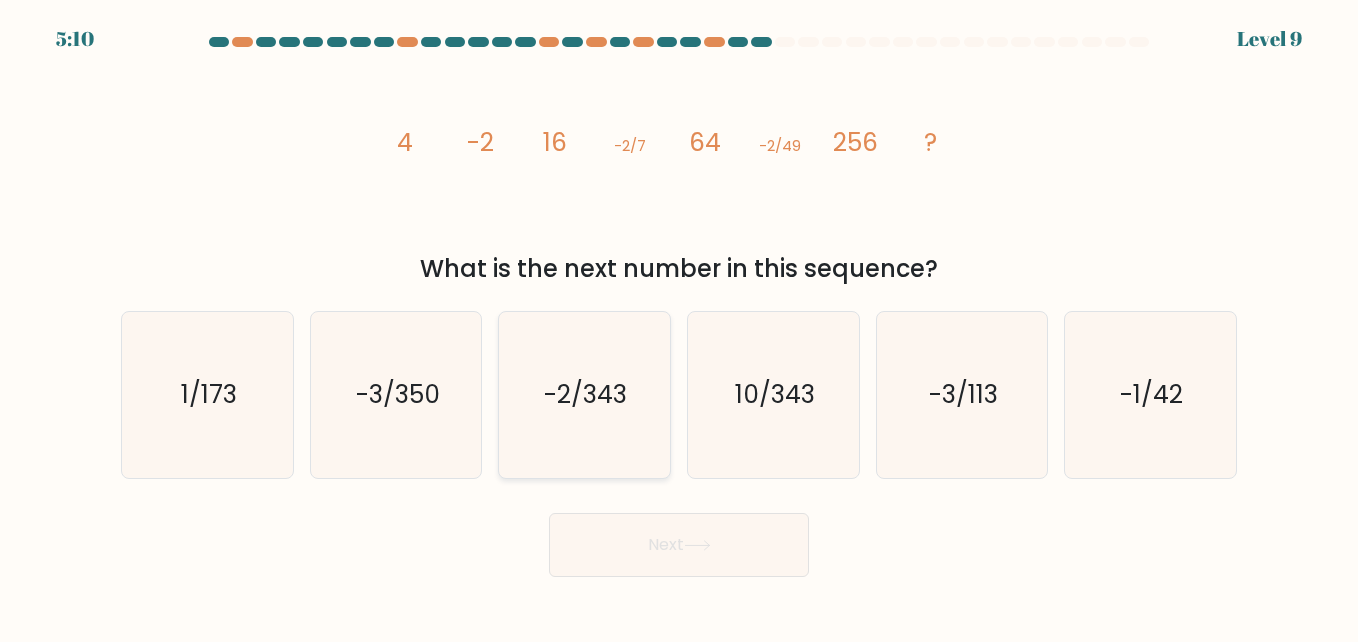 click on "-2/343" 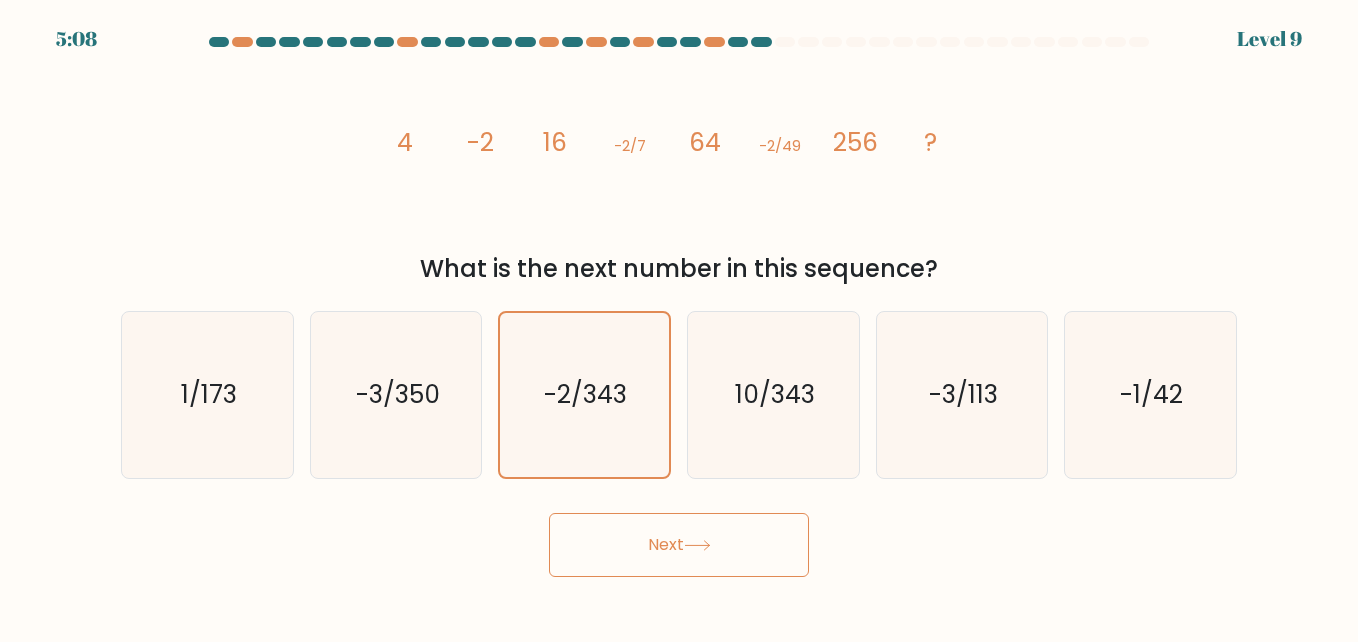 click on "Next" at bounding box center (679, 545) 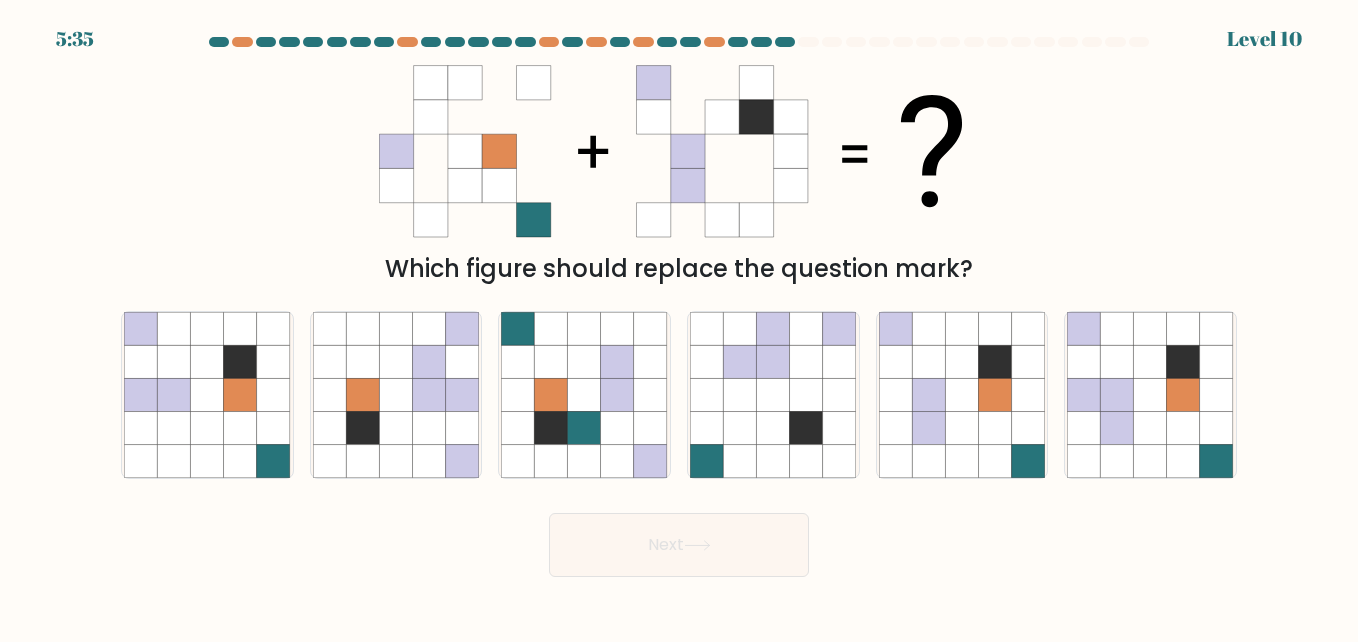 click on "f." at bounding box center [1150, 395] 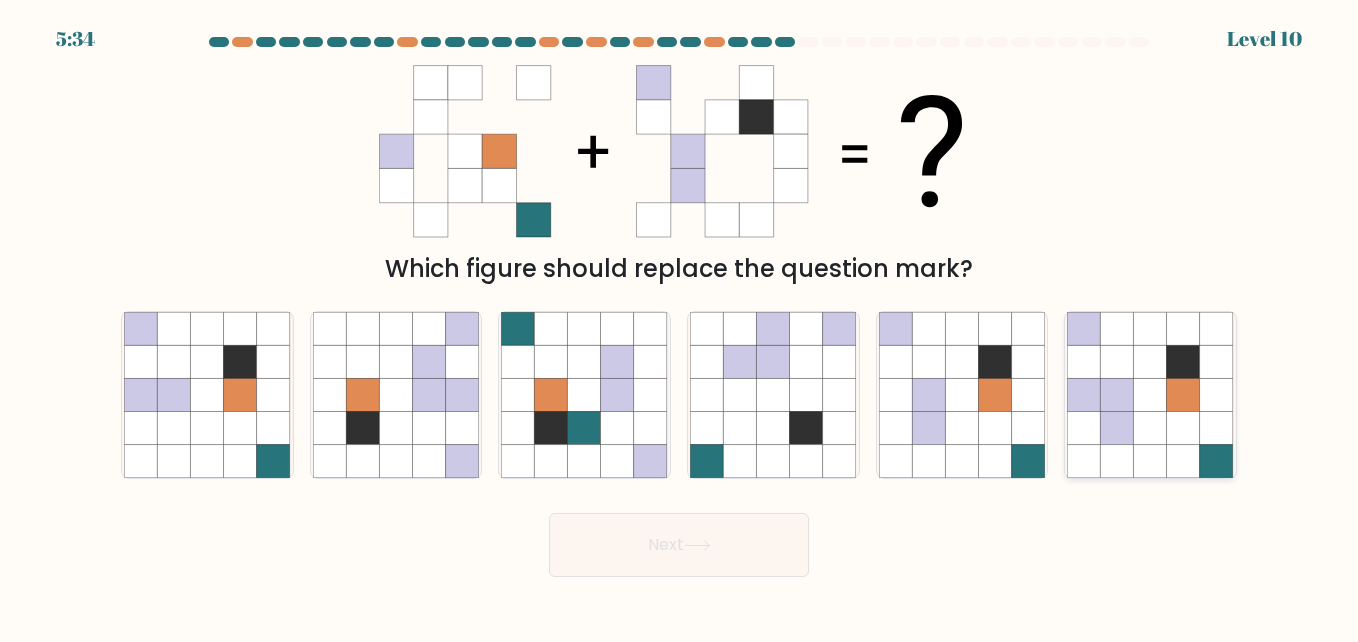 click 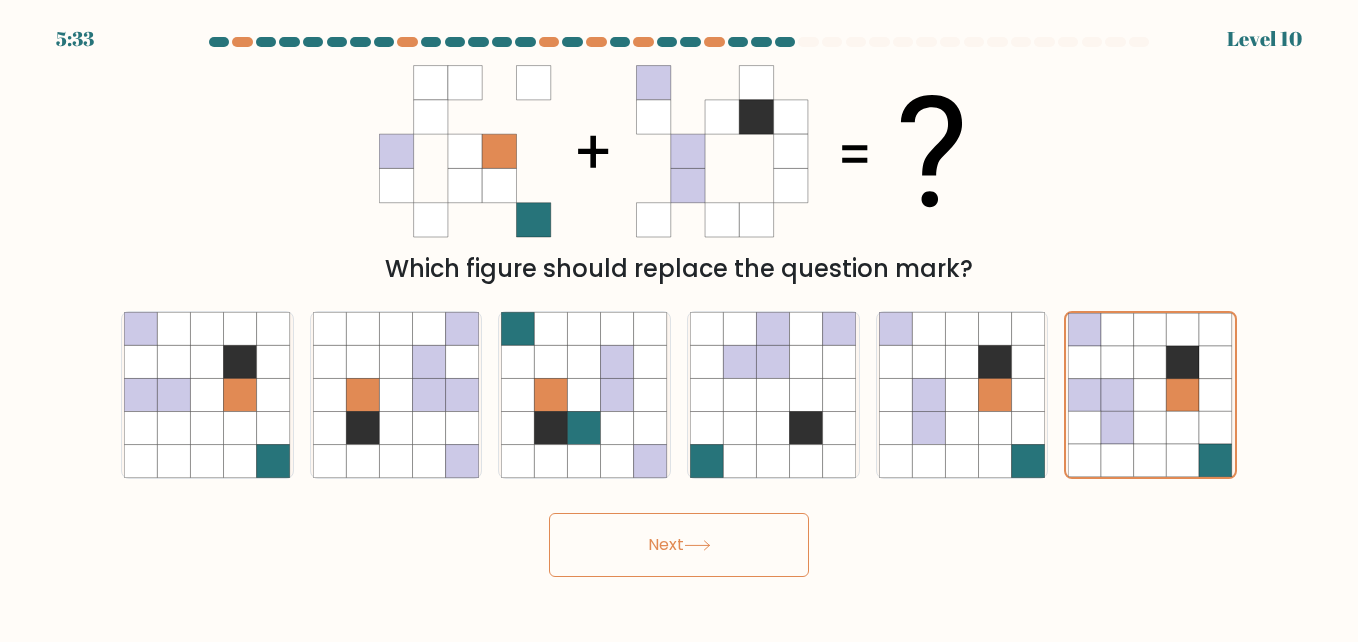 click on "Next" at bounding box center [679, 545] 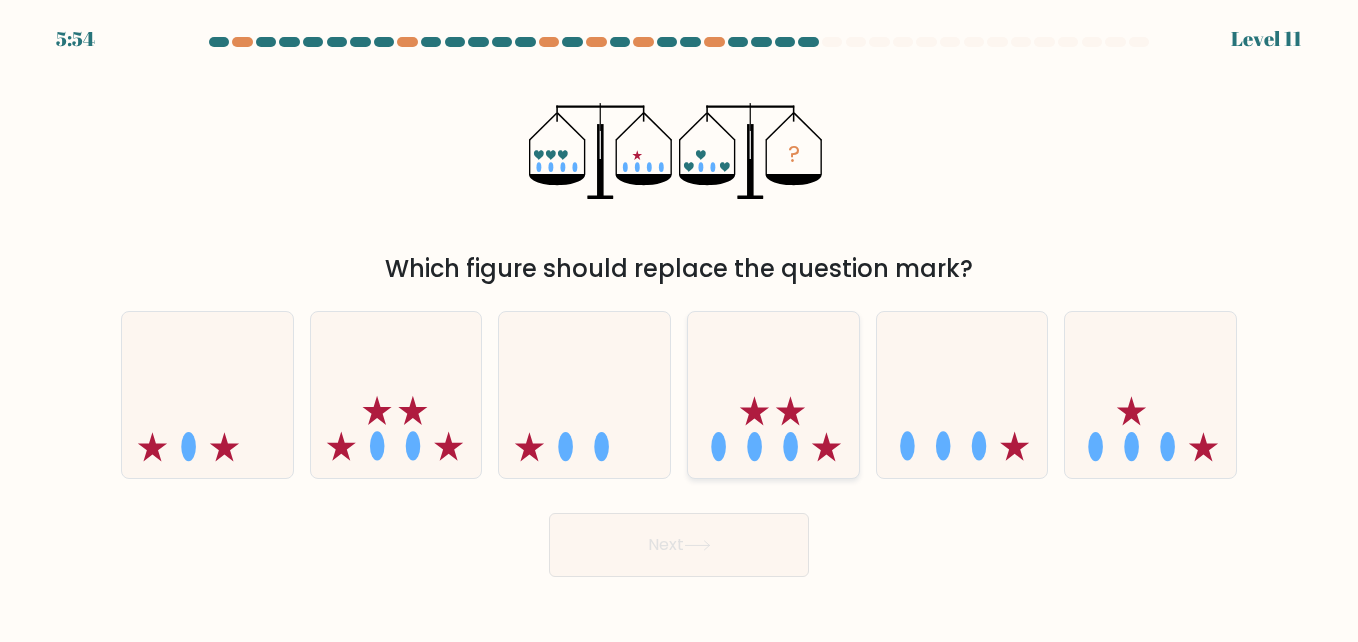 click 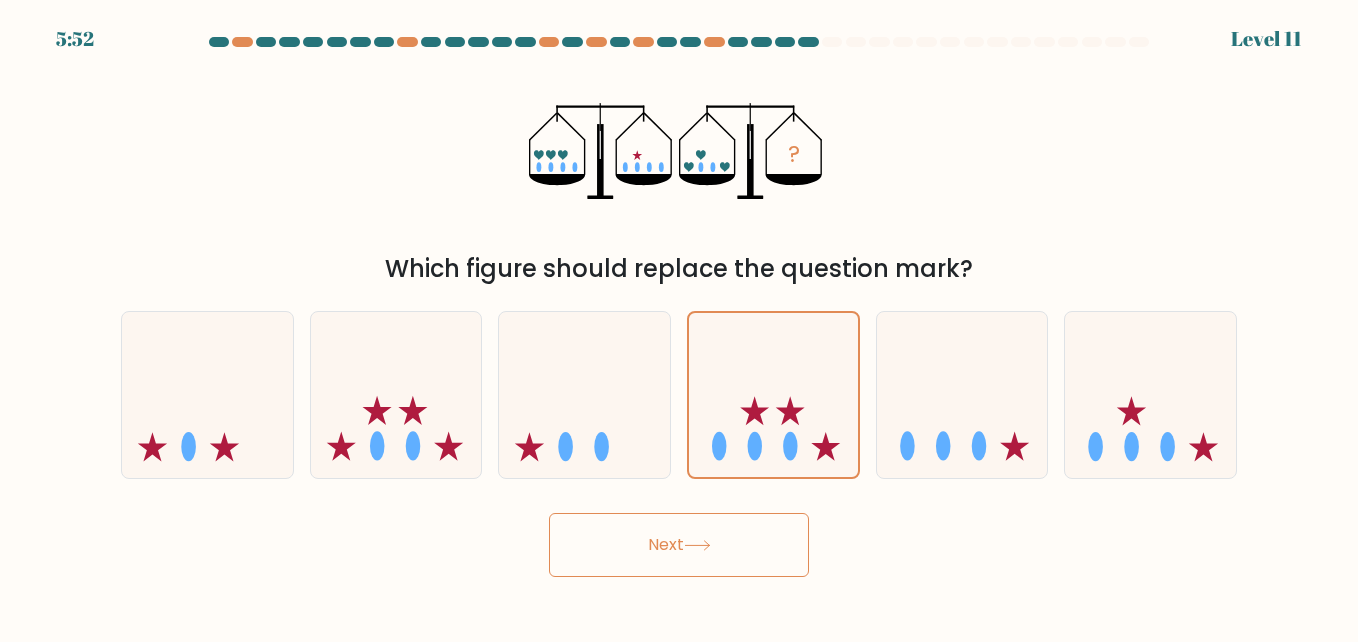 click on "Next" at bounding box center (679, 545) 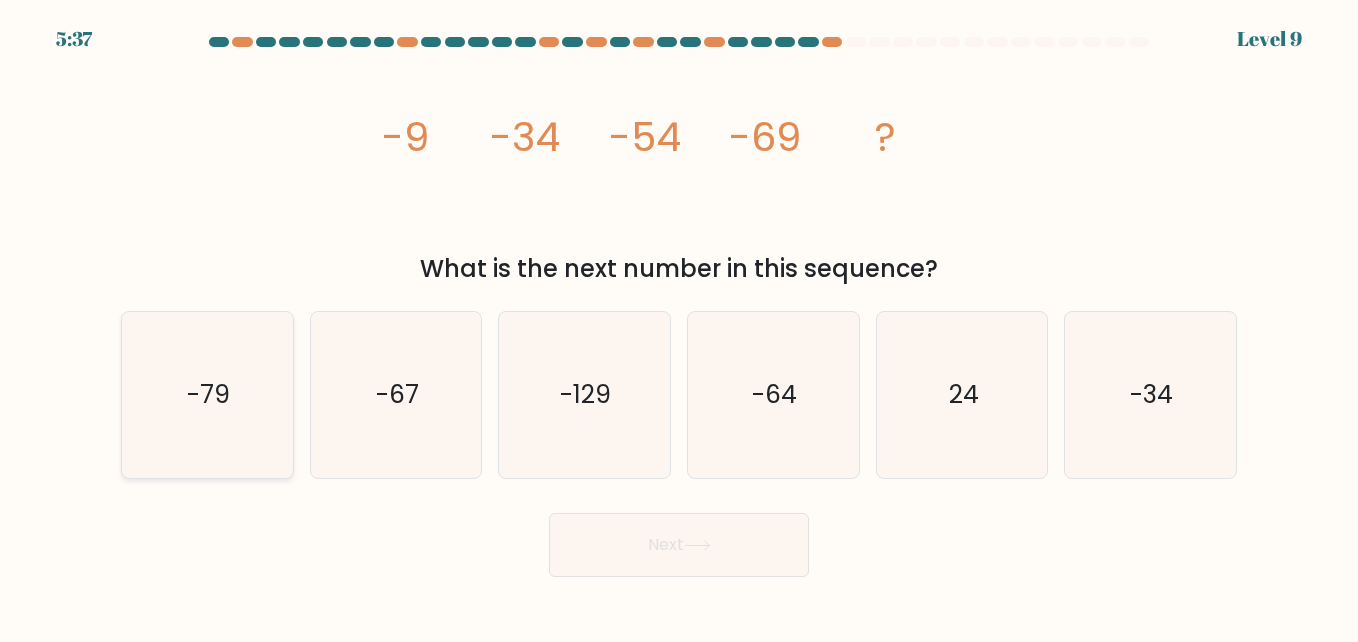 drag, startPoint x: 231, startPoint y: 376, endPoint x: 255, endPoint y: 377, distance: 24.020824 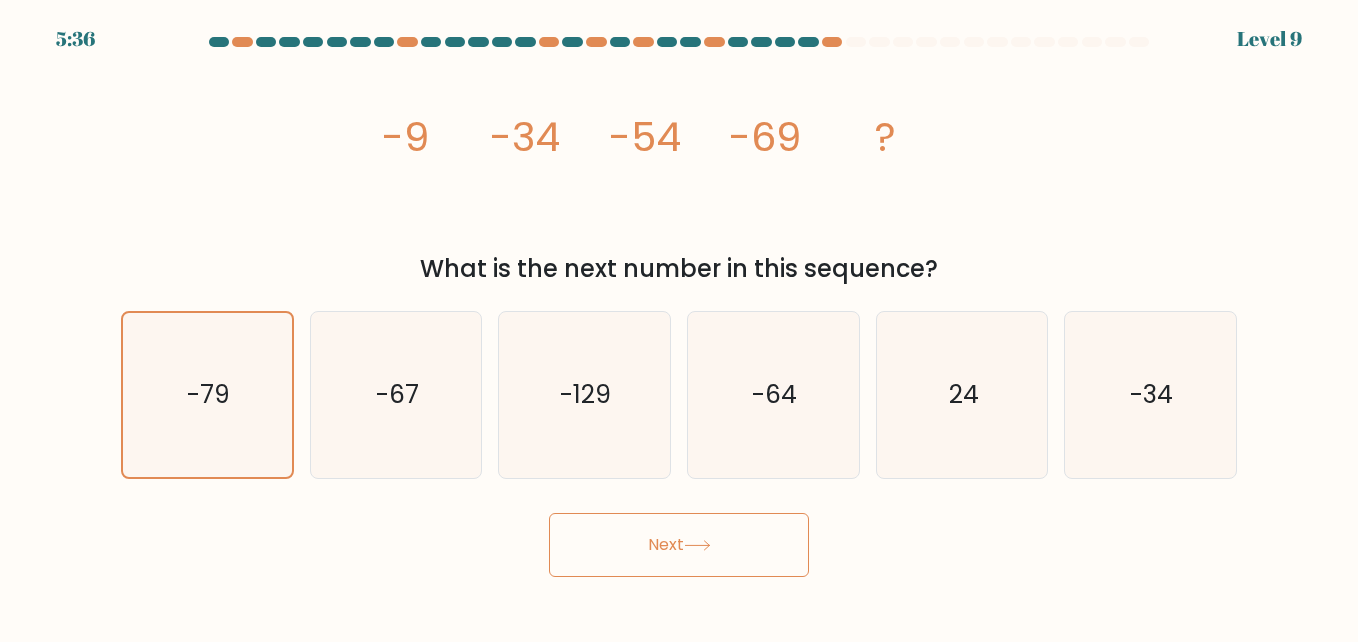 click on "Next" at bounding box center [679, 545] 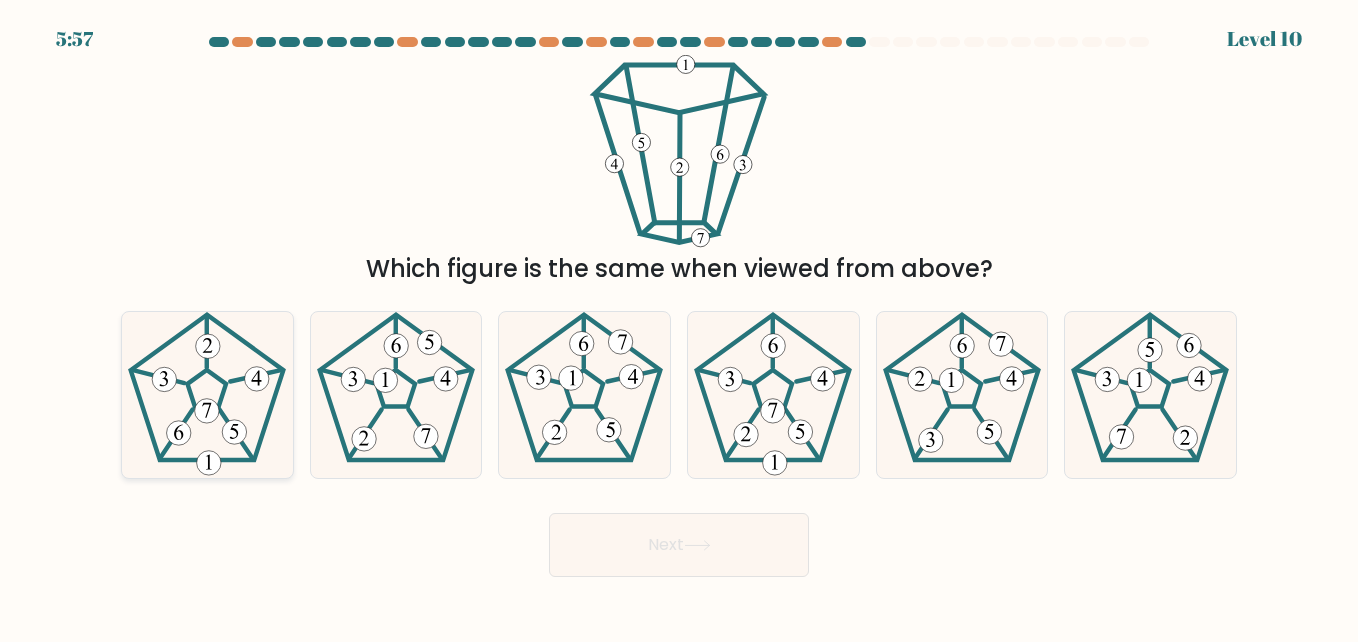 click 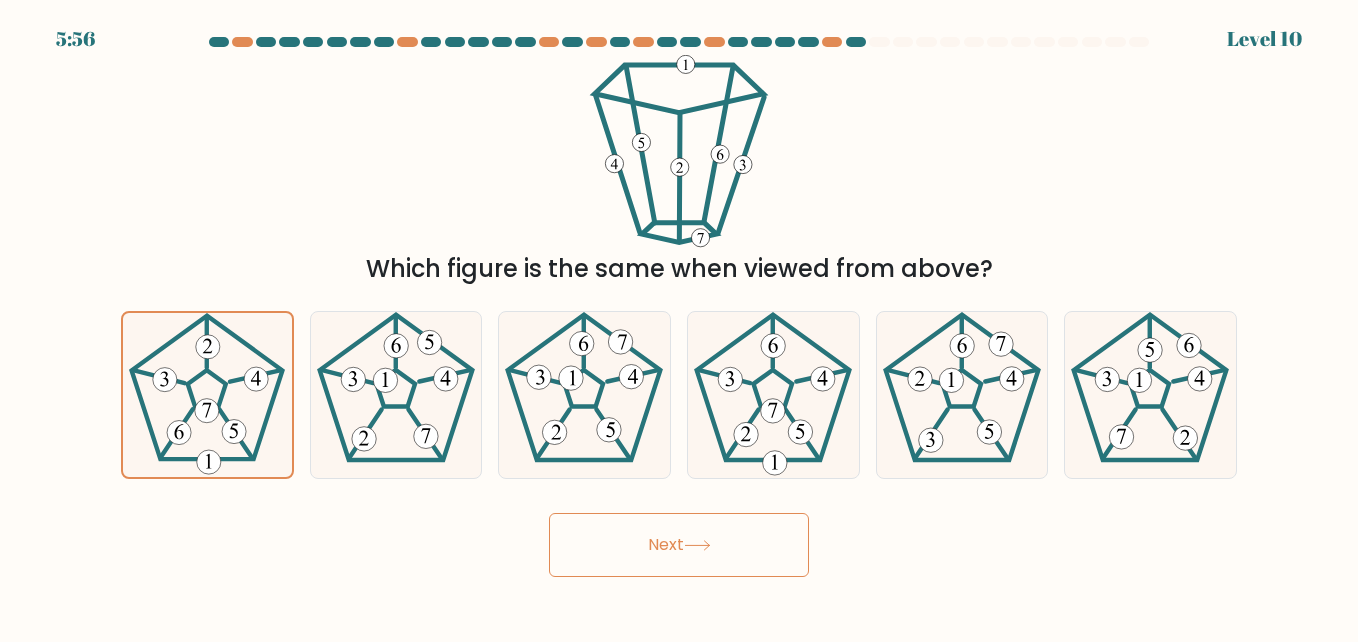 click on "Next" at bounding box center [679, 545] 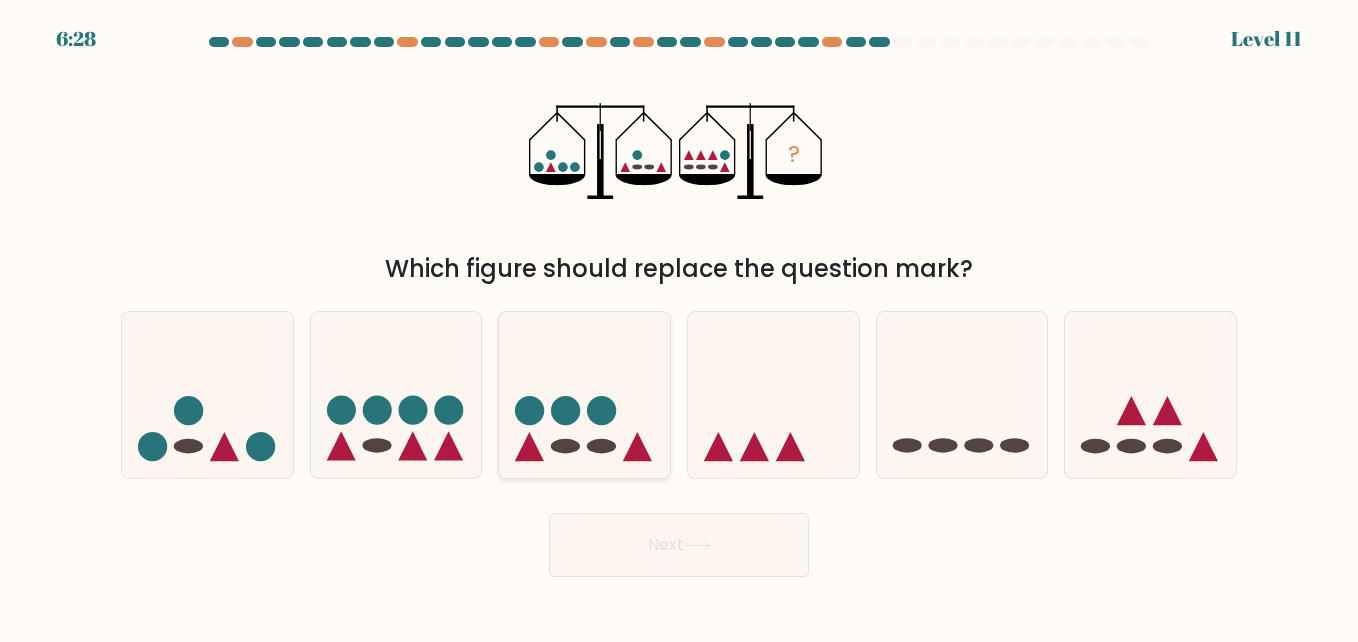 click 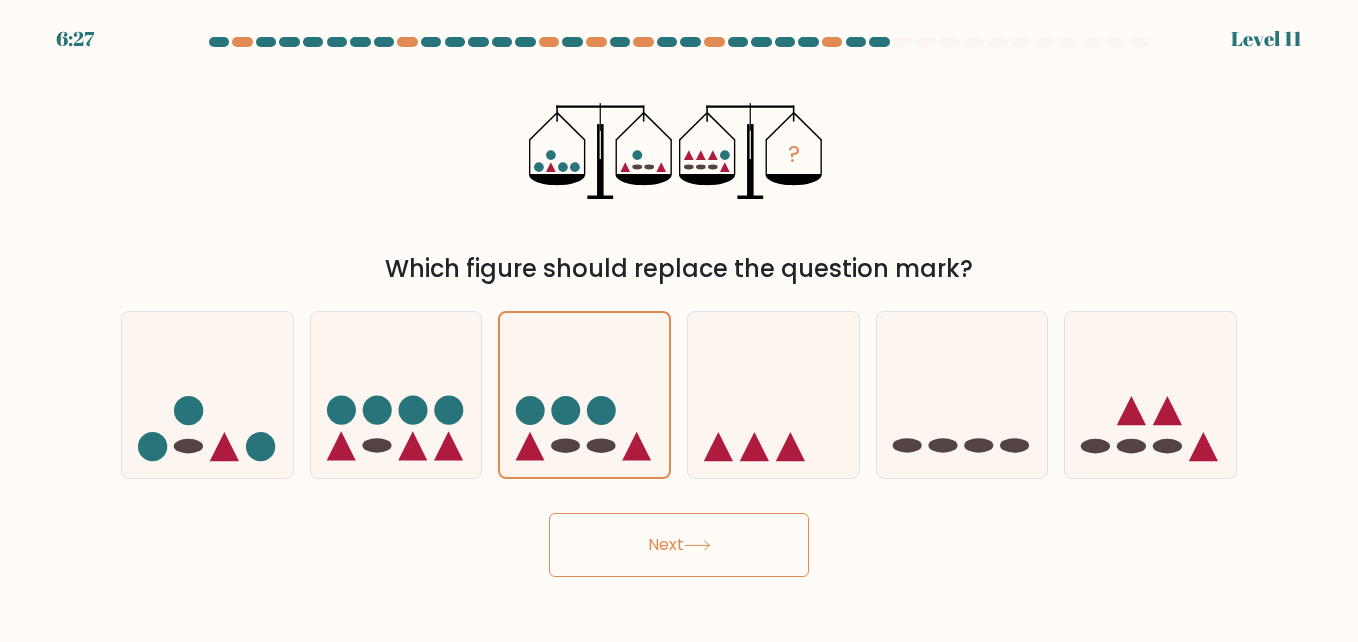 click on "Next" at bounding box center [679, 545] 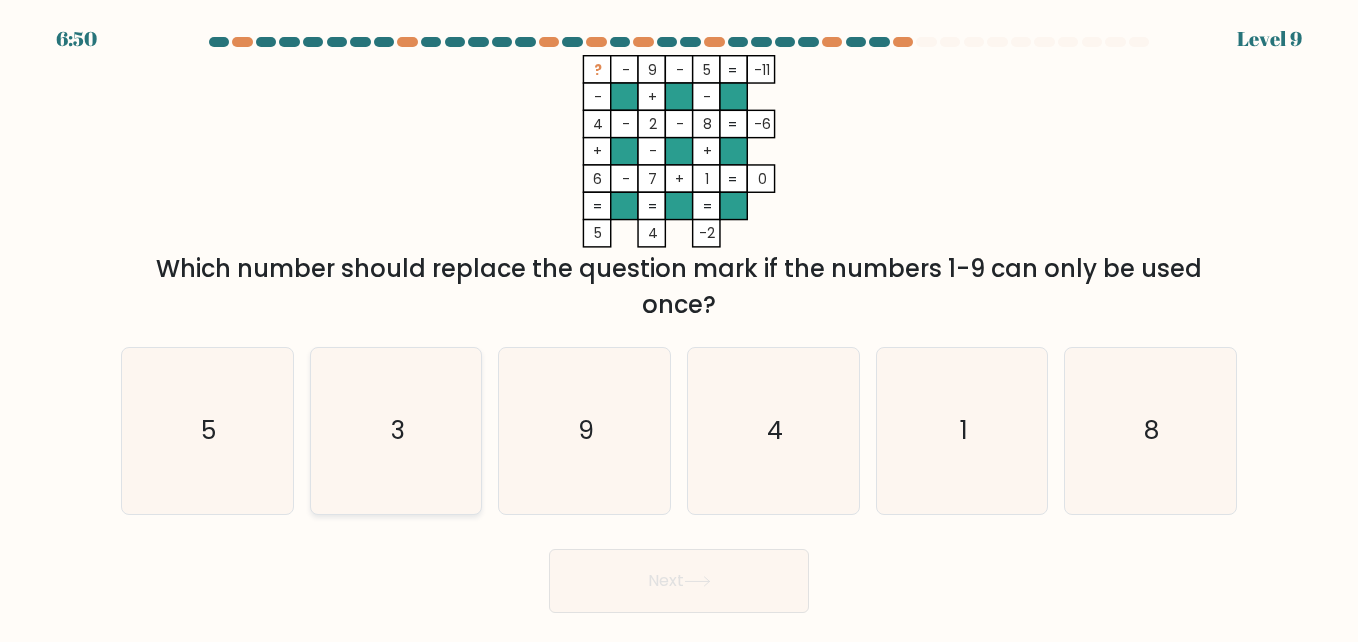 click on "3" 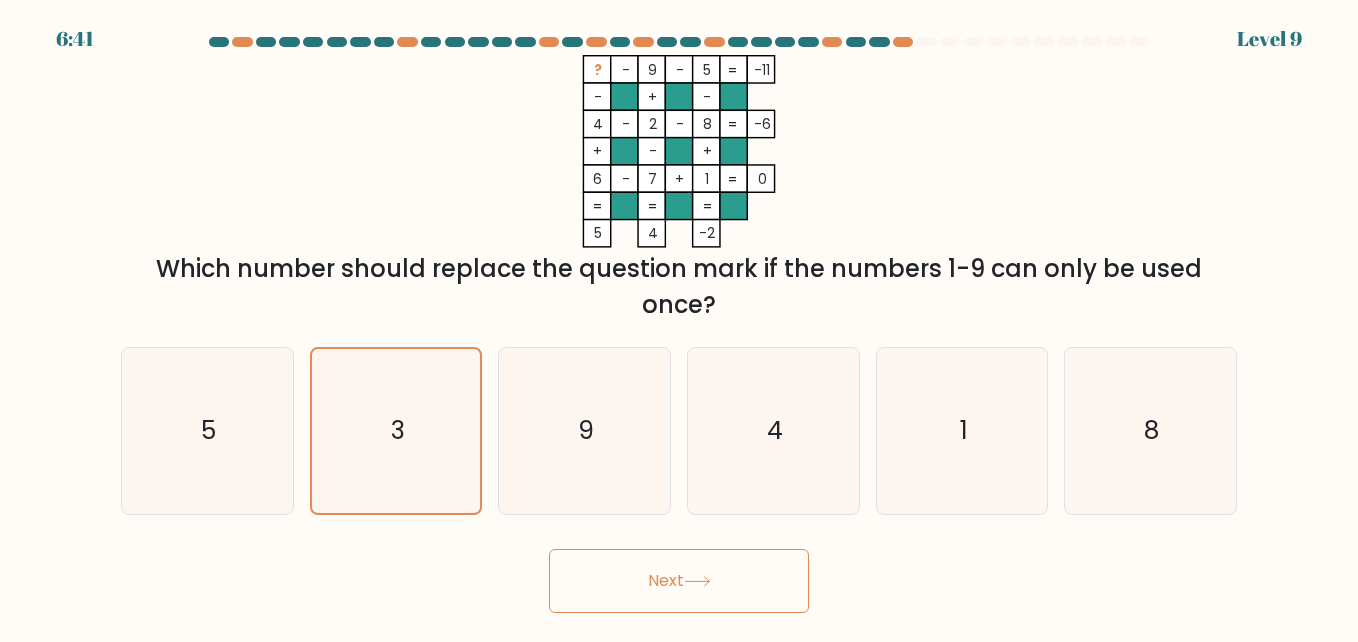 click 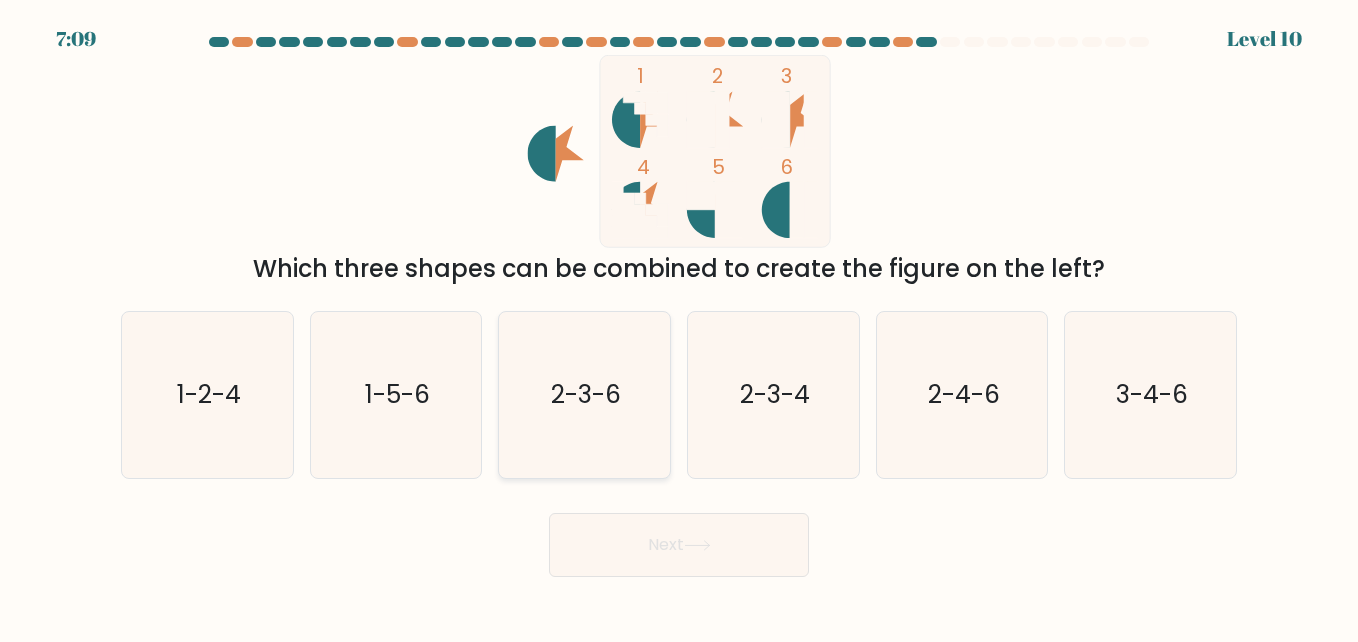 click on "2-3-6" 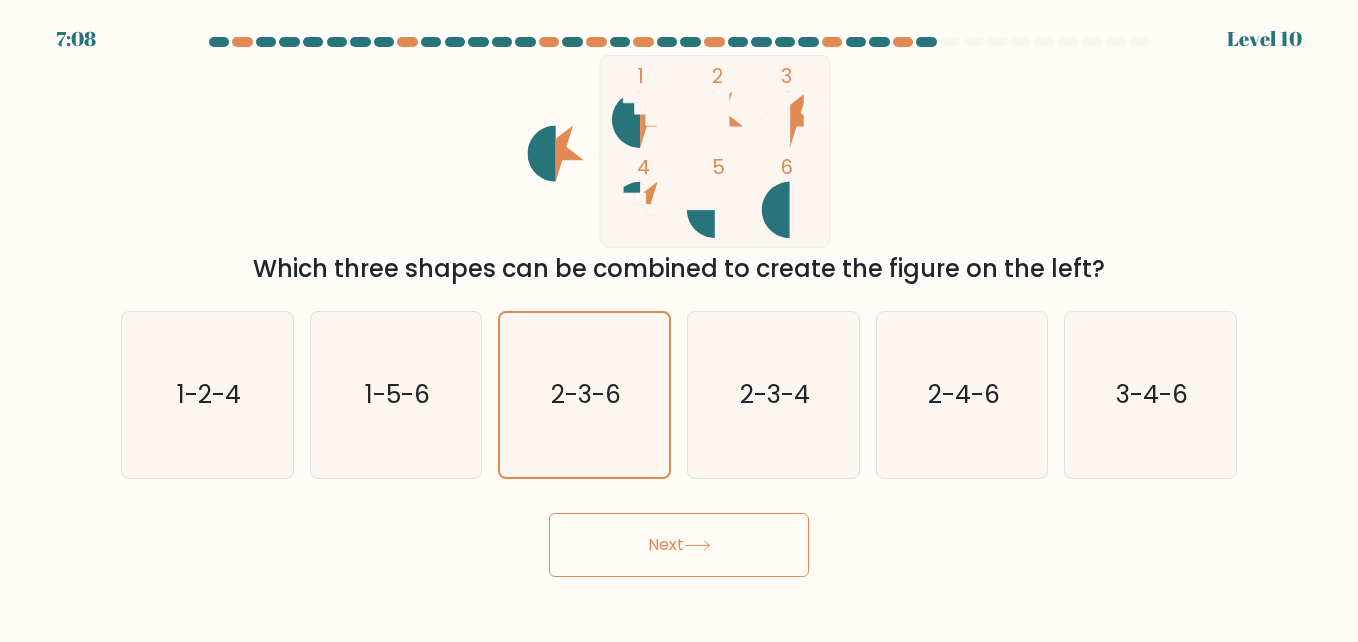 click 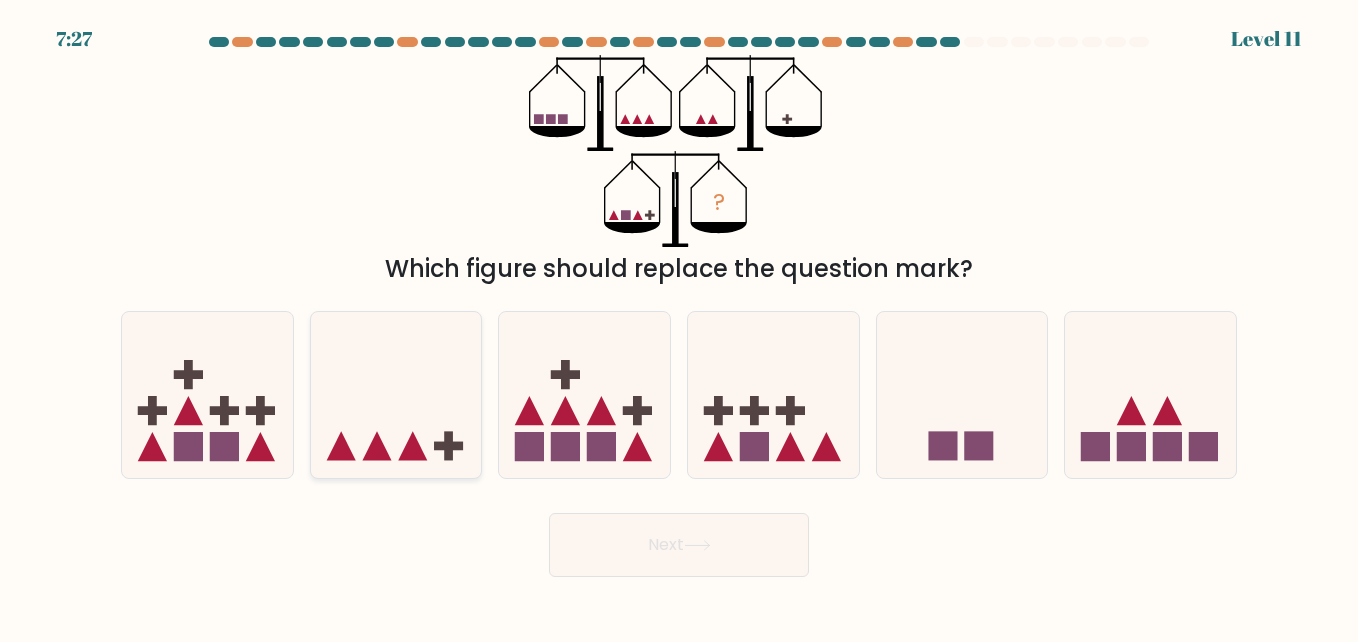 click 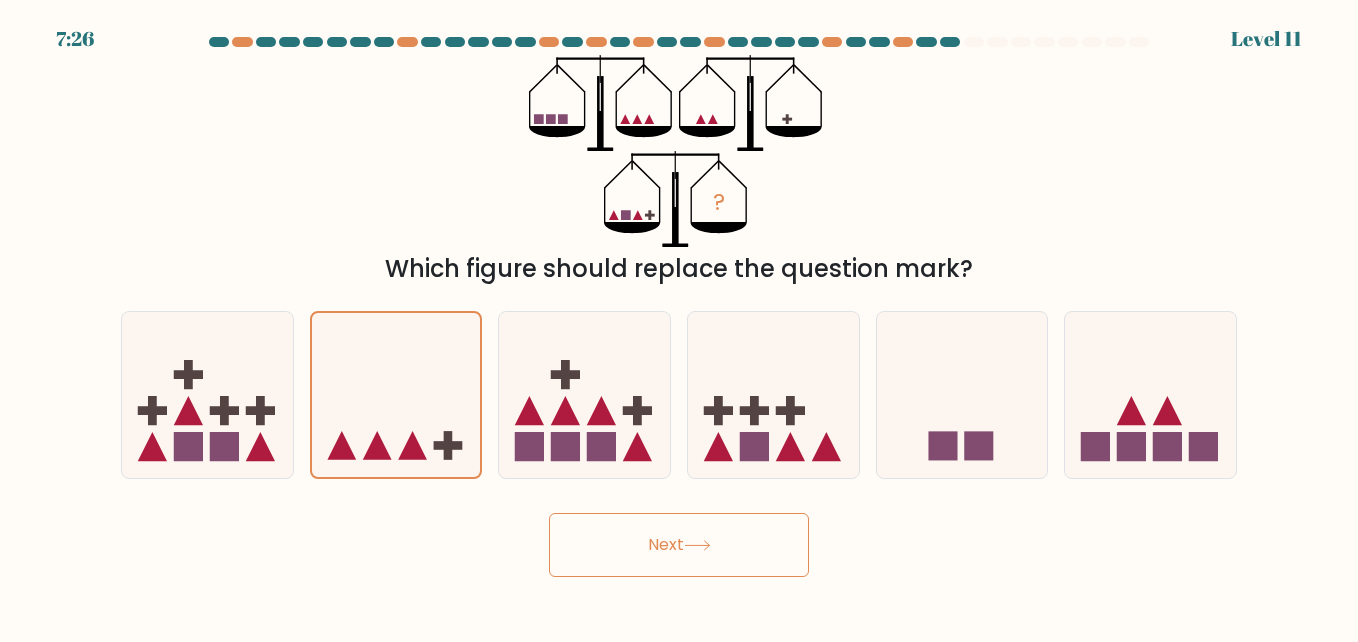 click on "Next" at bounding box center (679, 545) 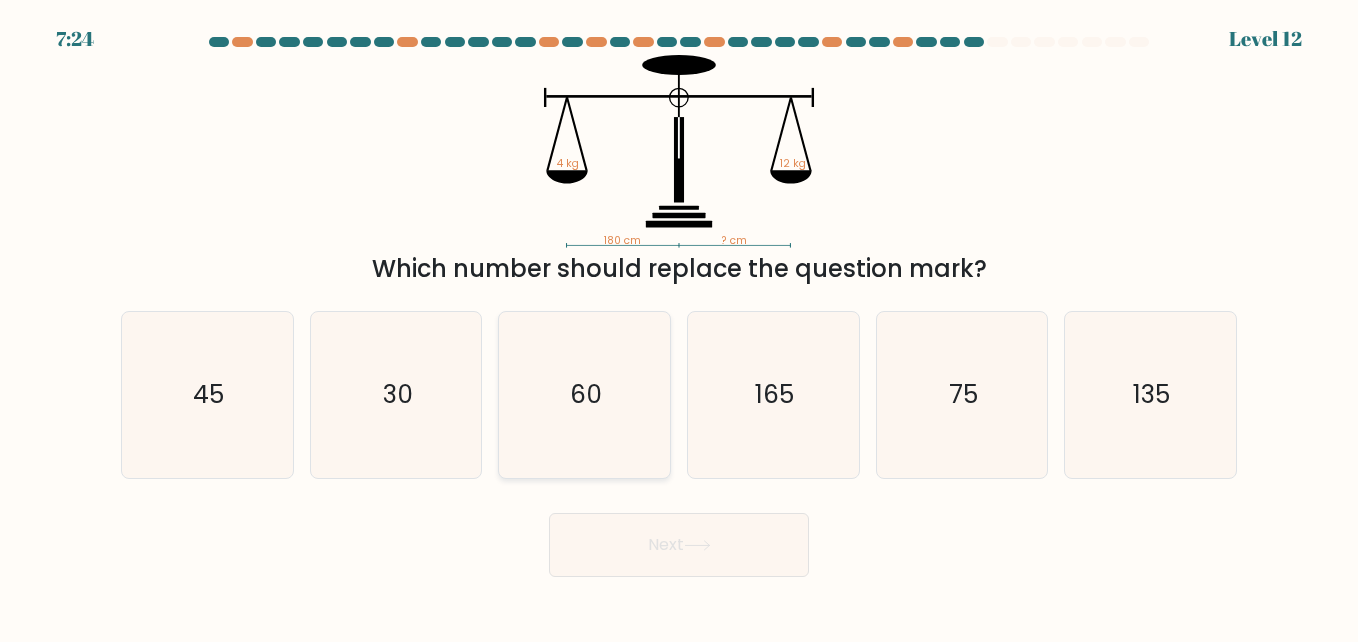 click on "60" 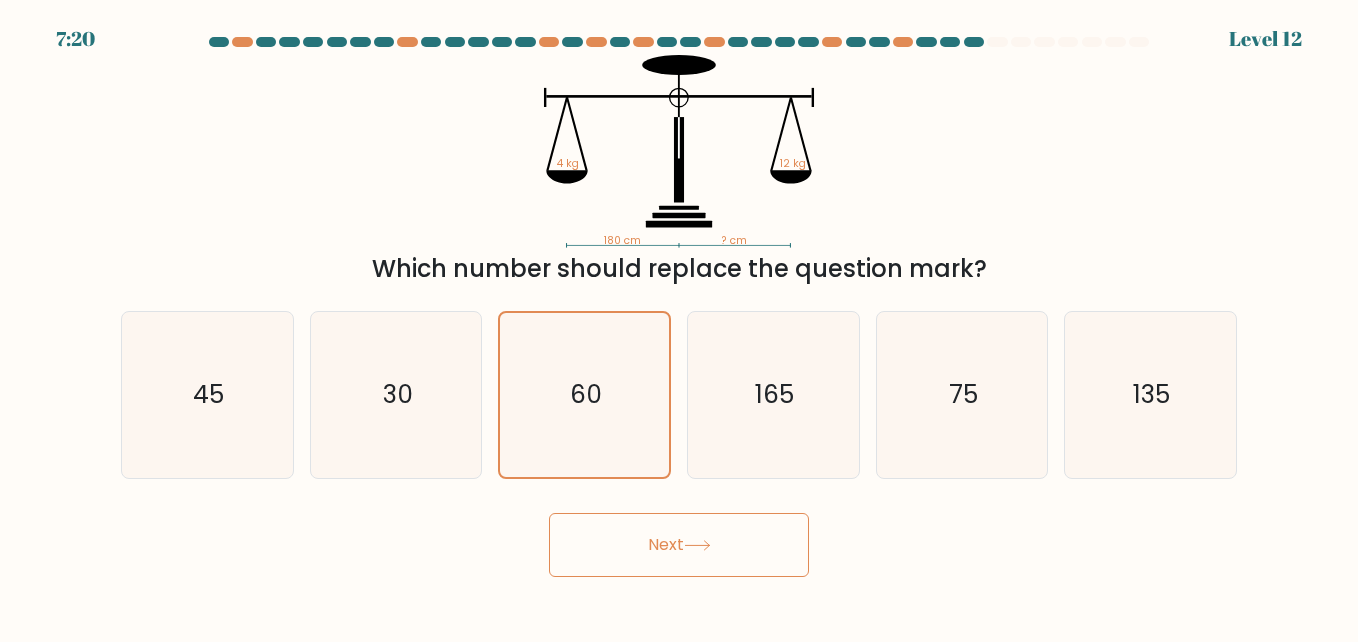 click 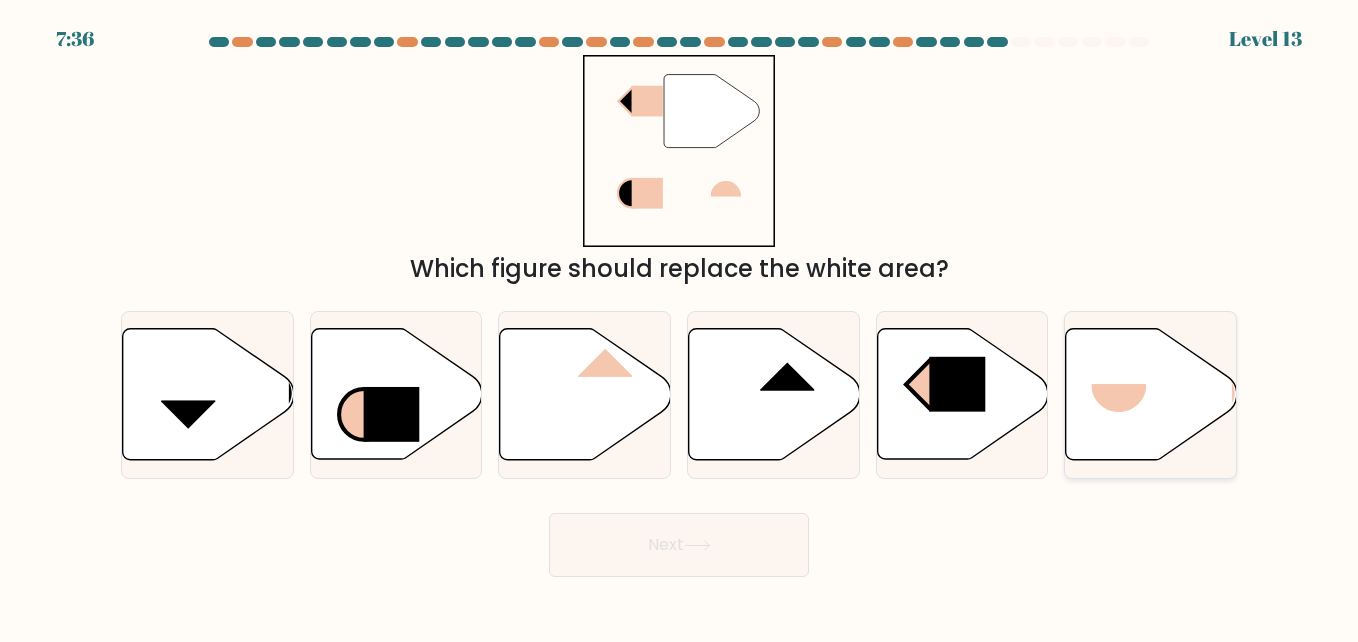 click 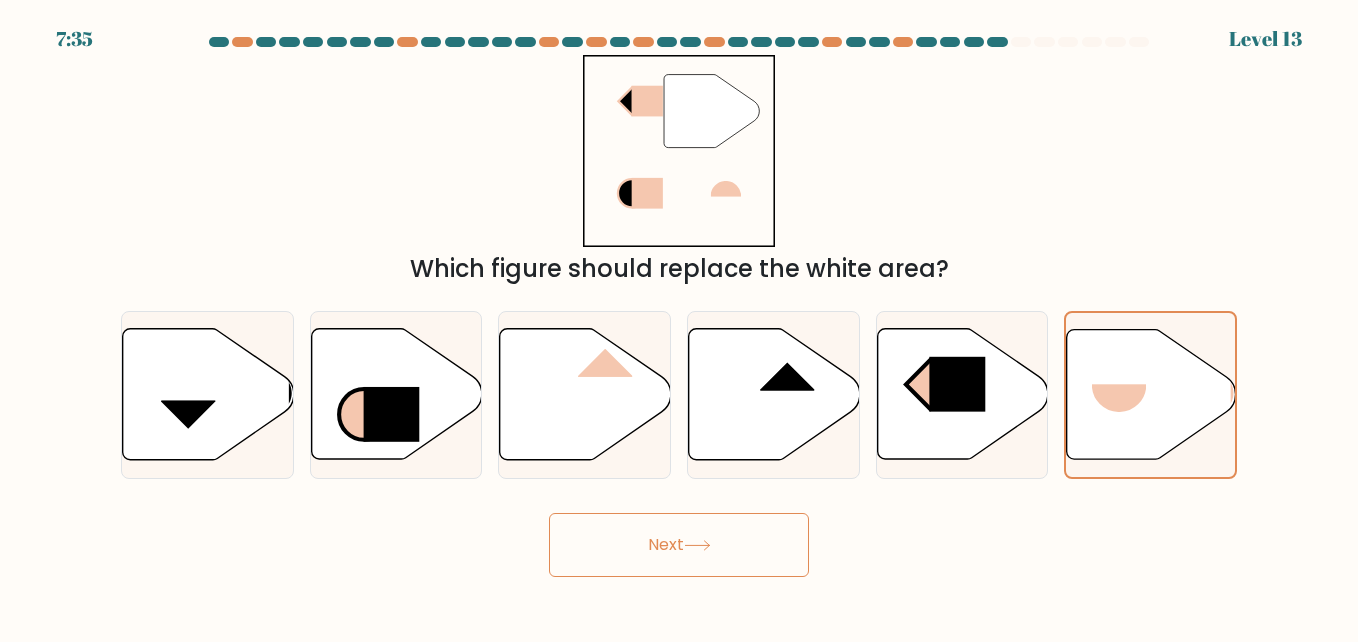 click on "Next" at bounding box center (679, 545) 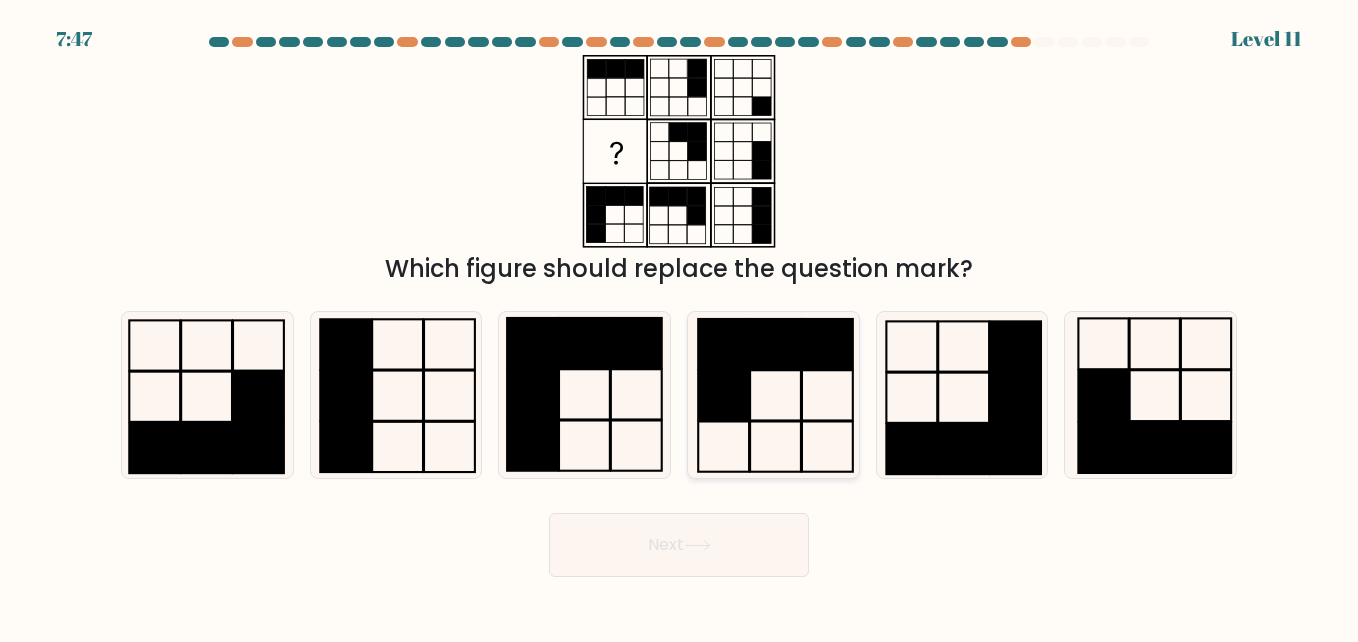 click 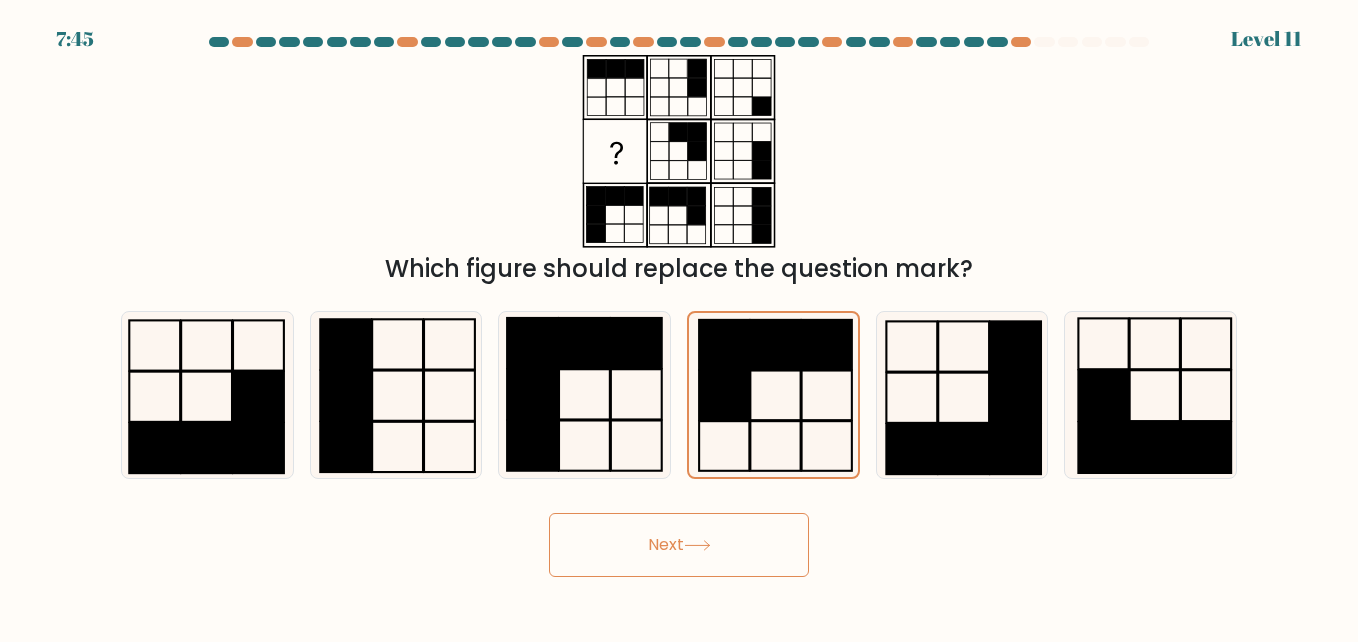 click 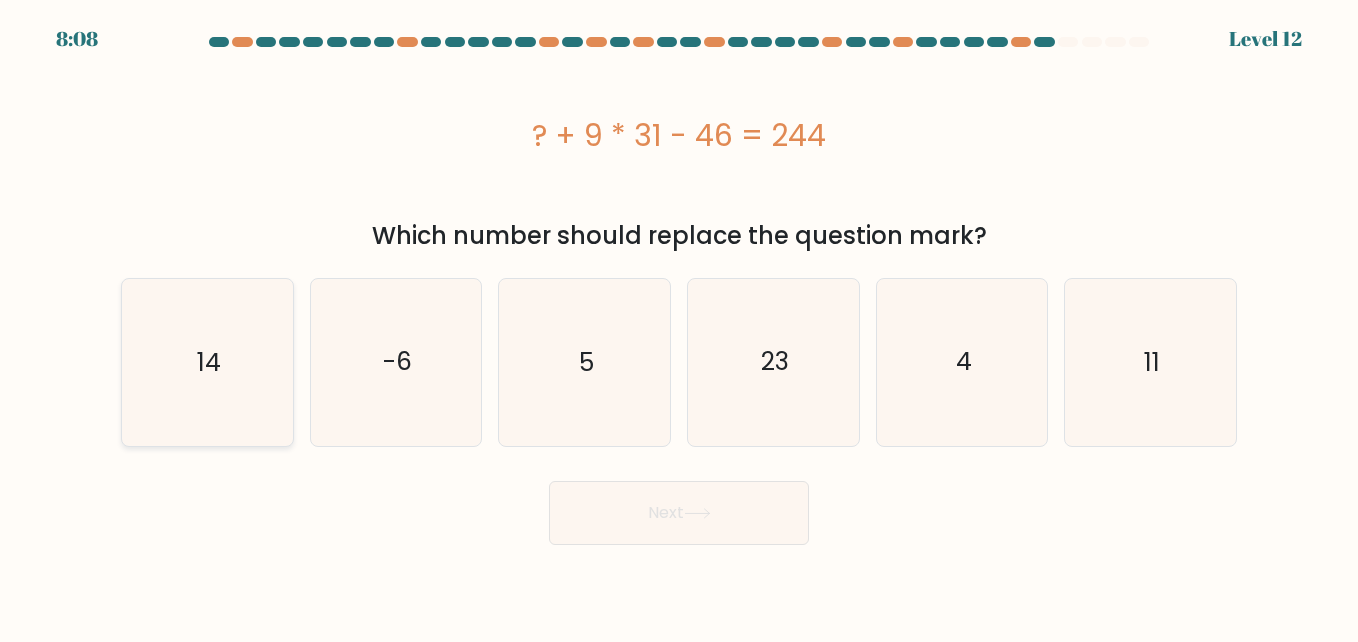 click on "14" 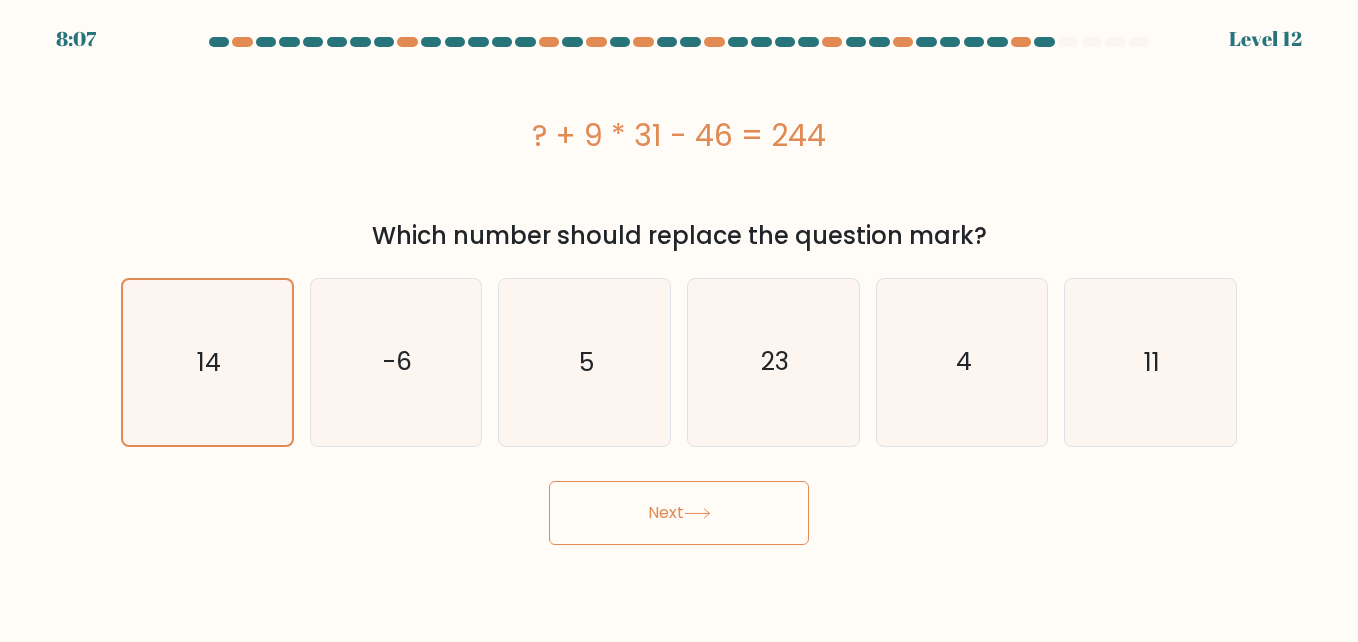 click on "Next" at bounding box center [679, 513] 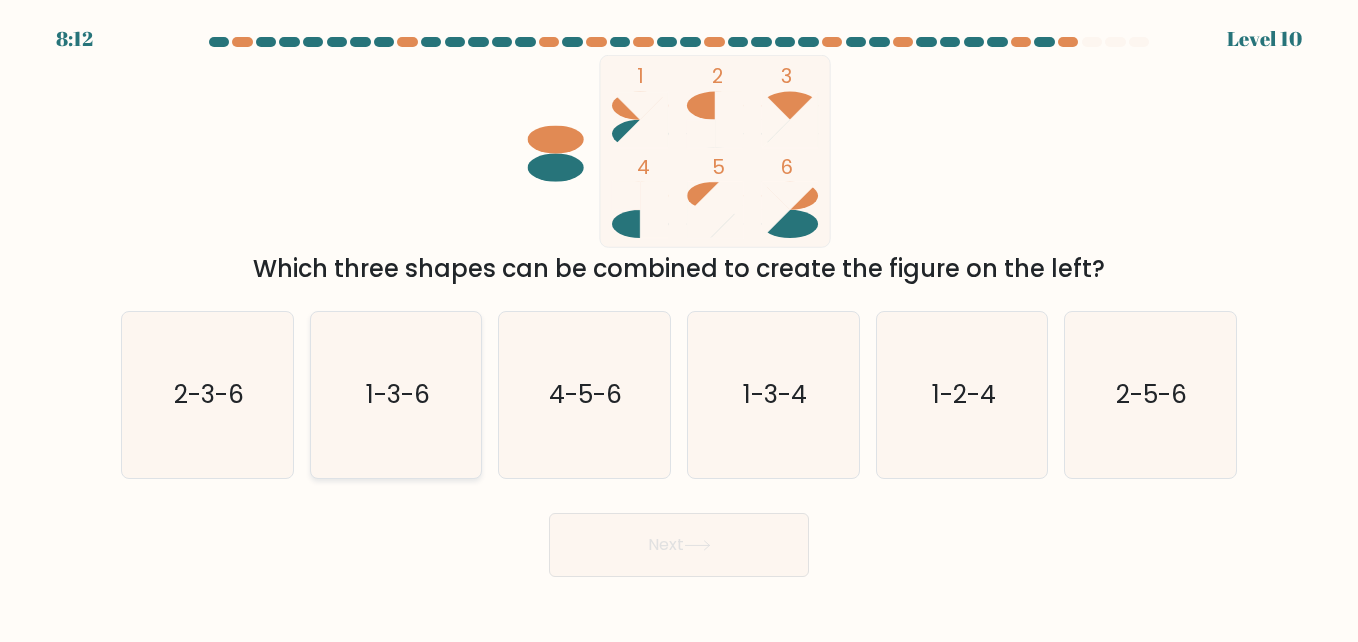 click on "1-3-6" 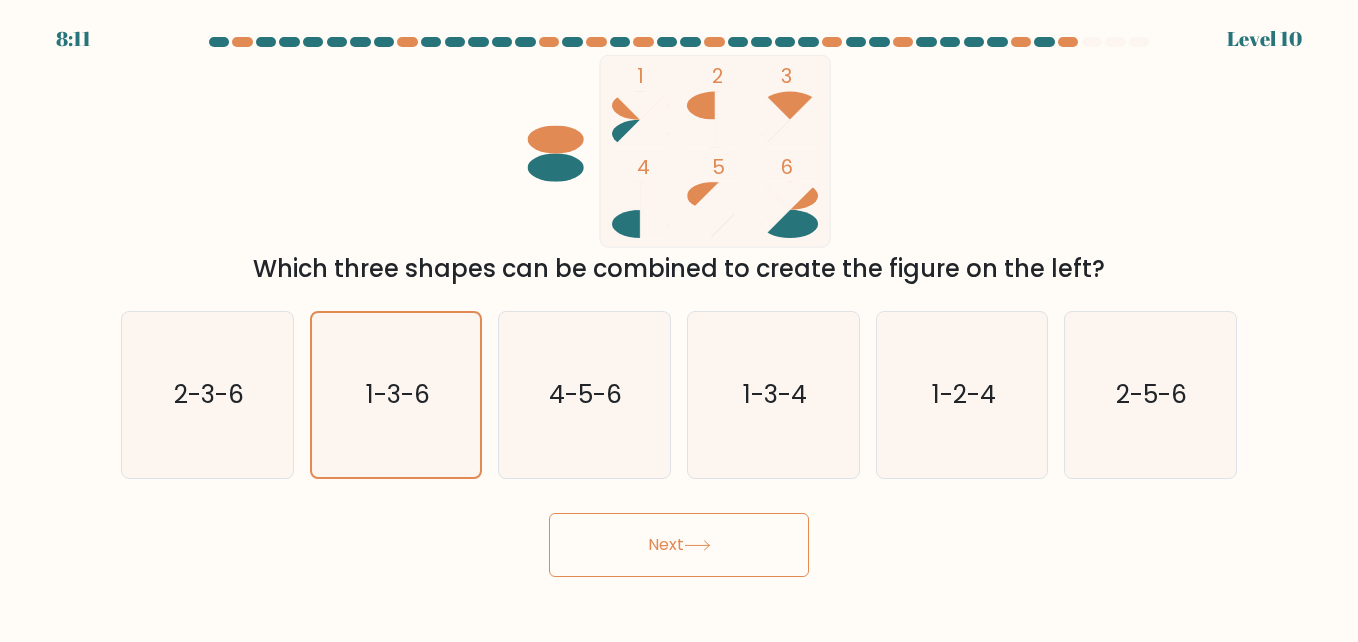 click on "Next" at bounding box center (679, 545) 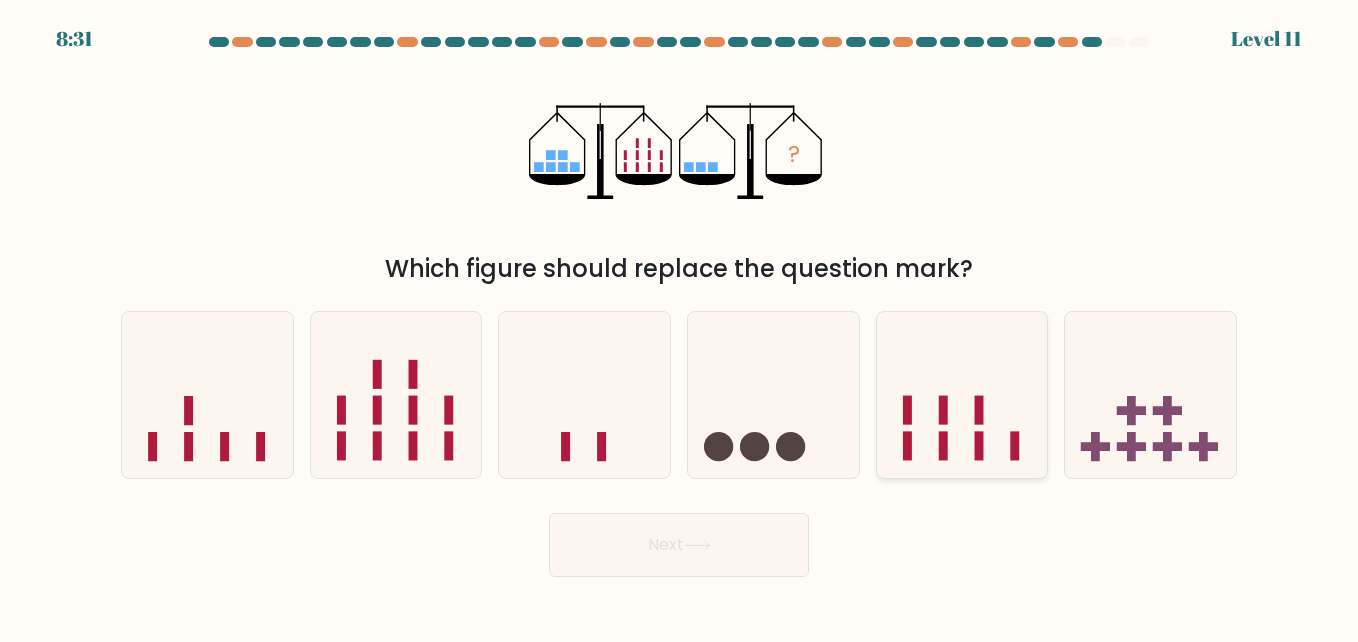click 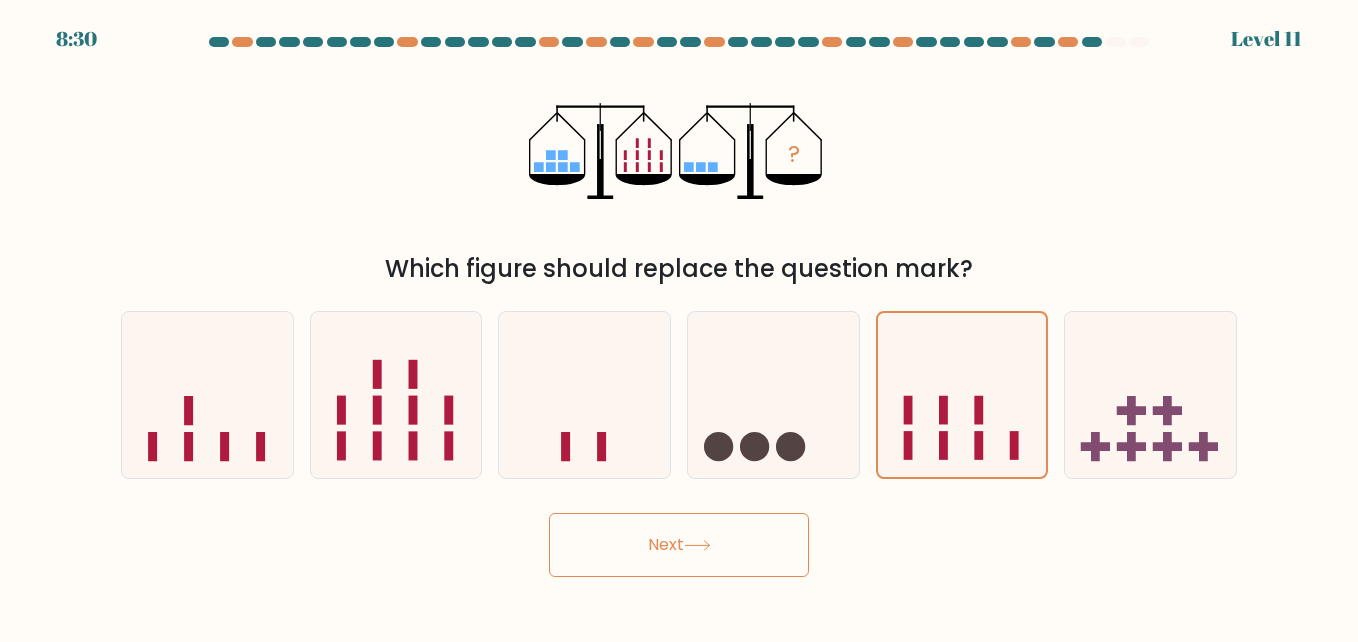 click on "Next" at bounding box center [679, 545] 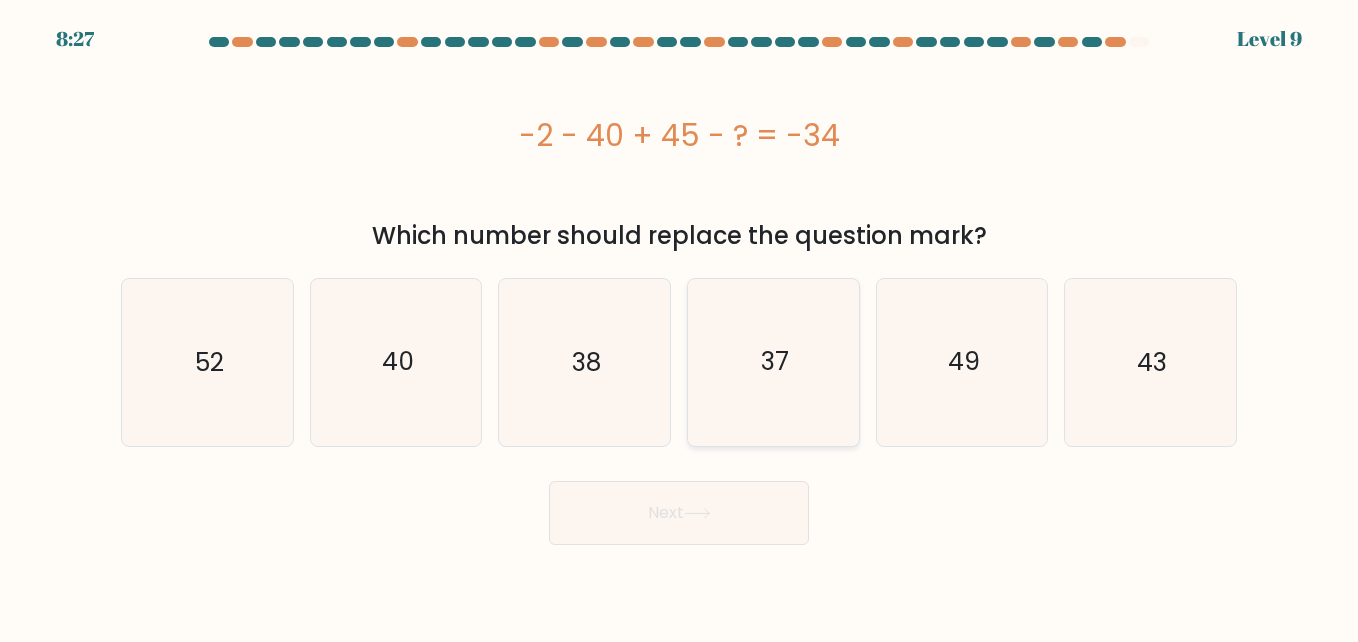 click on "37" 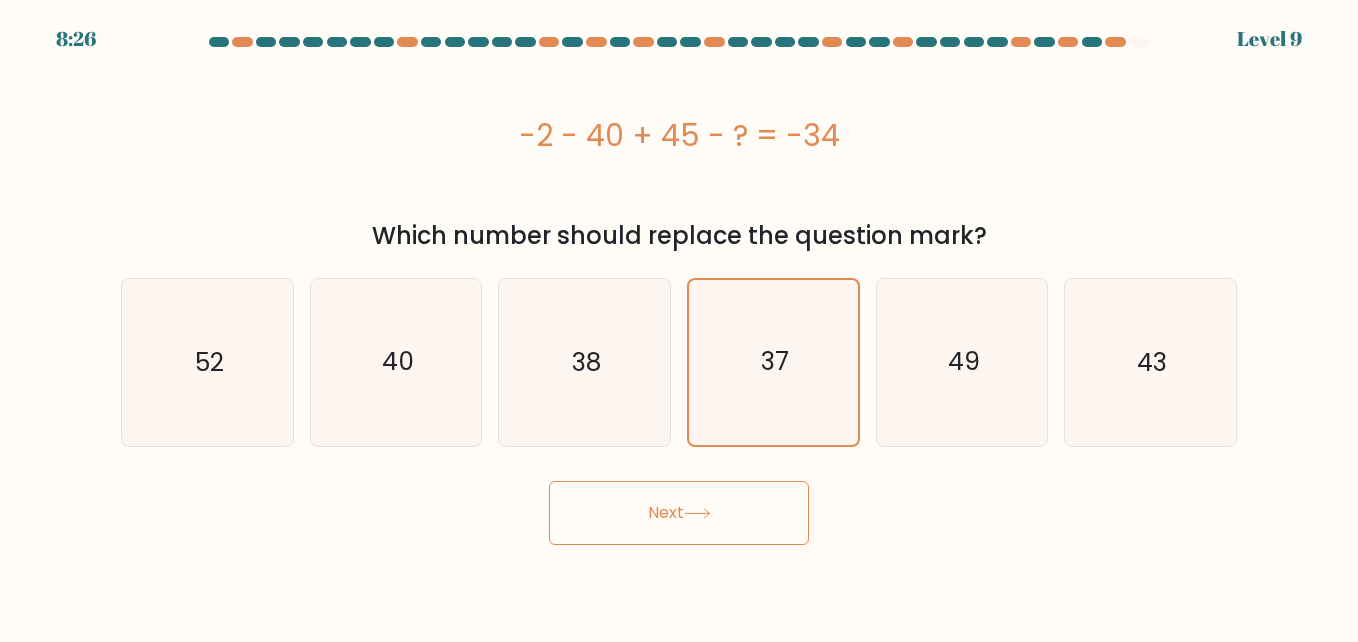 click on "Next" at bounding box center [679, 513] 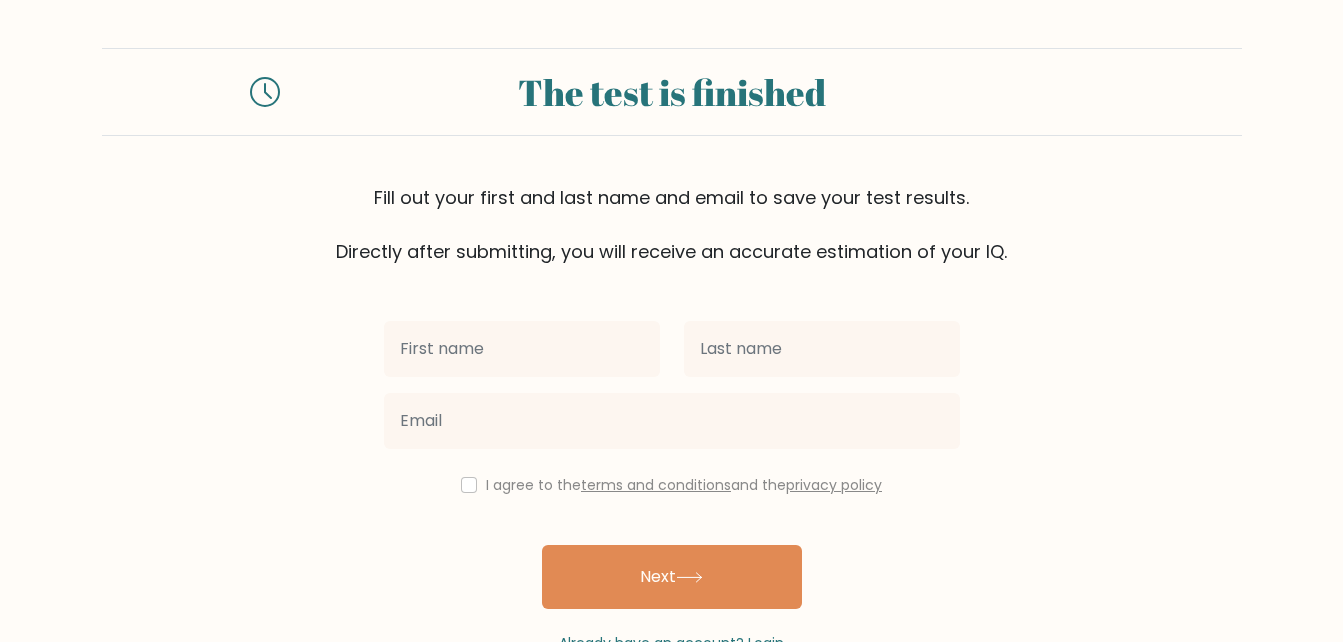 scroll, scrollTop: 0, scrollLeft: 0, axis: both 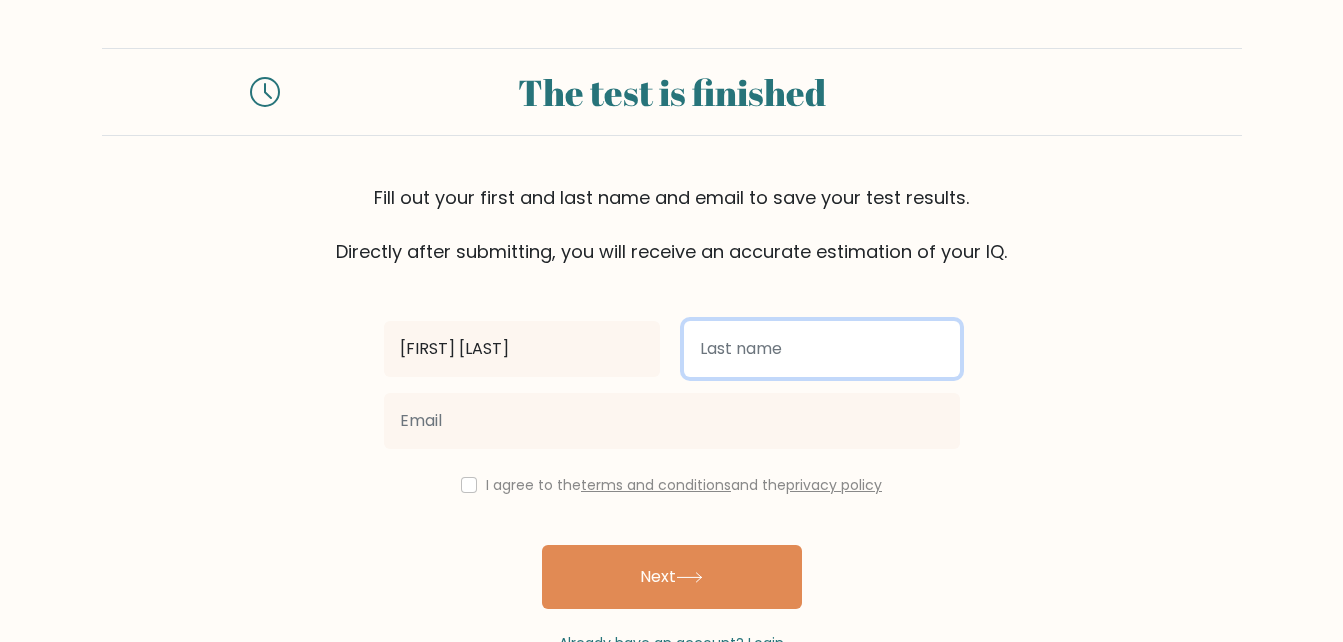 type on "[FIRST] [LAST]" 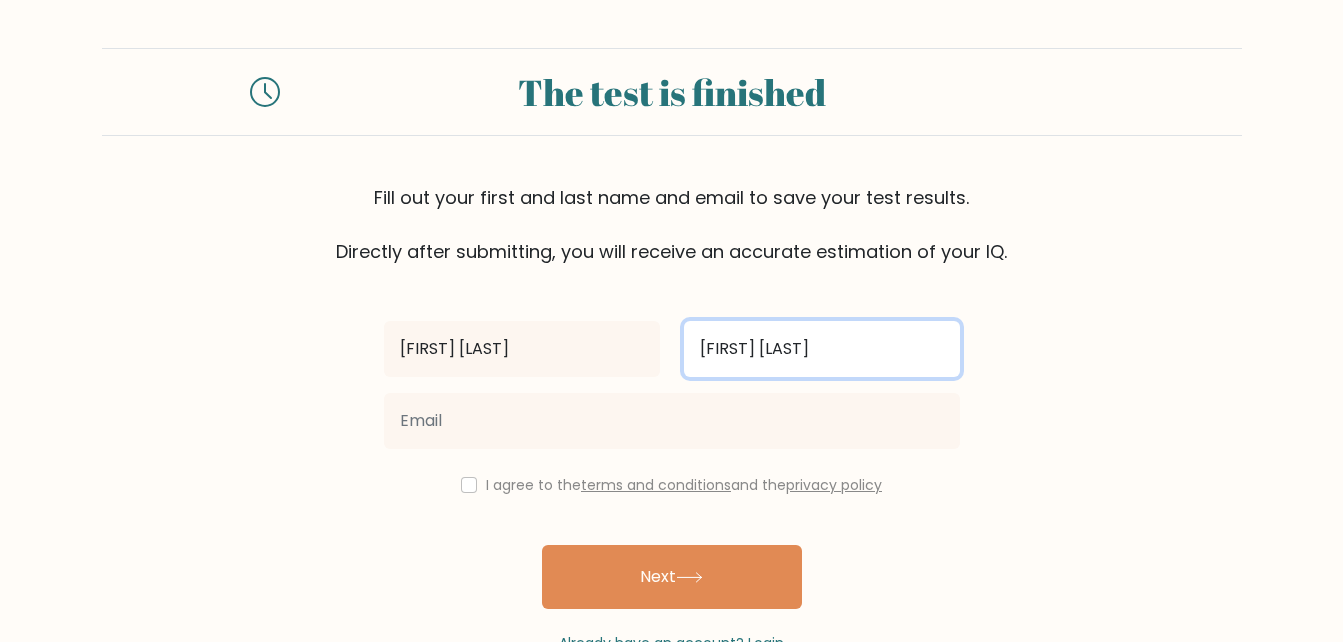 click on "[FIRST] [LAST]" at bounding box center (822, 349) 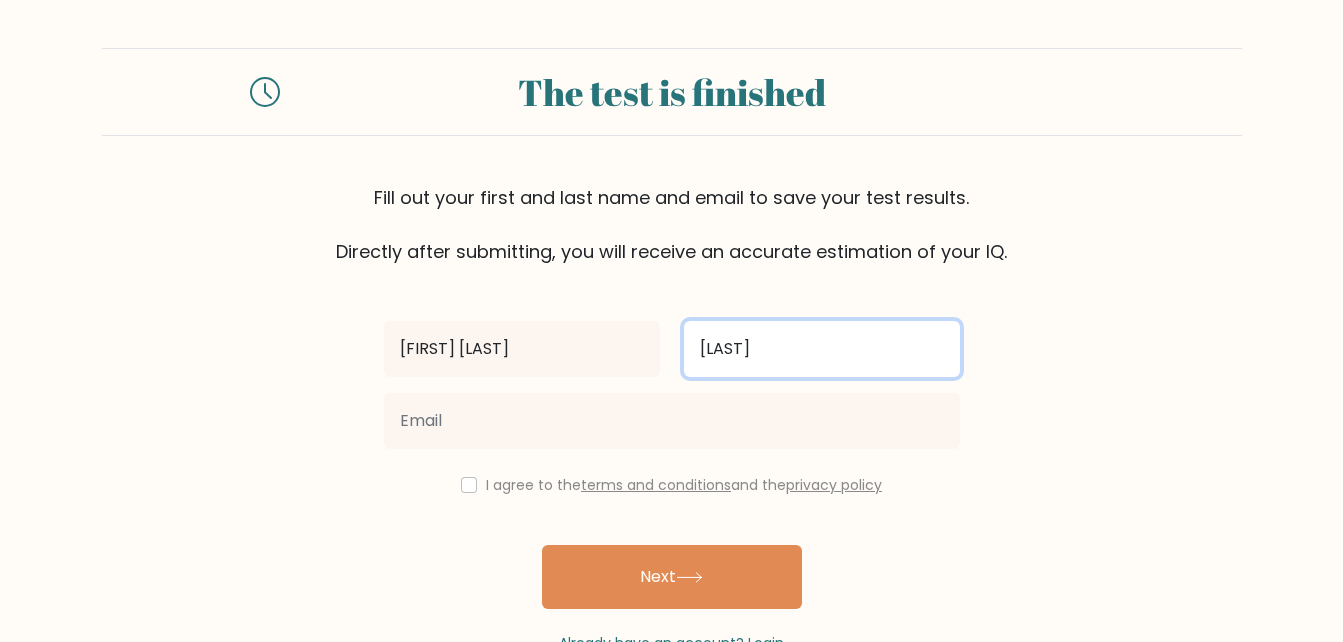 type on "[LAST]" 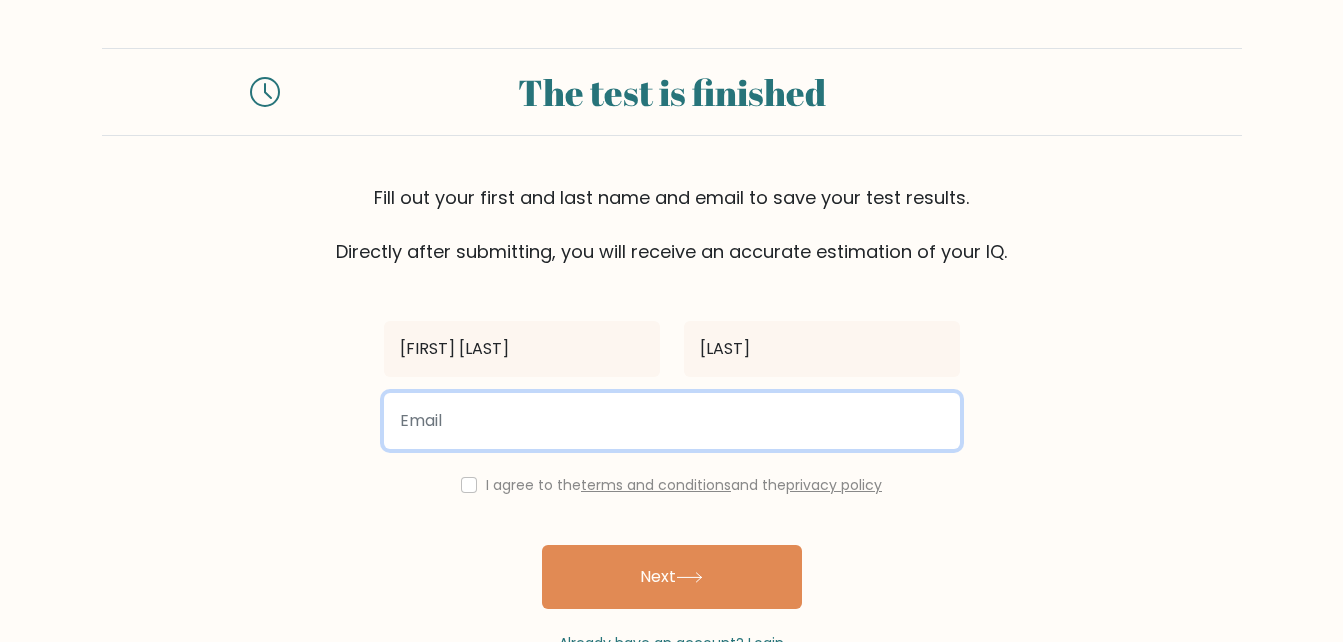 click at bounding box center [672, 421] 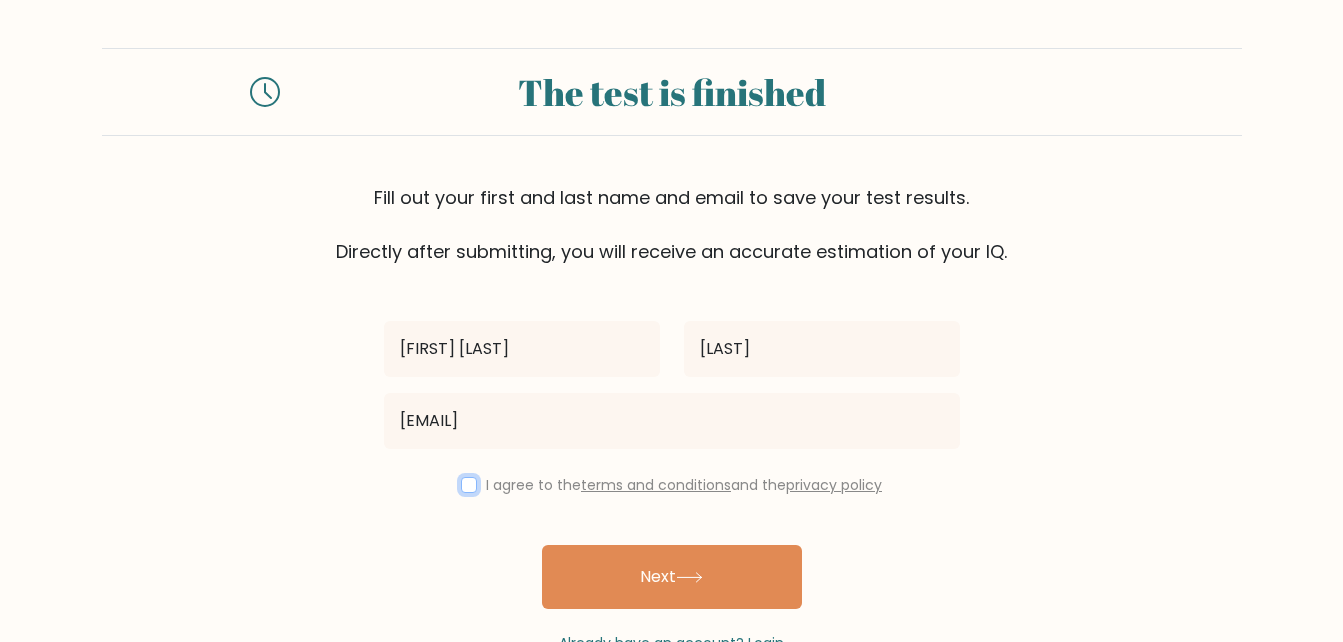 click at bounding box center (469, 485) 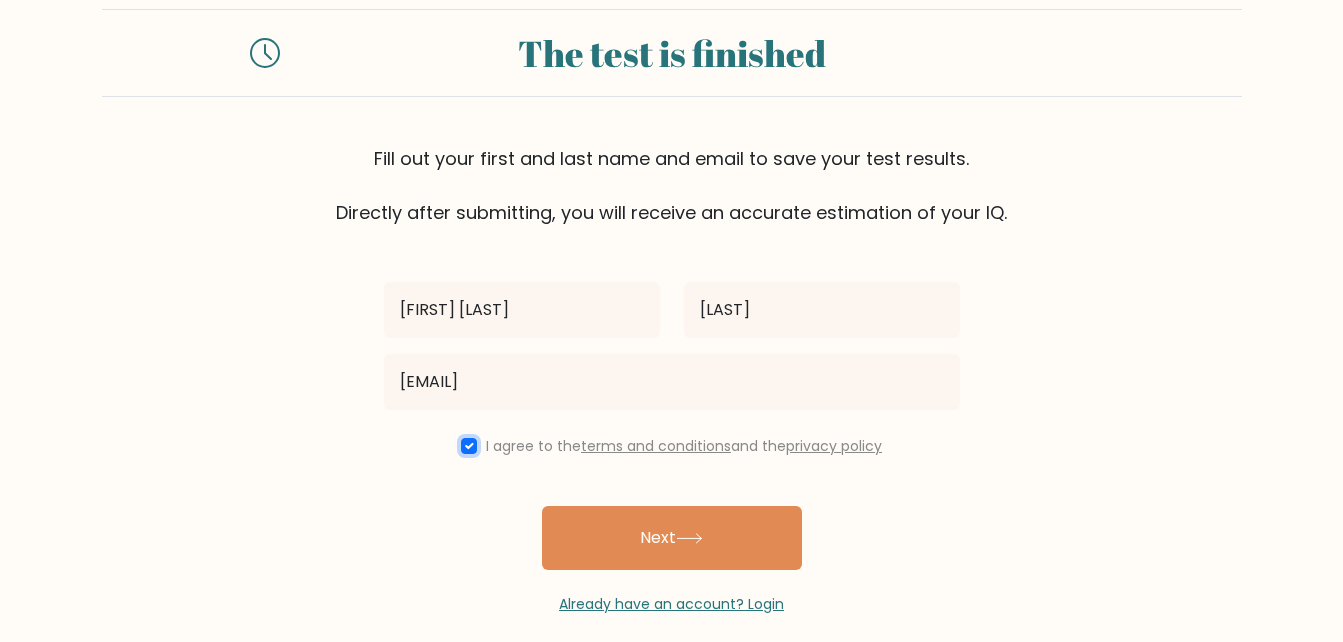 scroll, scrollTop: 60, scrollLeft: 0, axis: vertical 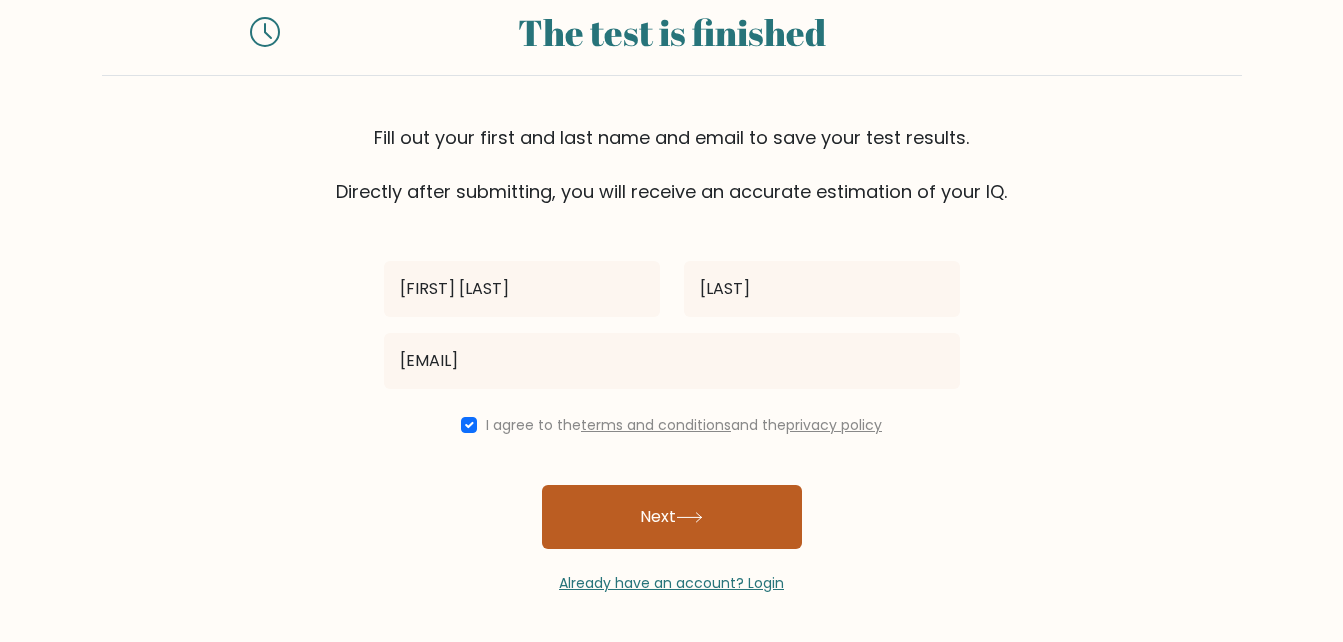 click on "Next" at bounding box center (672, 517) 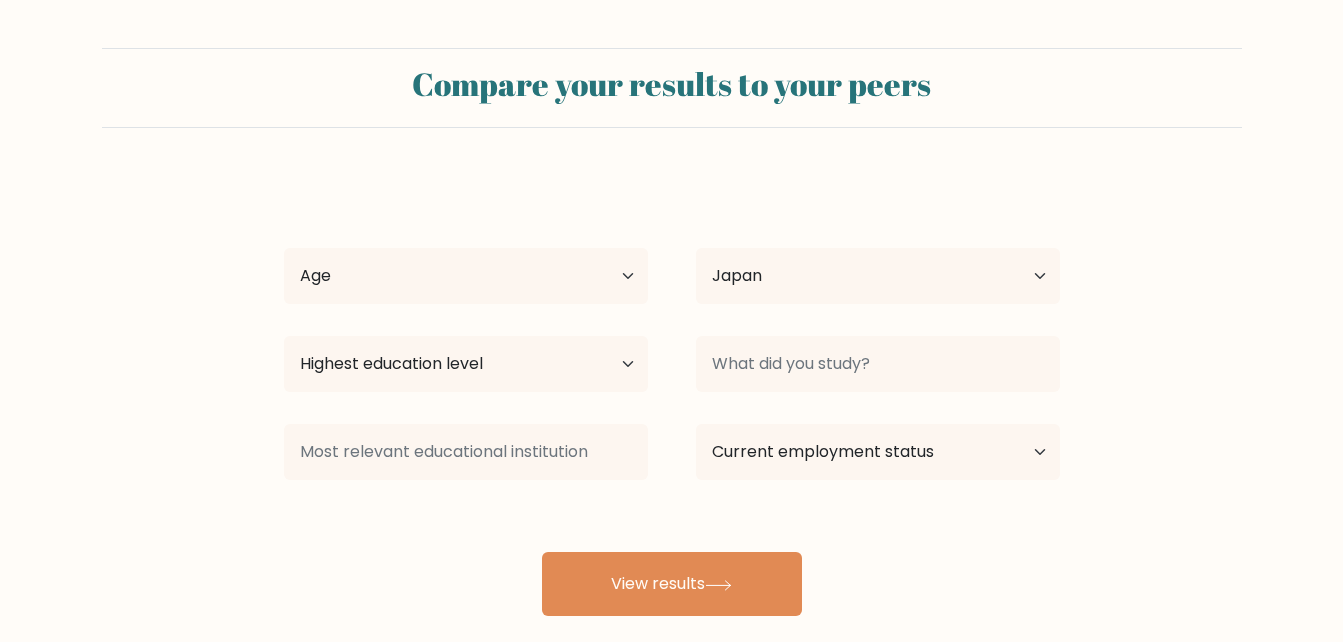 select on "JP" 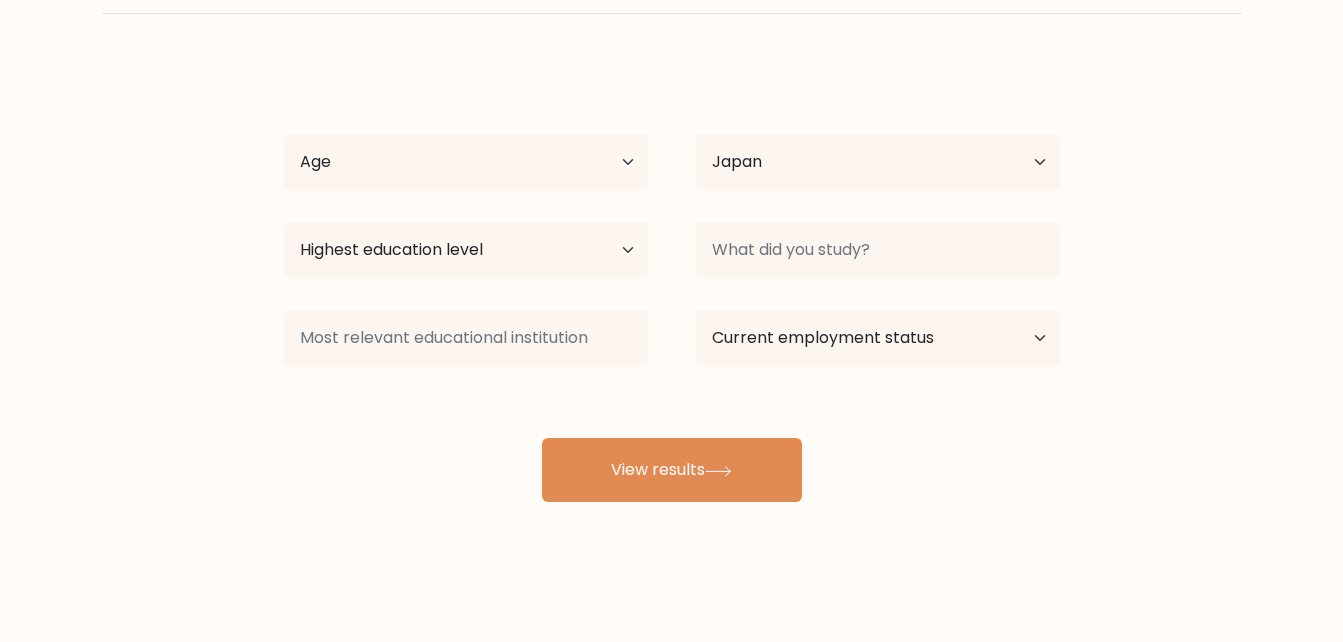 scroll, scrollTop: 116, scrollLeft: 0, axis: vertical 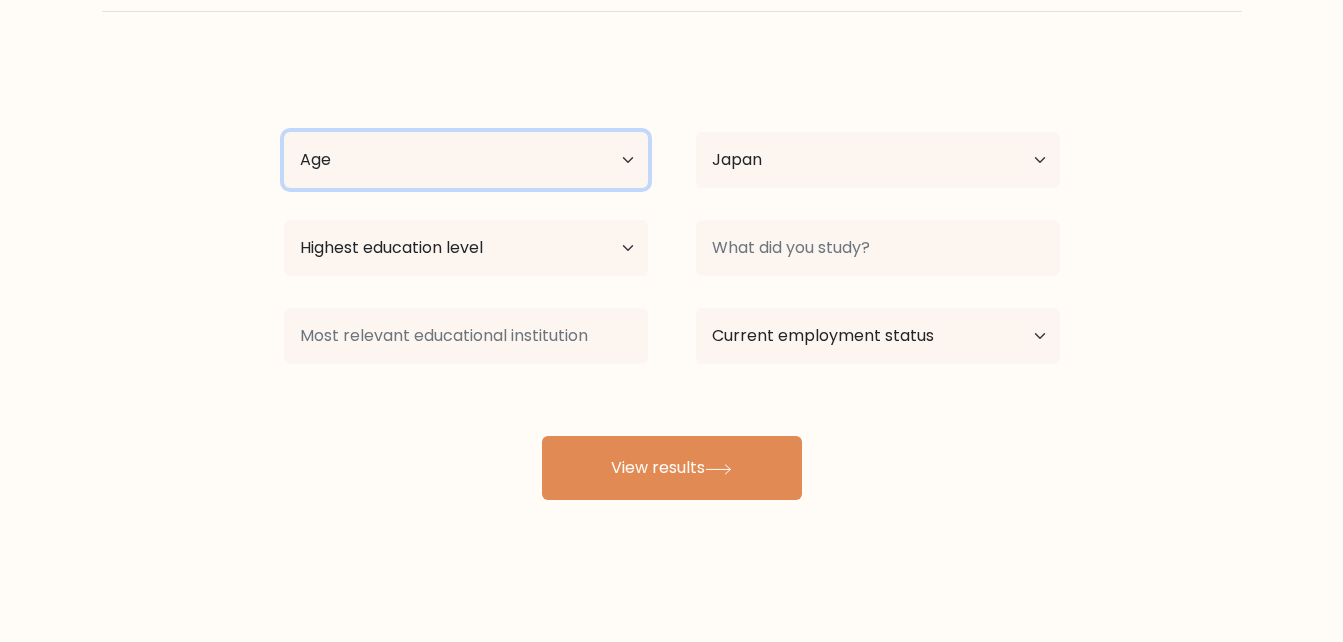 click on "Age
Under 18 years old
18-24 years old
25-34 years old
35-44 years old
45-54 years old
55-64 years old
65 years old and above" at bounding box center (466, 160) 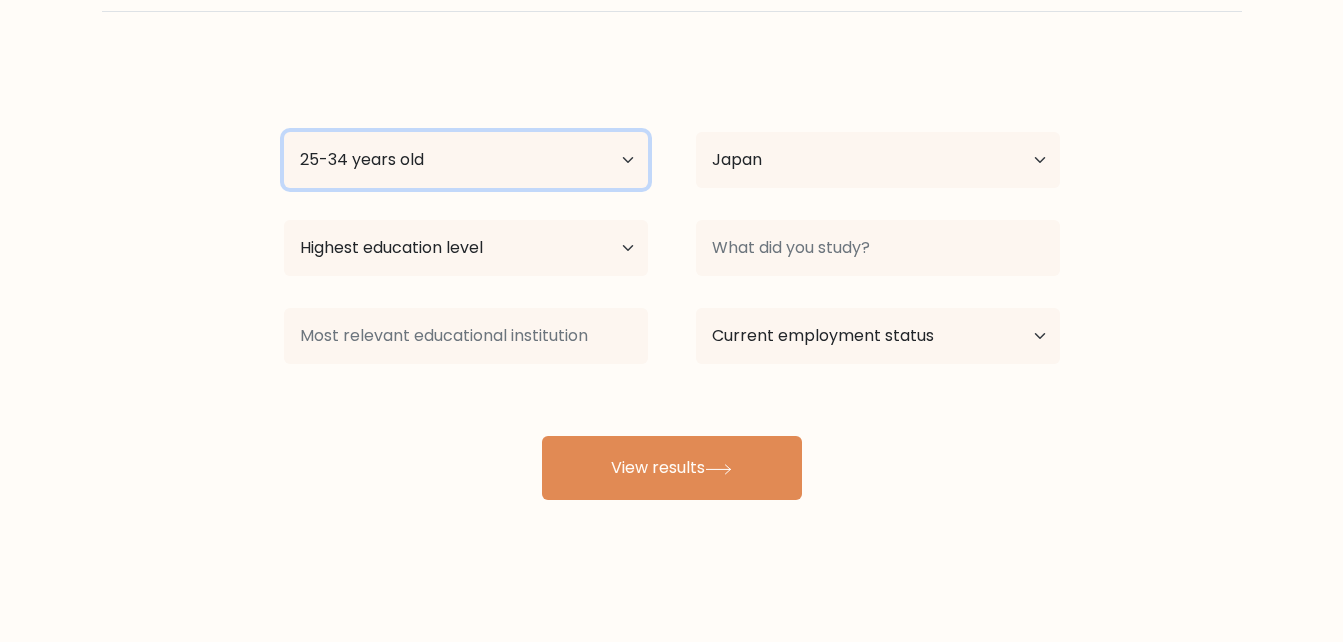 click on "Age
Under 18 years old
18-24 years old
25-34 years old
35-44 years old
45-54 years old
55-64 years old
65 years old and above" at bounding box center [466, 160] 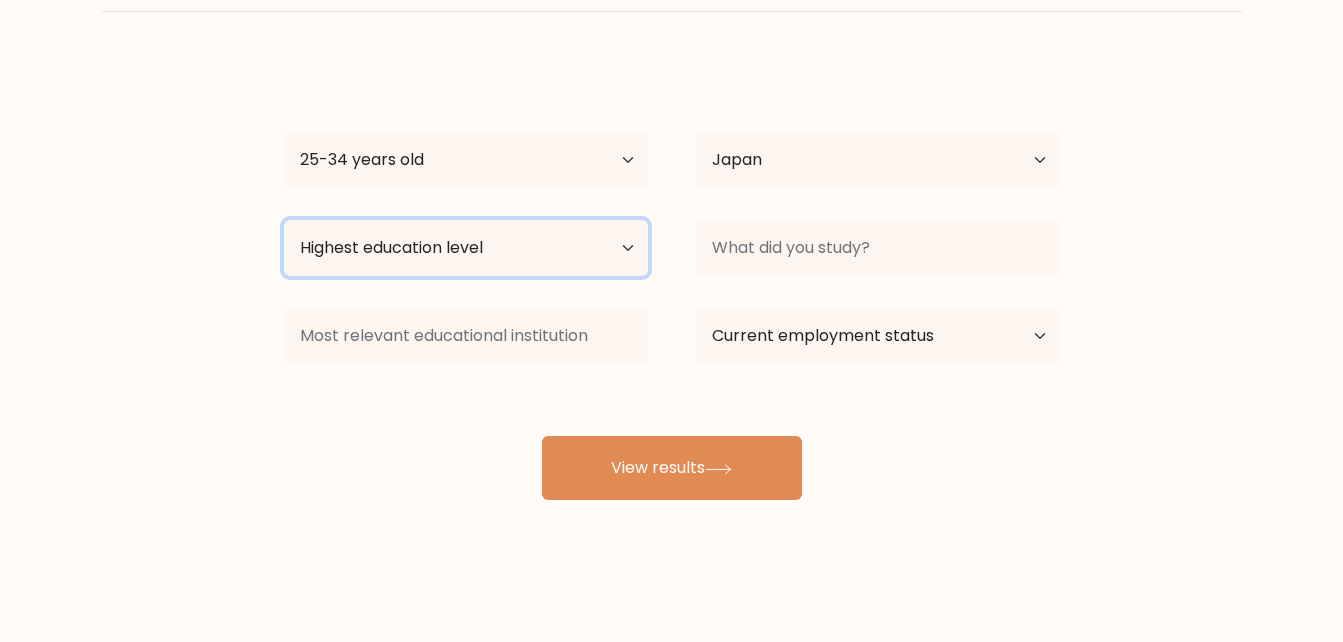 click on "Highest education level
No schooling
Primary
Lower Secondary
Upper Secondary
Occupation Specific
Bachelor's degree
Master's degree
Doctoral degree" at bounding box center (466, 248) 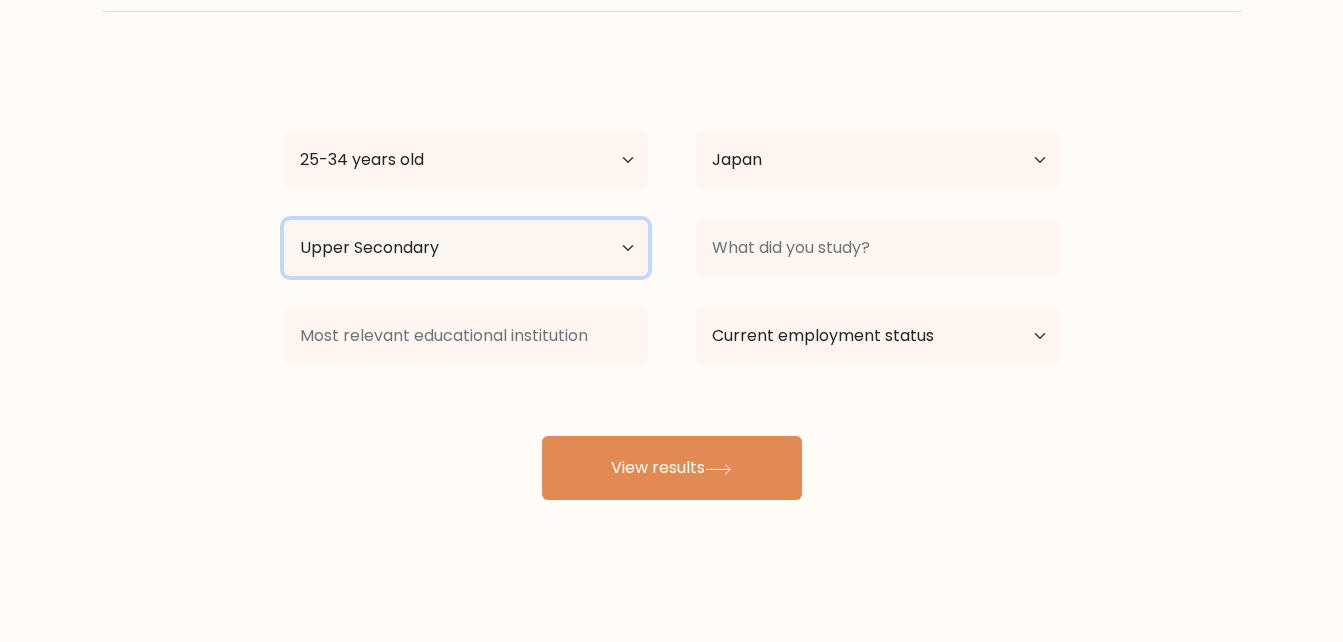 click on "Highest education level
No schooling
Primary
Lower Secondary
Upper Secondary
Occupation Specific
Bachelor's degree
Master's degree
Doctoral degree" at bounding box center [466, 248] 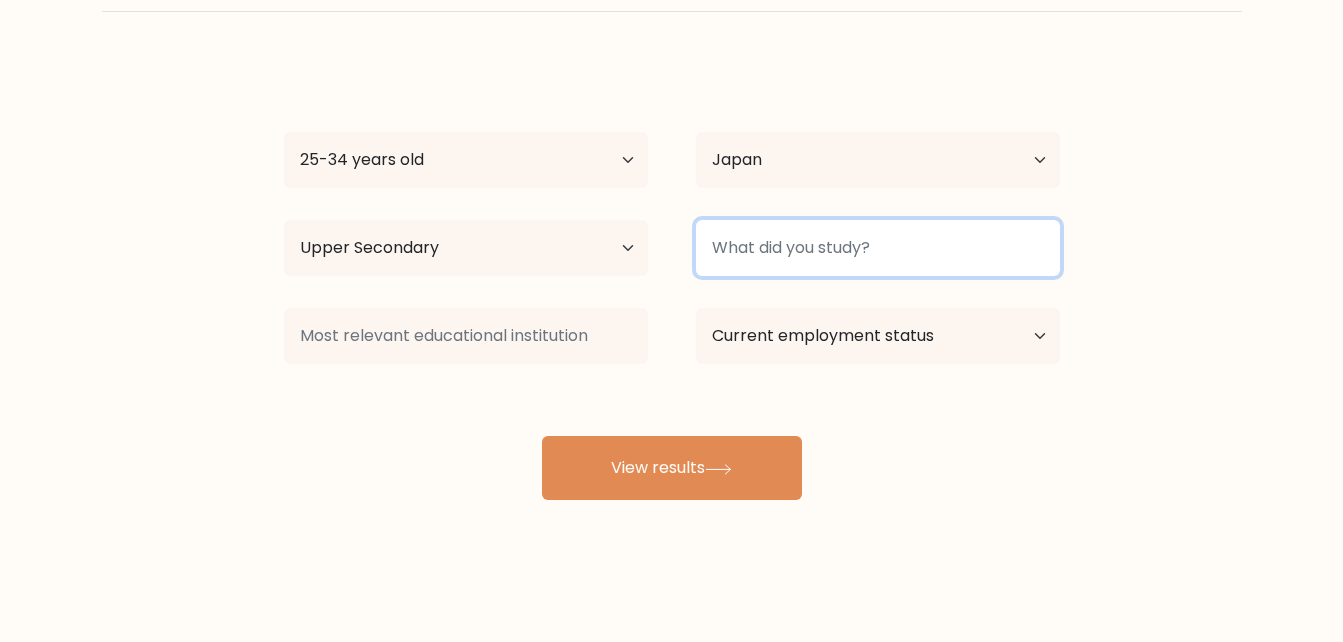 click at bounding box center [878, 248] 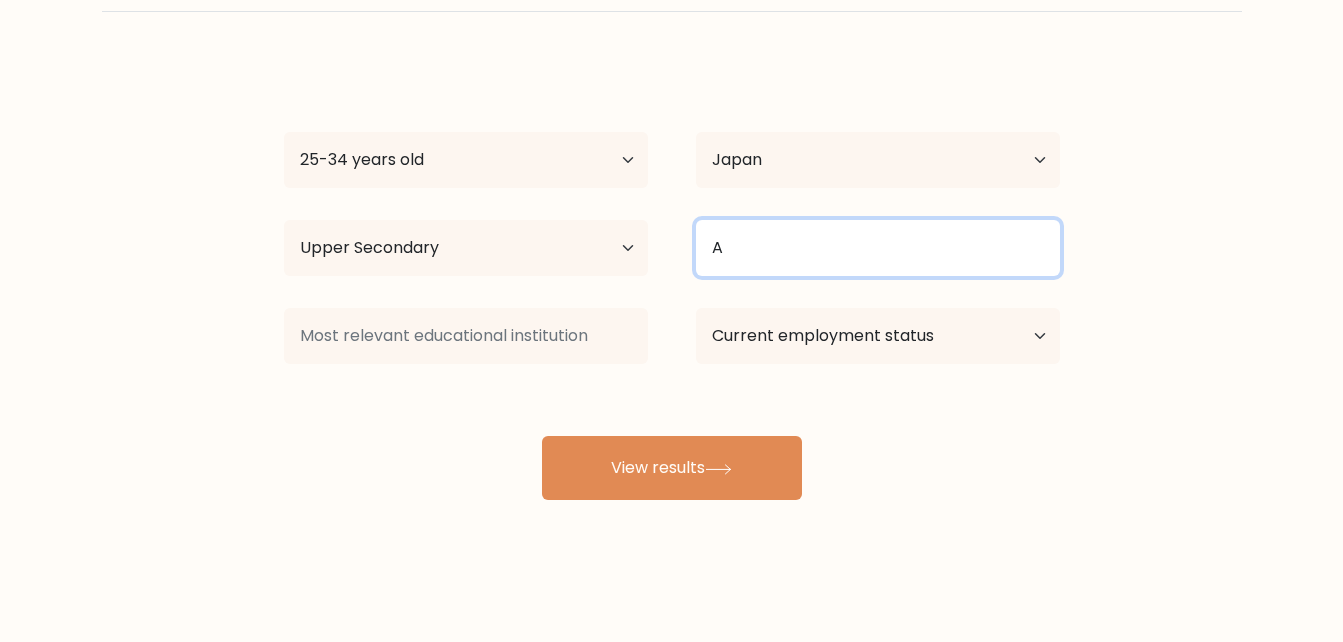type on "A" 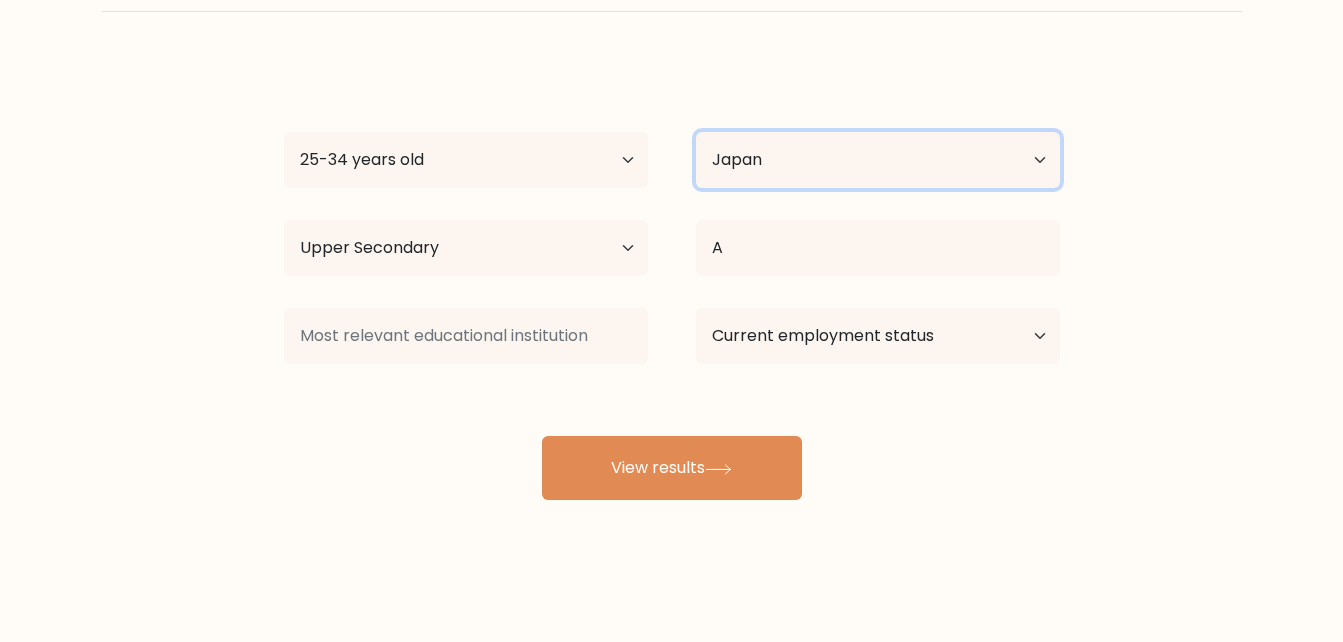 click on "Country
Afghanistan
Albania
Algeria
American Samoa
Andorra
Angola
Anguilla
Antarctica
Antigua and Barbuda
Argentina
Armenia
Aruba
Australia
Austria
Azerbaijan
Bahamas
Bahrain
Bangladesh
Barbados
Belarus
Belgium
Belize
Benin
Bermuda
Bhutan
Bolivia
Bonaire, Sint Eustatius and Saba
Bosnia and Herzegovina
Botswana
Bouvet Island
Brazil
British Indian Ocean Territory
Brunei
Bulgaria
Burkina Faso
Burundi
Cabo Verde
Cambodia
Cameroon
Canada
Cayman Islands
Central African Republic
Chad
Chile
China
Christmas Island
Cocos (Keeling) Islands
Colombia
Comoros
Congo
Congo (the Democratic Republic of the)
Cook Islands
Costa Rica
Côte d'Ivoire
Croatia
Cuba" at bounding box center [878, 160] 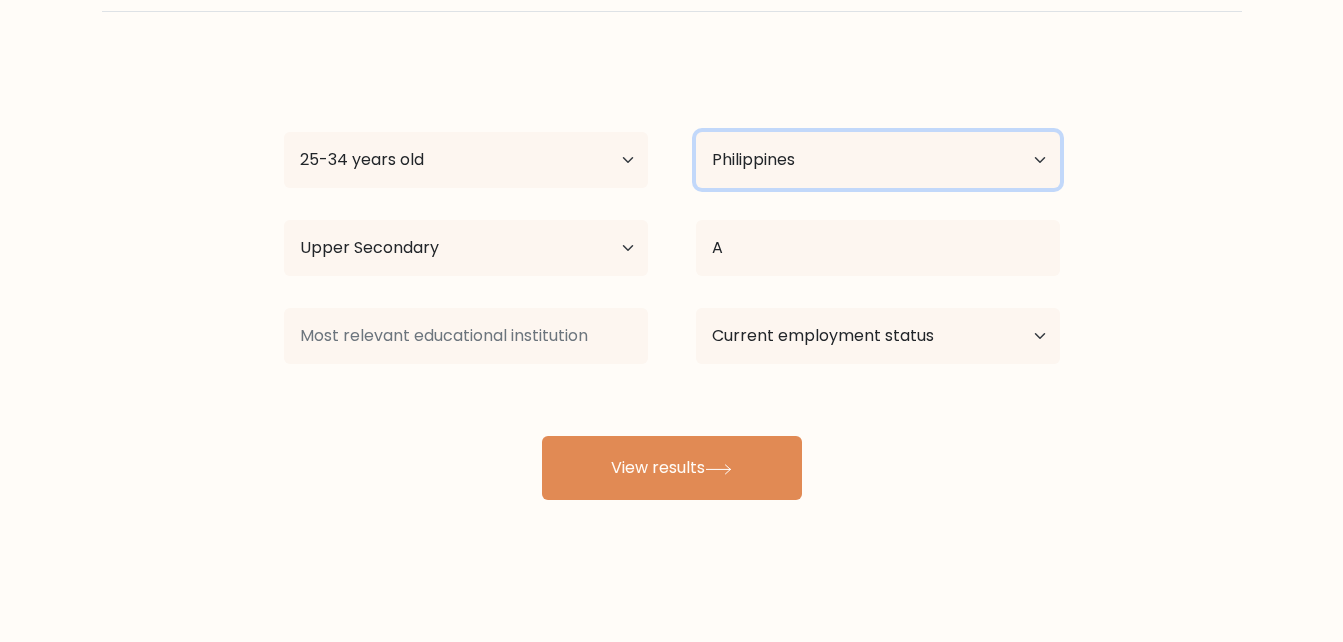 click on "Country
Afghanistan
Albania
Algeria
American Samoa
Andorra
Angola
Anguilla
Antarctica
Antigua and Barbuda
Argentina
Armenia
Aruba
Australia
Austria
Azerbaijan
Bahamas
Bahrain
Bangladesh
Barbados
Belarus
Belgium
Belize
Benin
Bermuda
Bhutan
Bolivia
Bonaire, Sint Eustatius and Saba
Bosnia and Herzegovina
Botswana
Bouvet Island
Brazil
British Indian Ocean Territory
Brunei
Bulgaria
Burkina Faso
Burundi
Cabo Verde
Cambodia
Cameroon
Canada
Cayman Islands
Central African Republic
Chad
Chile
China
Christmas Island
Cocos (Keeling) Islands
Colombia
Comoros
Congo
Congo (the Democratic Republic of the)
Cook Islands
Costa Rica
Côte d'Ivoire
Croatia
Cuba" at bounding box center (878, 160) 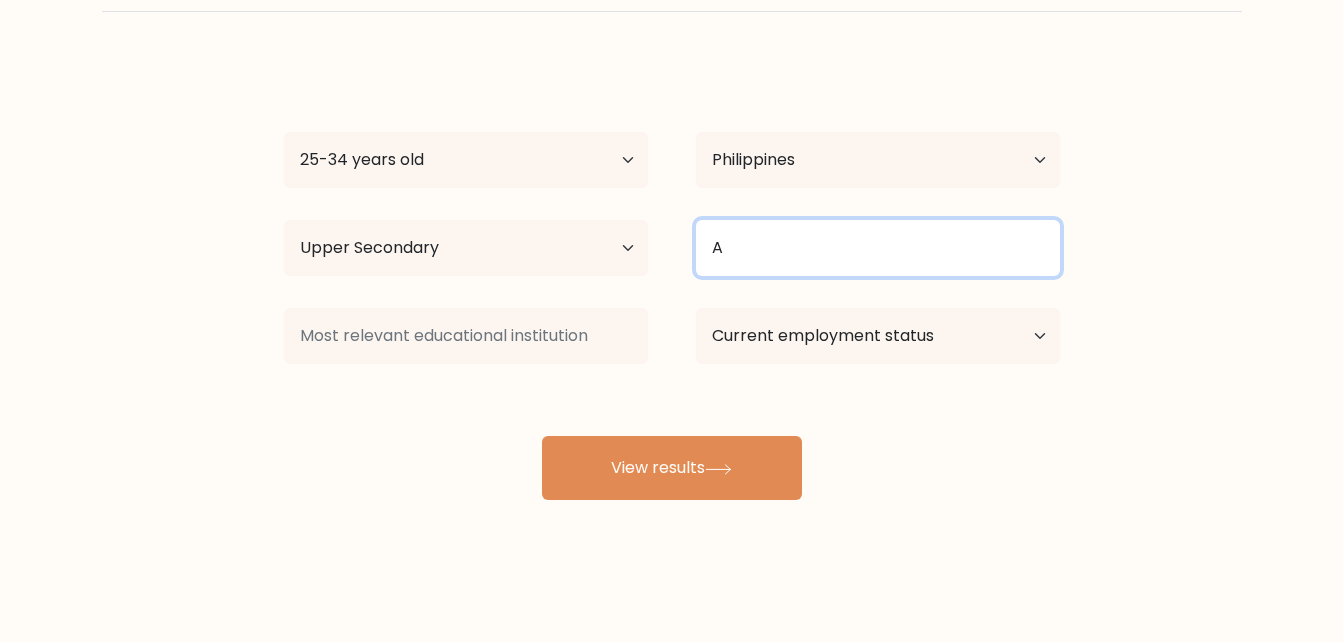 click on "A" at bounding box center [878, 248] 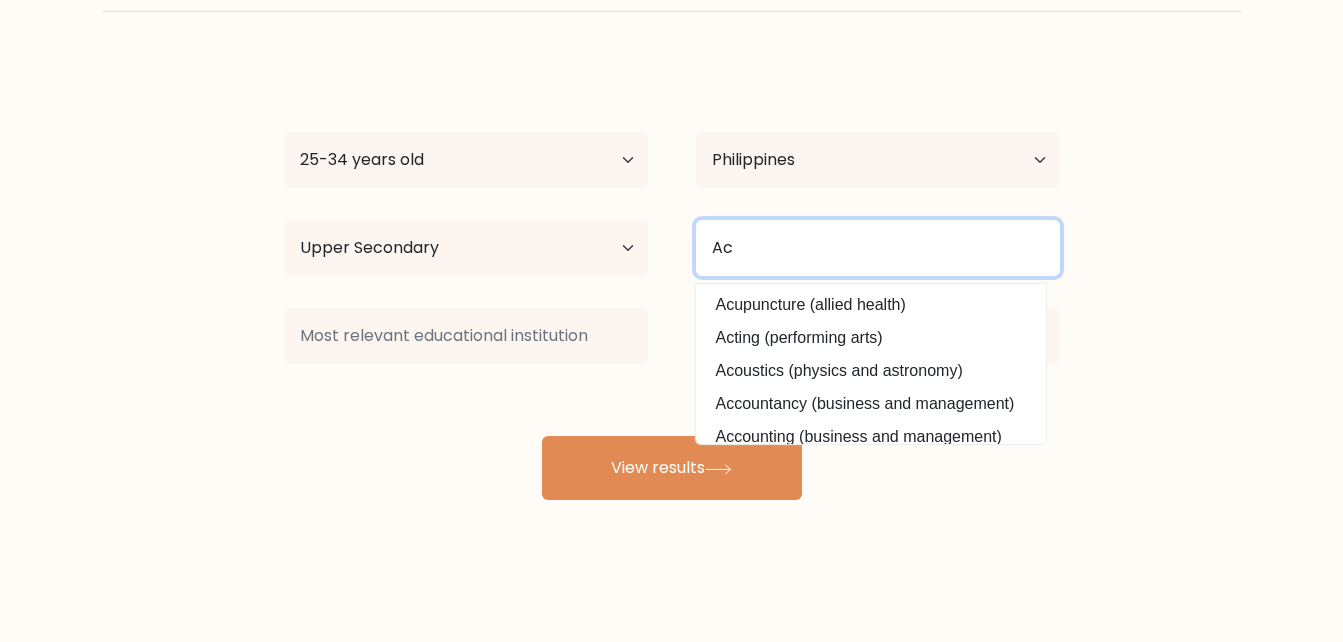 type on "A" 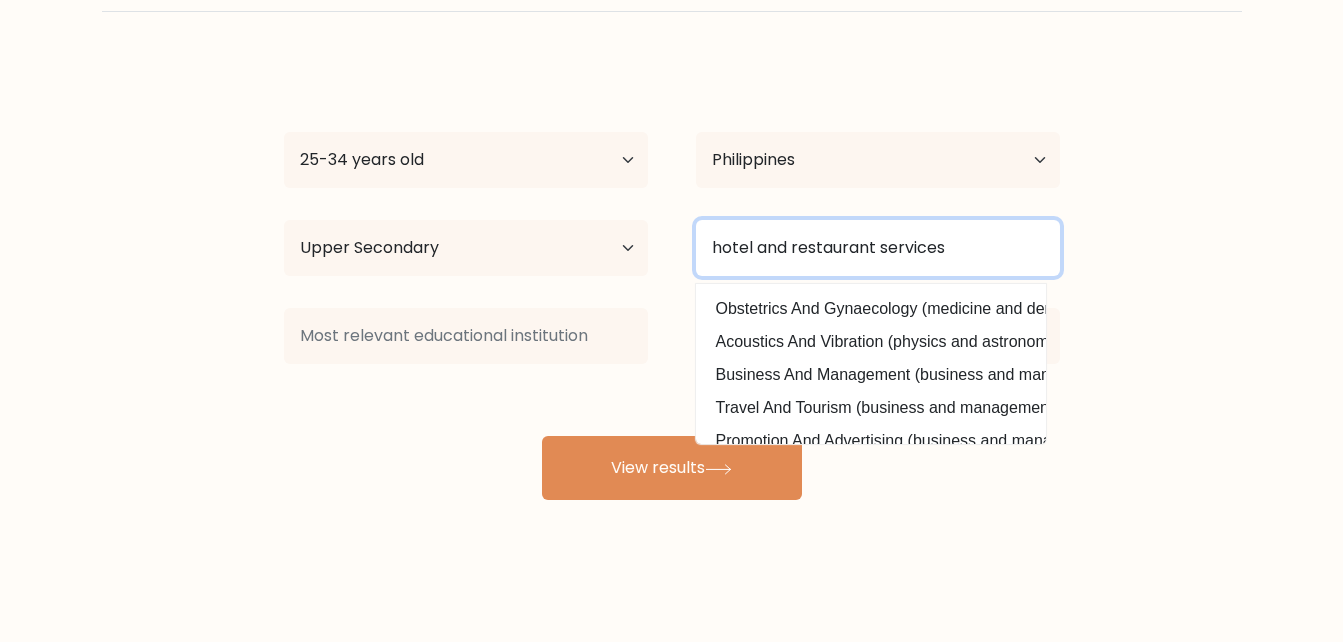 scroll, scrollTop: 195, scrollLeft: 0, axis: vertical 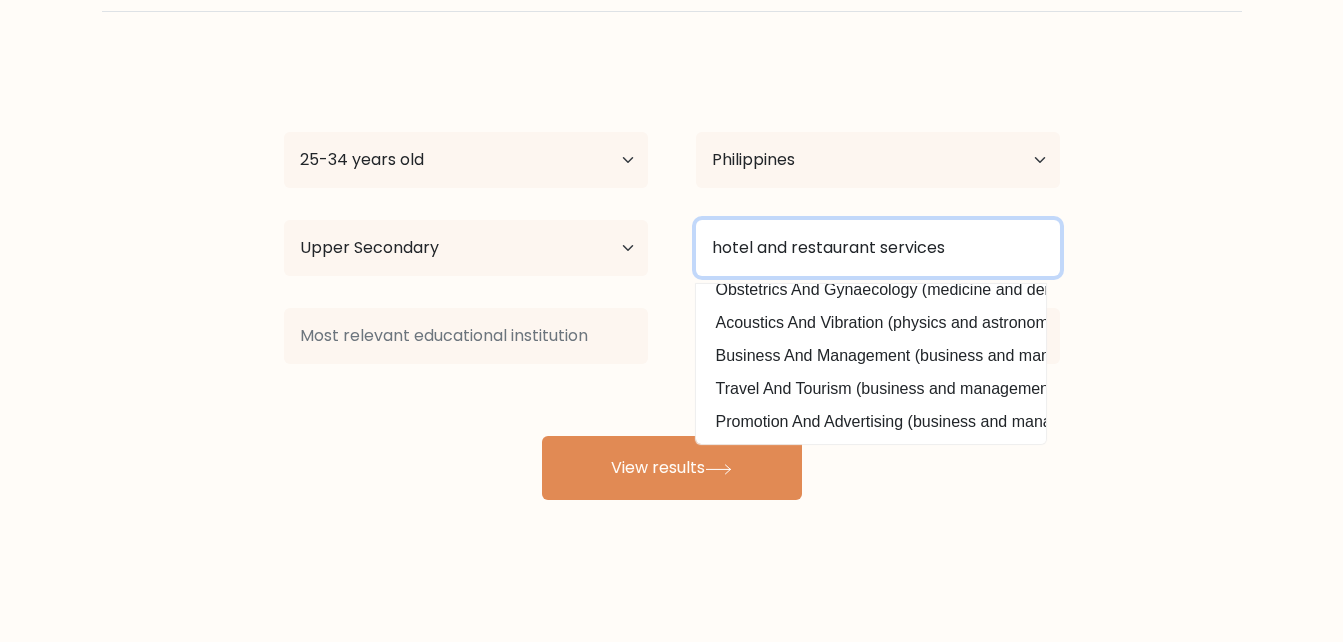 type on "hotel and restaurant services" 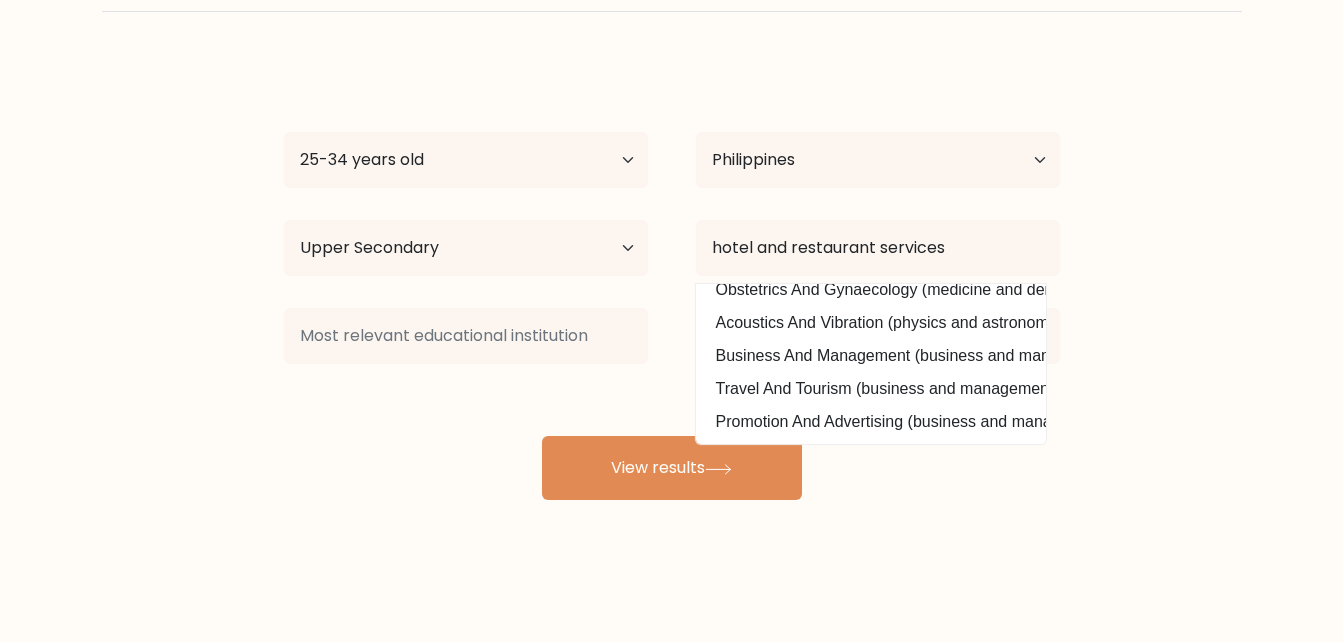 click on "Compare your results to your peers
Christine Diane
Rafols
Age
Under 18 years old
18-24 years old
25-34 years old
35-44 years old
45-54 years old
55-64 years old
65 years old and above
Country
Afghanistan
Albania
Algeria
American Samoa
Andorra
Angola
Anguilla
Antarctica
Antigua and Barbuda
Argentina
Armenia
Aruba
Australia" at bounding box center [671, 216] 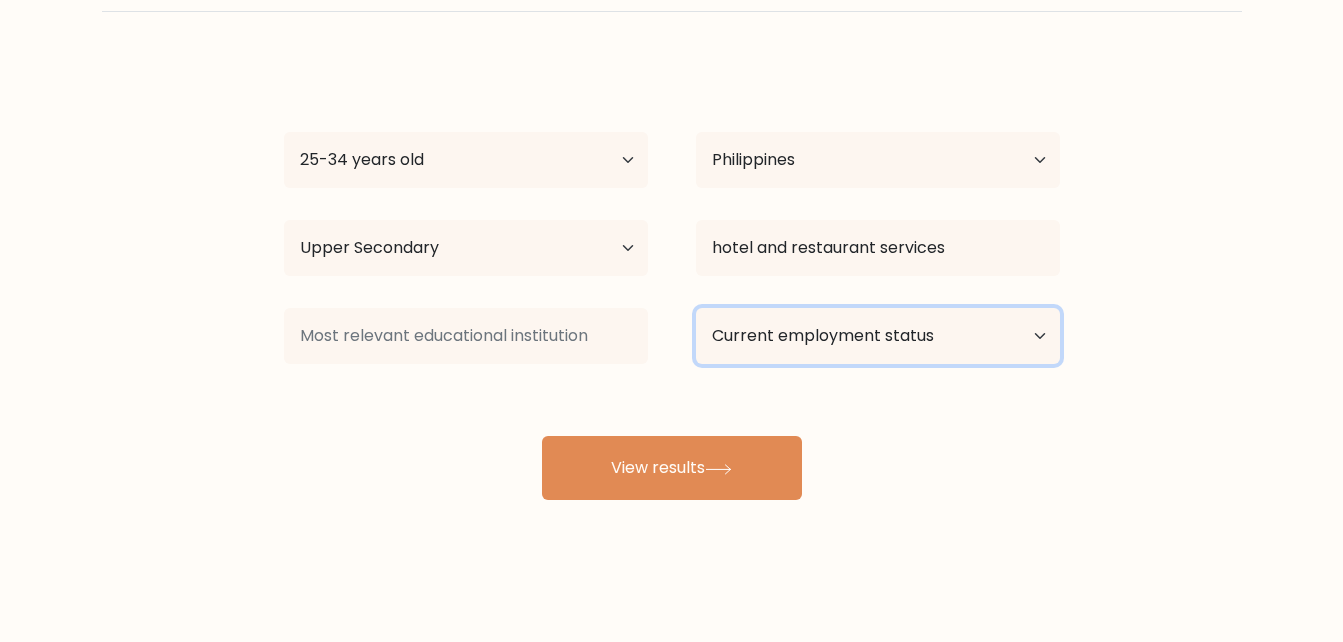 click on "Current employment status
Employed
Student
Retired
Other / prefer not to answer" at bounding box center (878, 336) 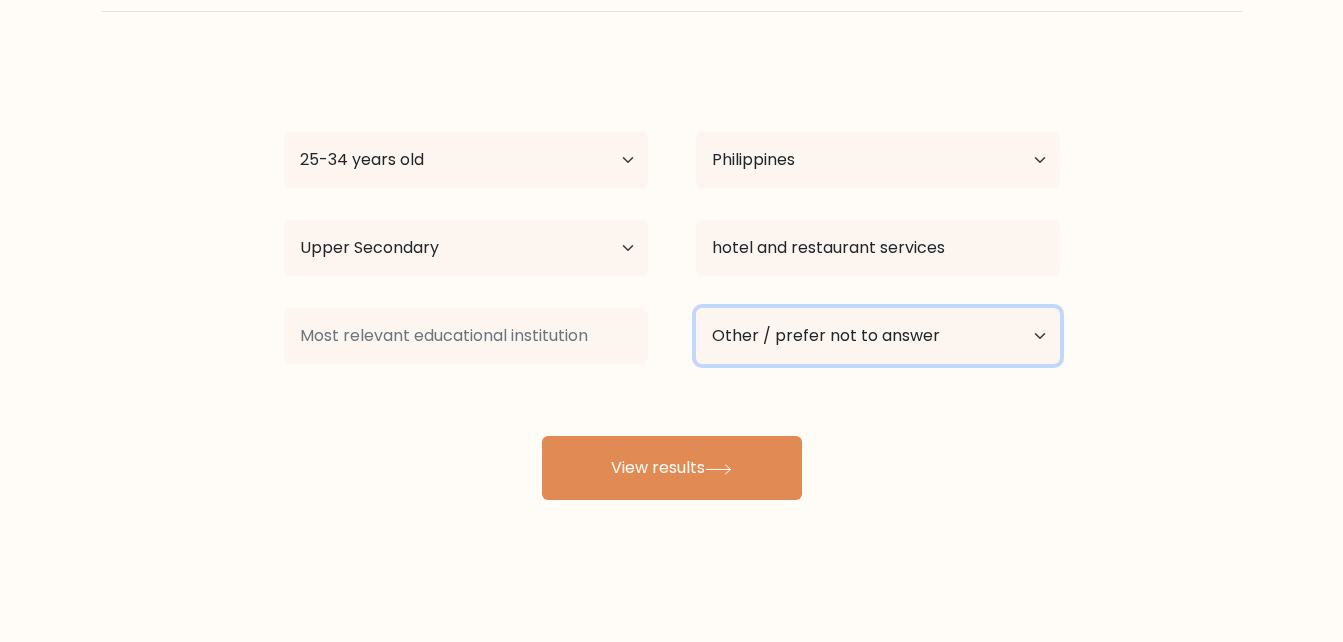 click on "Current employment status
Employed
Student
Retired
Other / prefer not to answer" at bounding box center (878, 336) 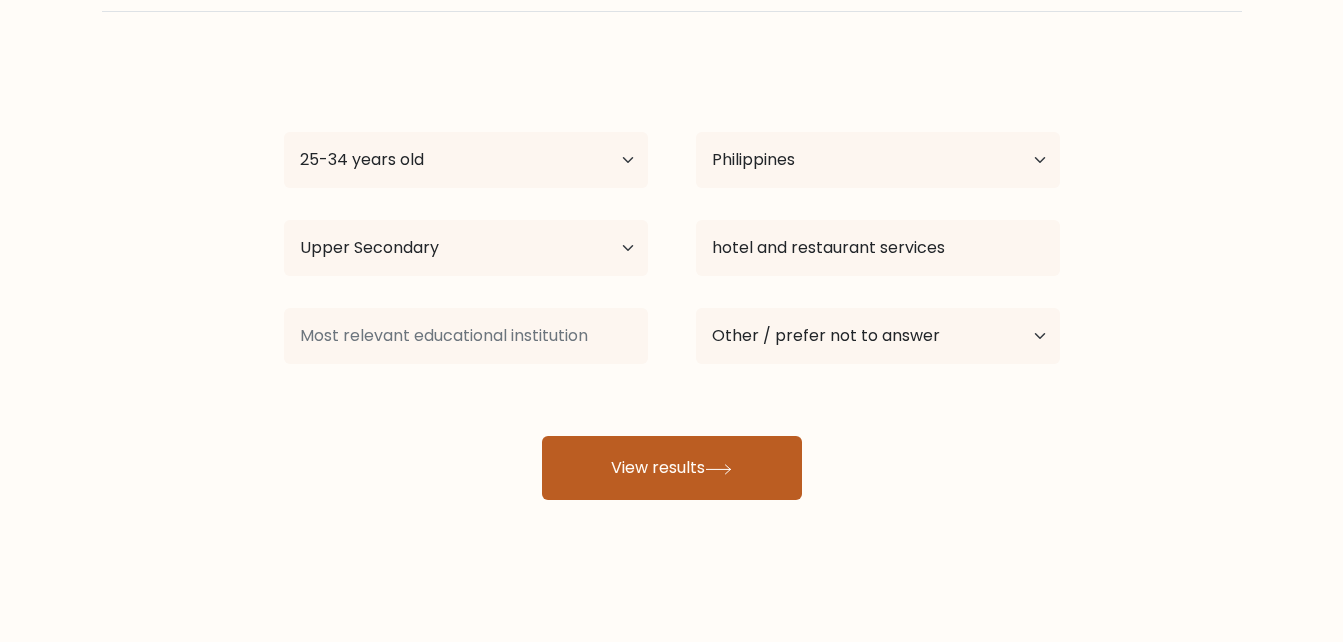 click on "View results" at bounding box center [672, 468] 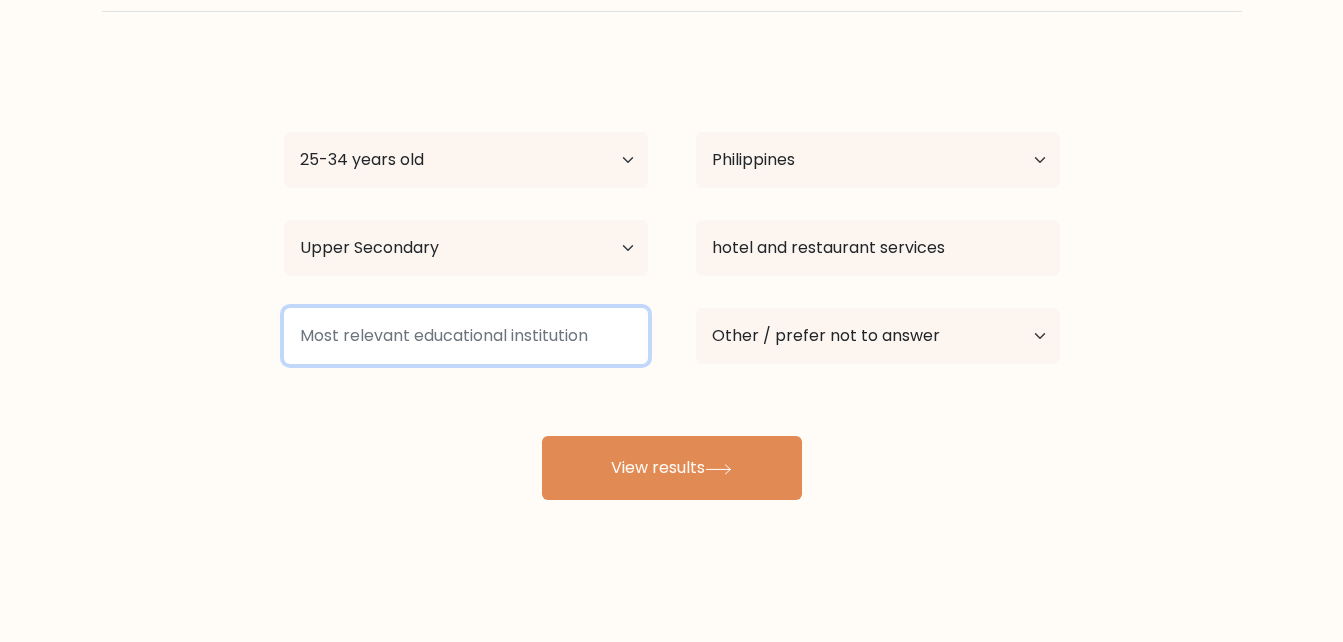 click at bounding box center (466, 336) 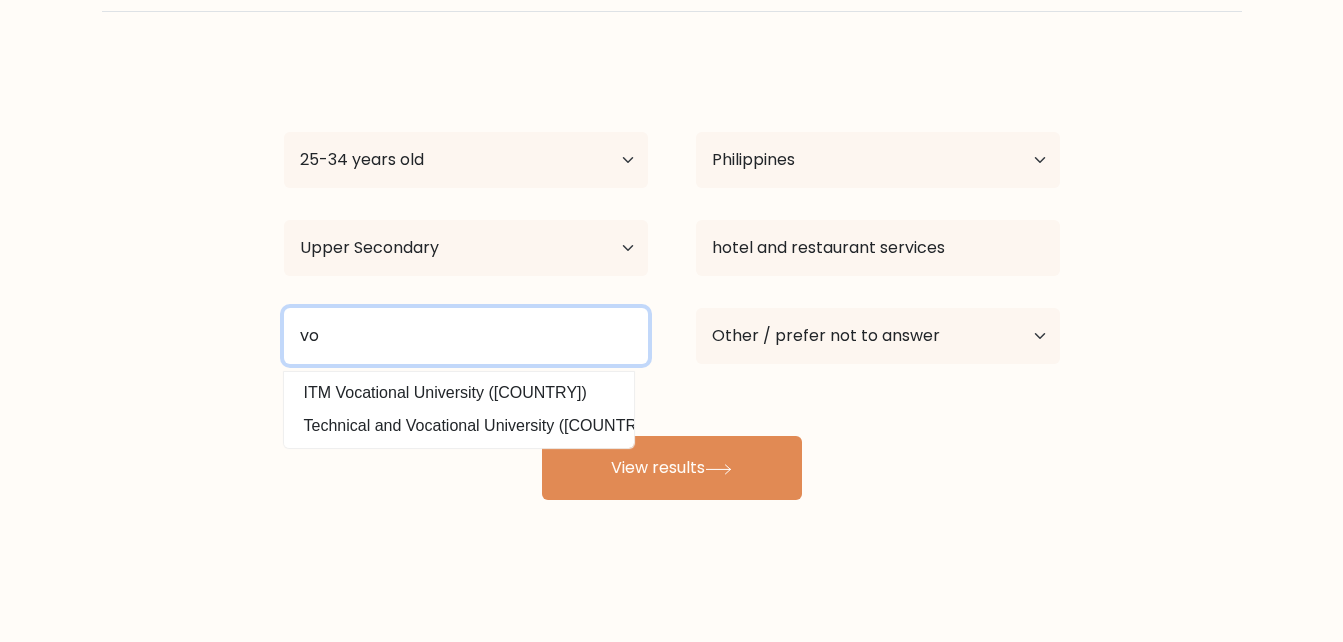 type on "v" 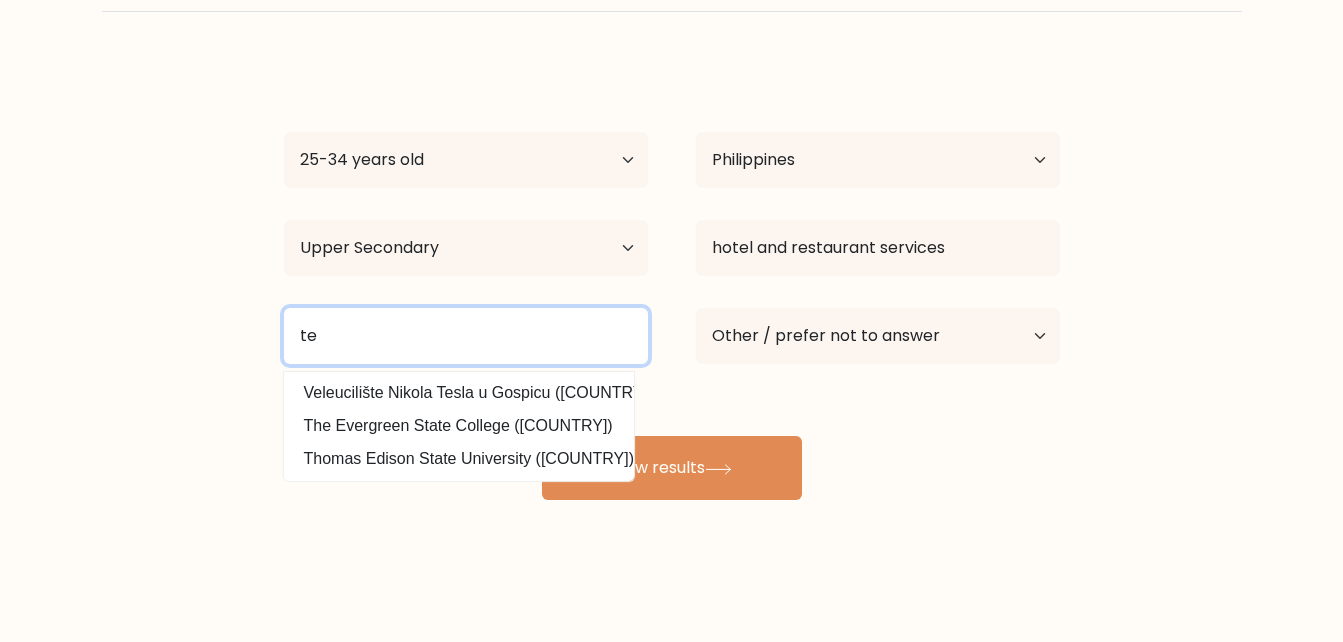 type on "t" 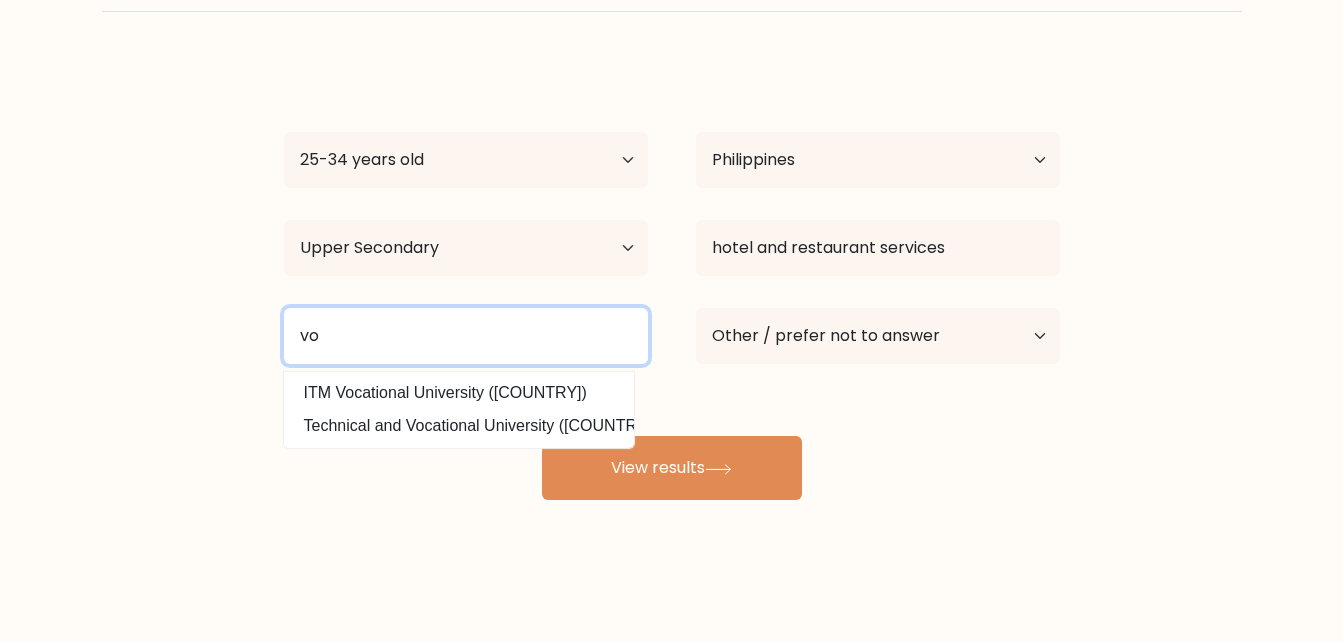 type on "v" 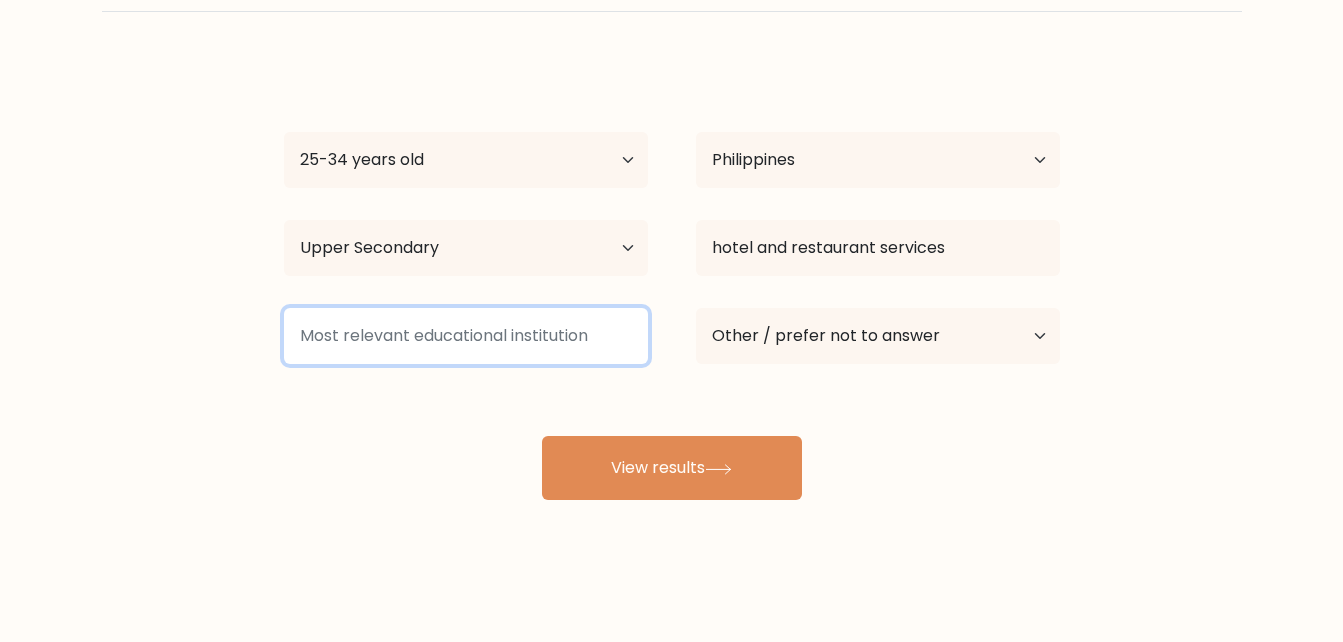 click at bounding box center (466, 336) 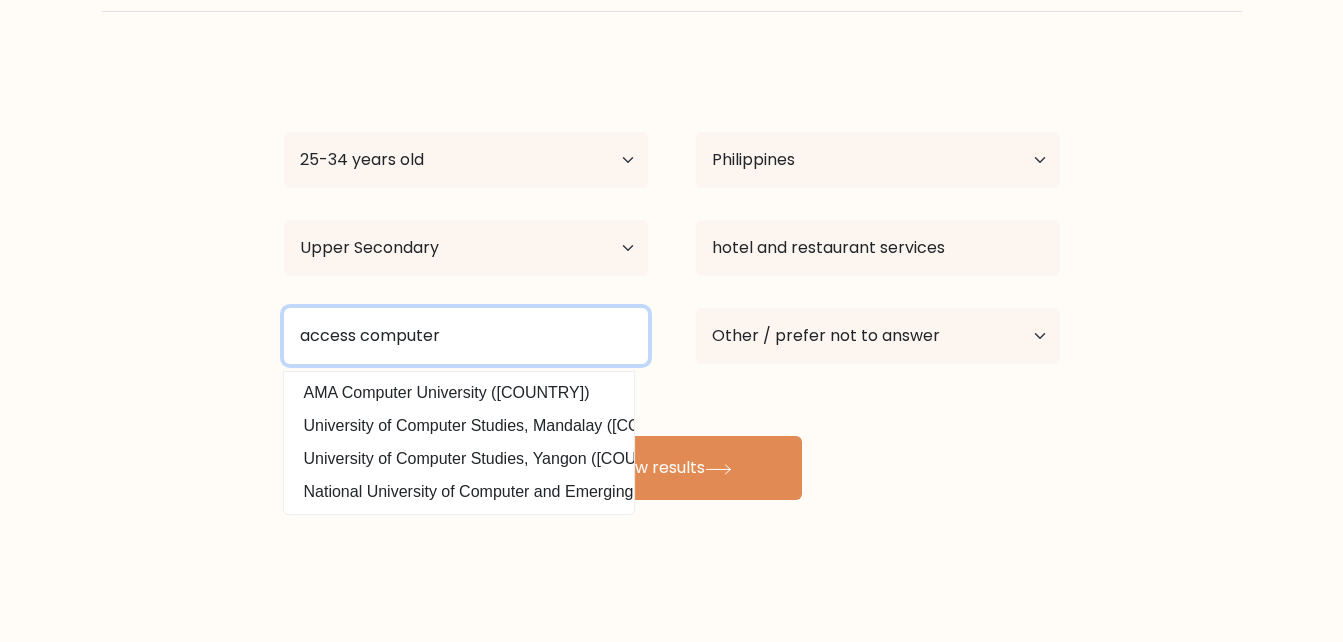 click on "access computer" at bounding box center [466, 336] 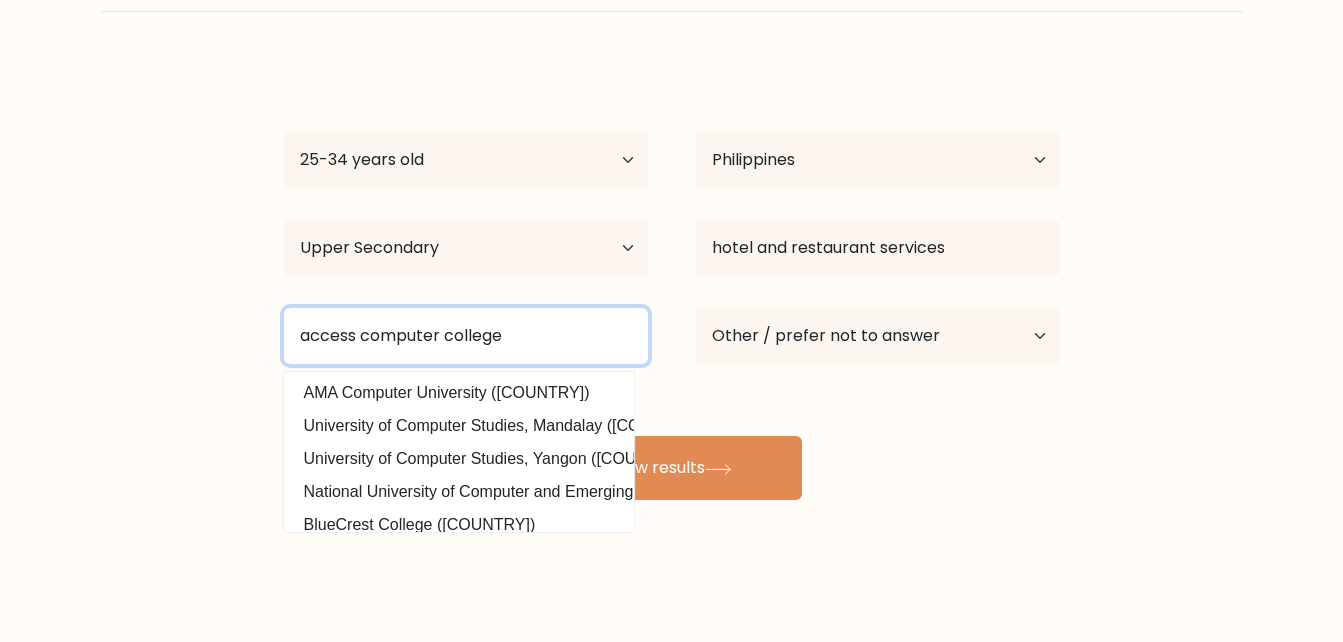 type on "access computer college" 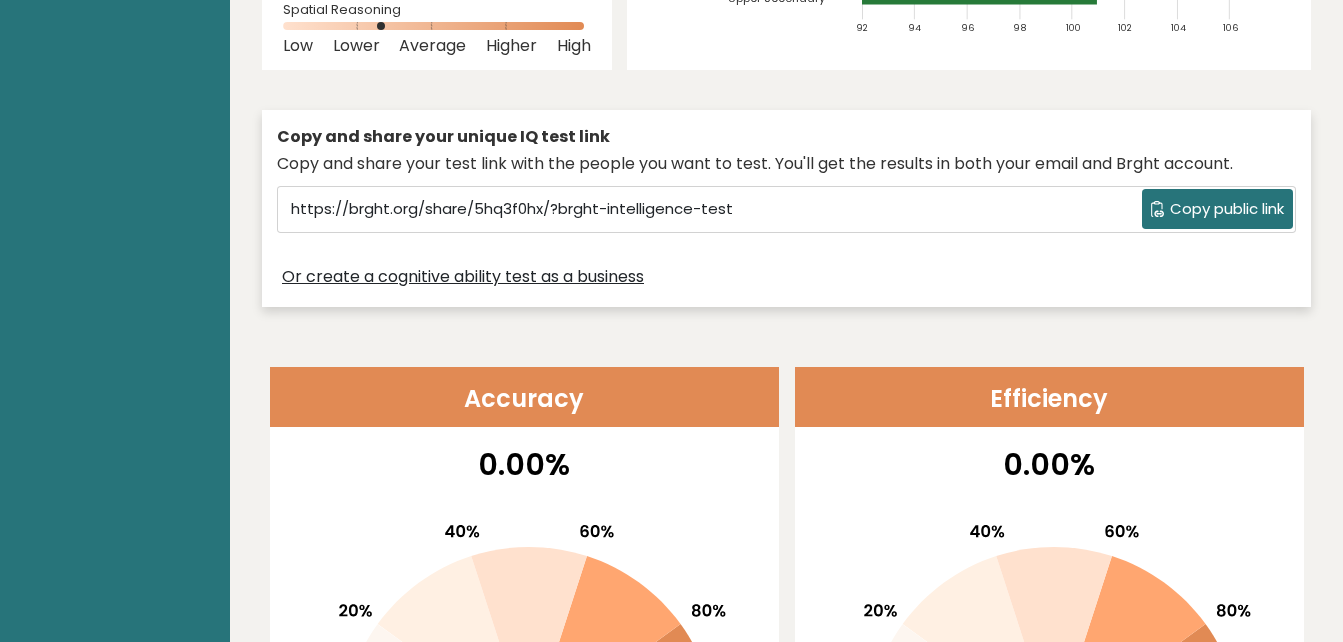 scroll, scrollTop: 0, scrollLeft: 0, axis: both 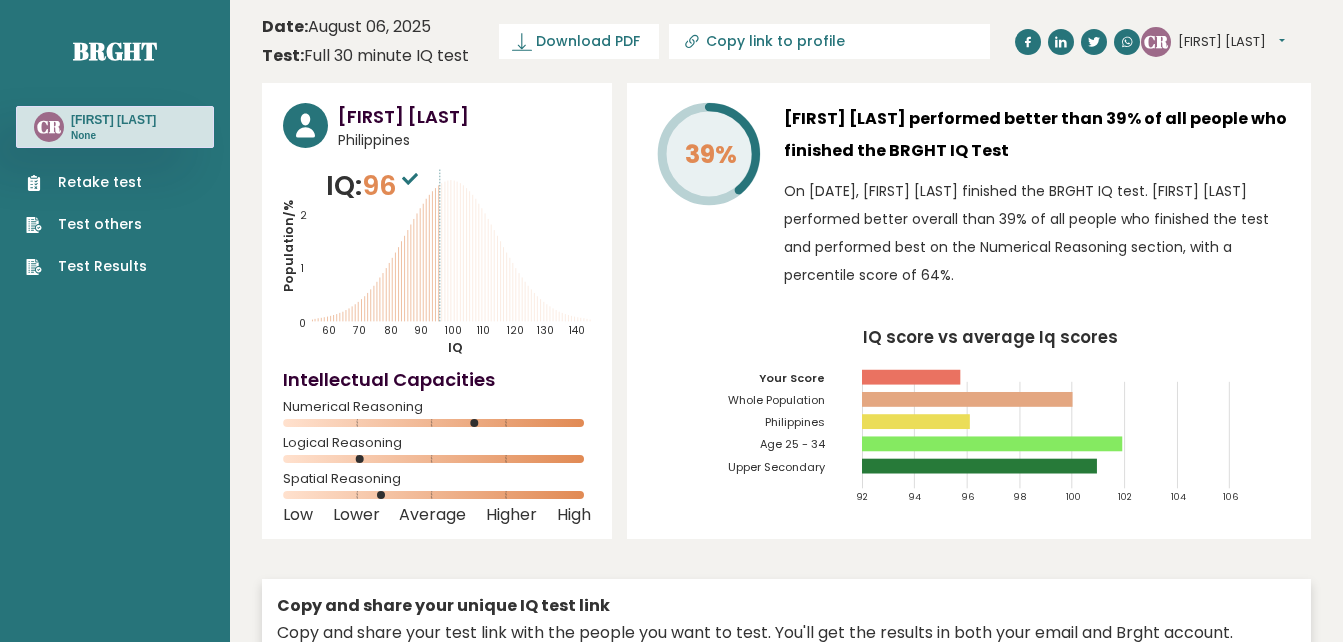 click on "[FIRST] [LAST]" at bounding box center (1231, 42) 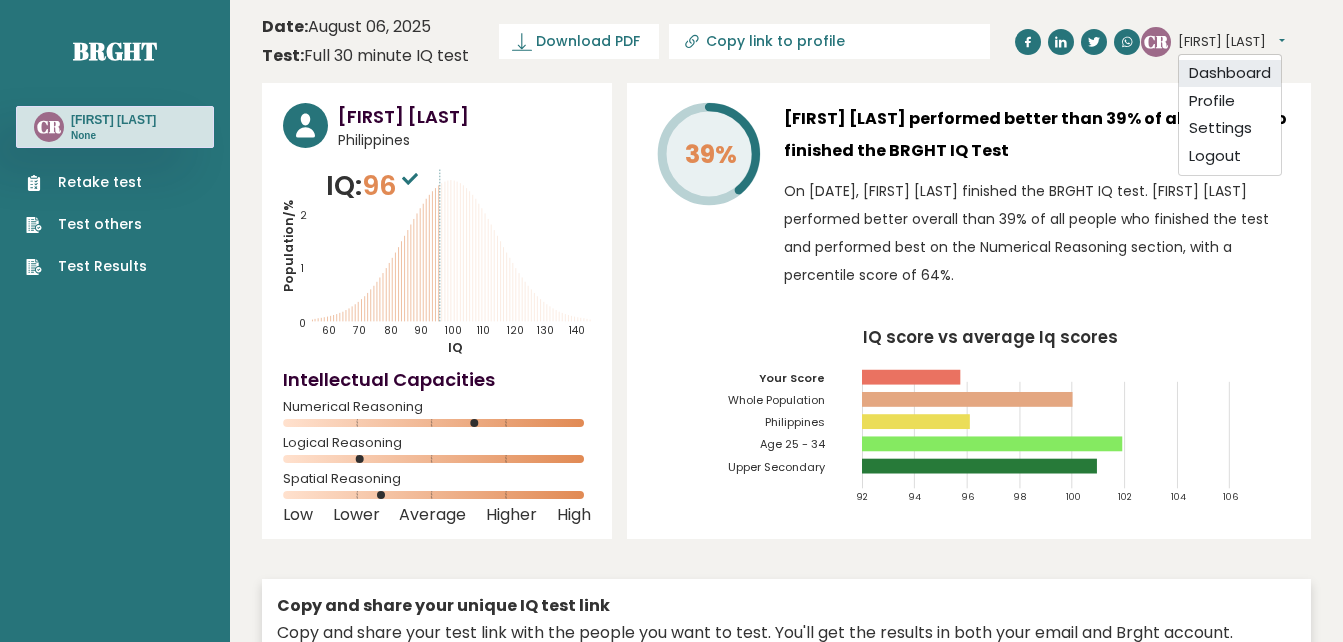 click on "Dashboard" at bounding box center (1230, 74) 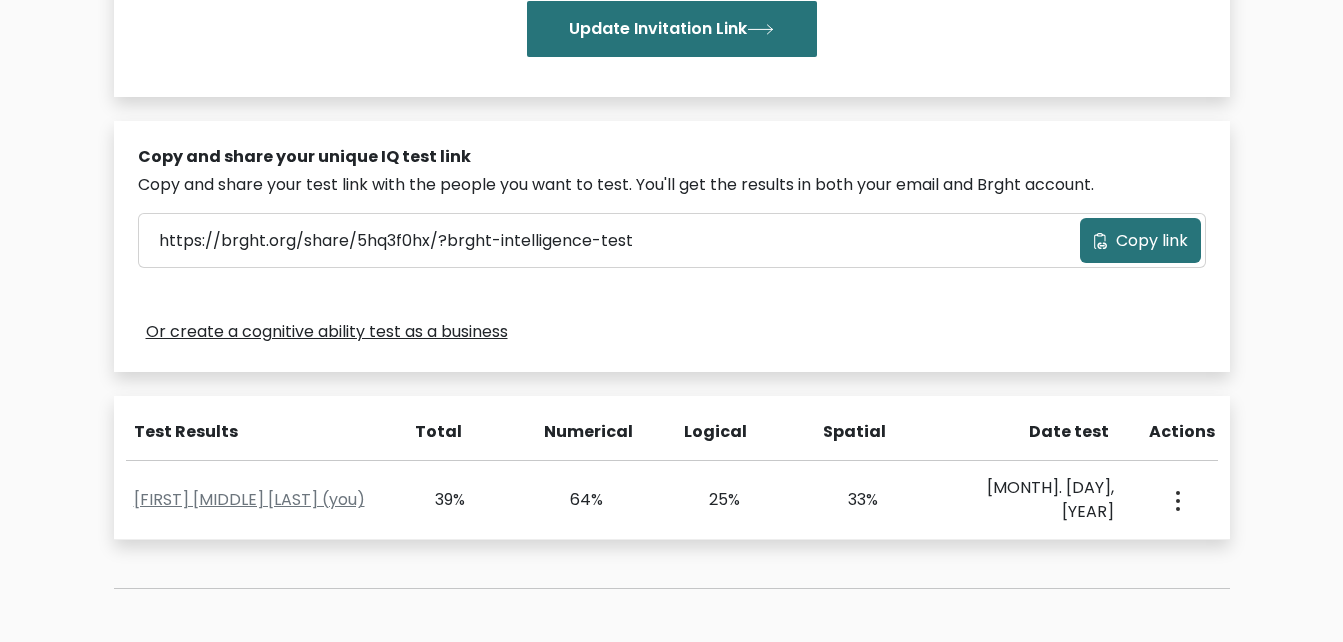 scroll, scrollTop: 524, scrollLeft: 0, axis: vertical 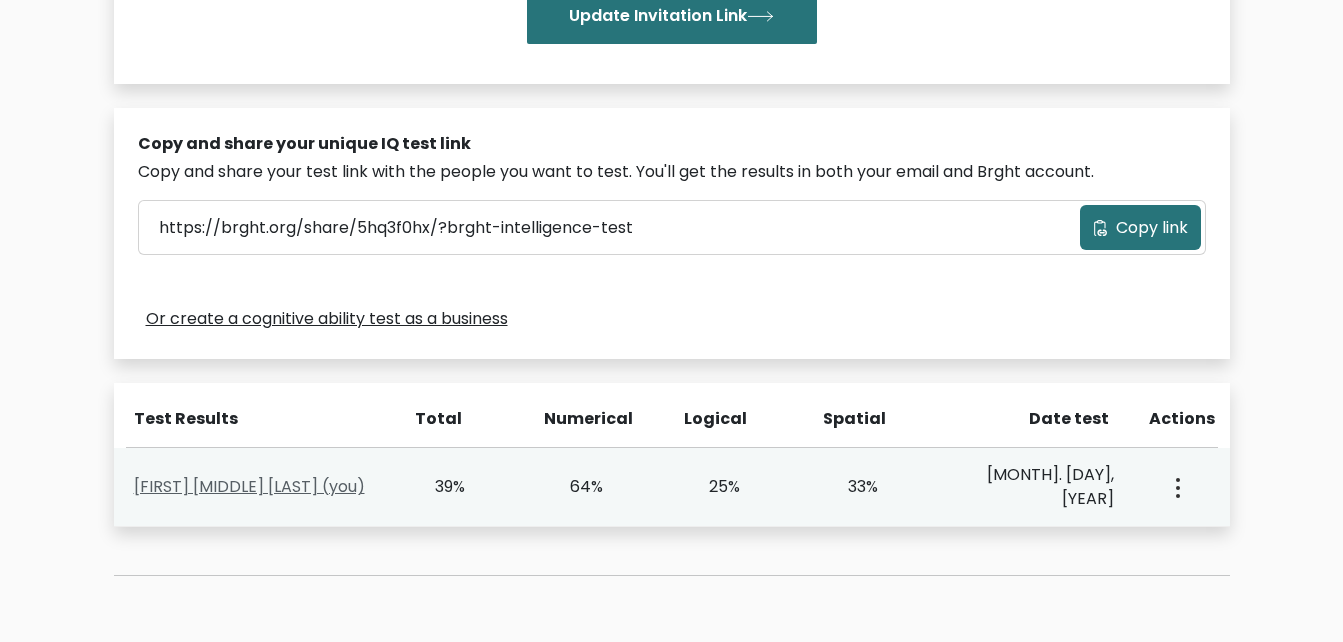 click on "[FIRST] [MIDDLE] [LAST] (you)" at bounding box center [249, 486] 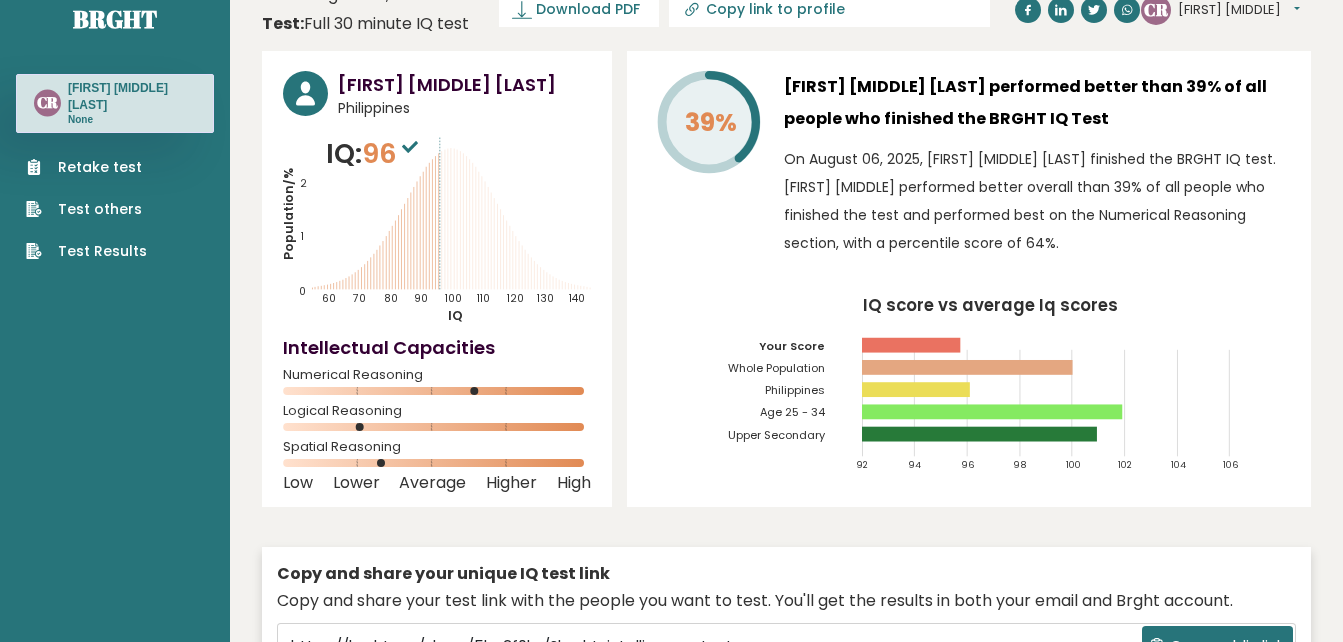 scroll, scrollTop: 0, scrollLeft: 0, axis: both 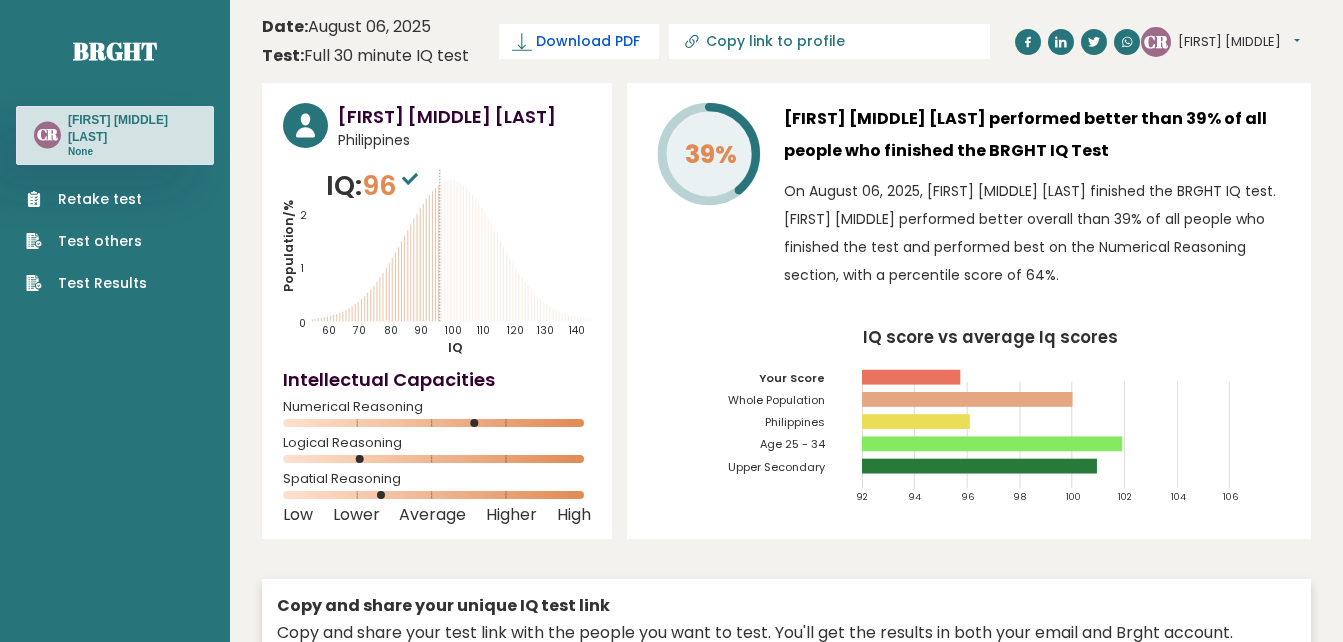 click on "Download PDF" at bounding box center [588, 41] 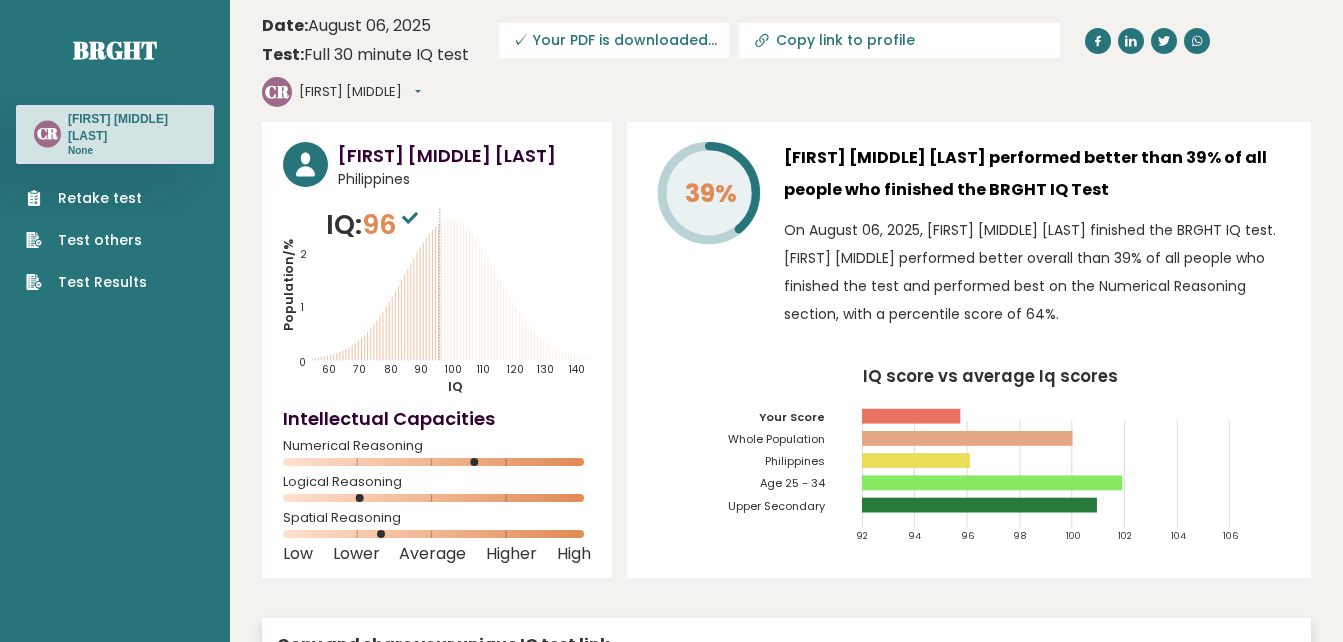 scroll, scrollTop: 0, scrollLeft: 0, axis: both 